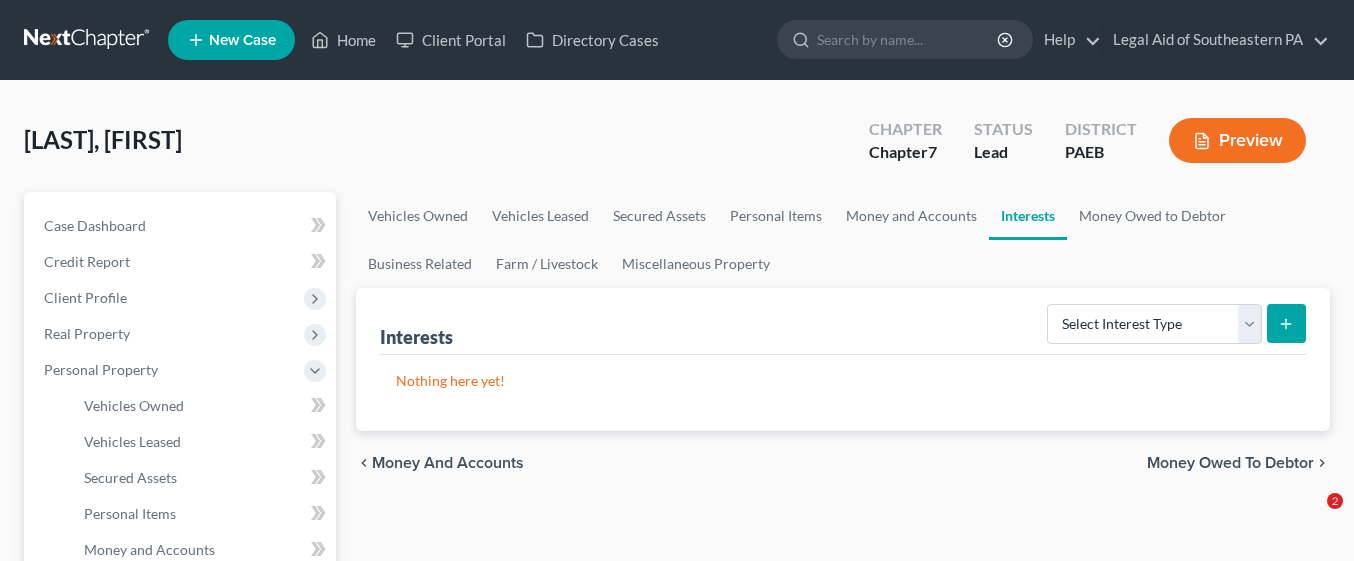 scroll, scrollTop: 121, scrollLeft: 0, axis: vertical 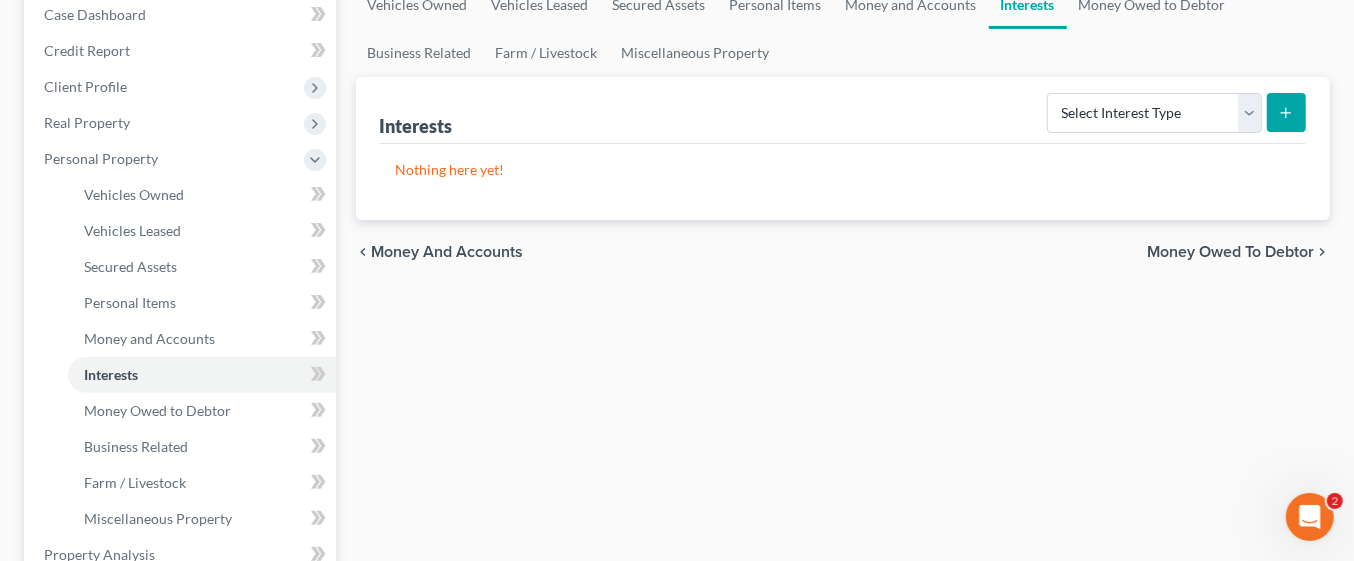 click on "Money Owed to Debtor" at bounding box center [1230, 252] 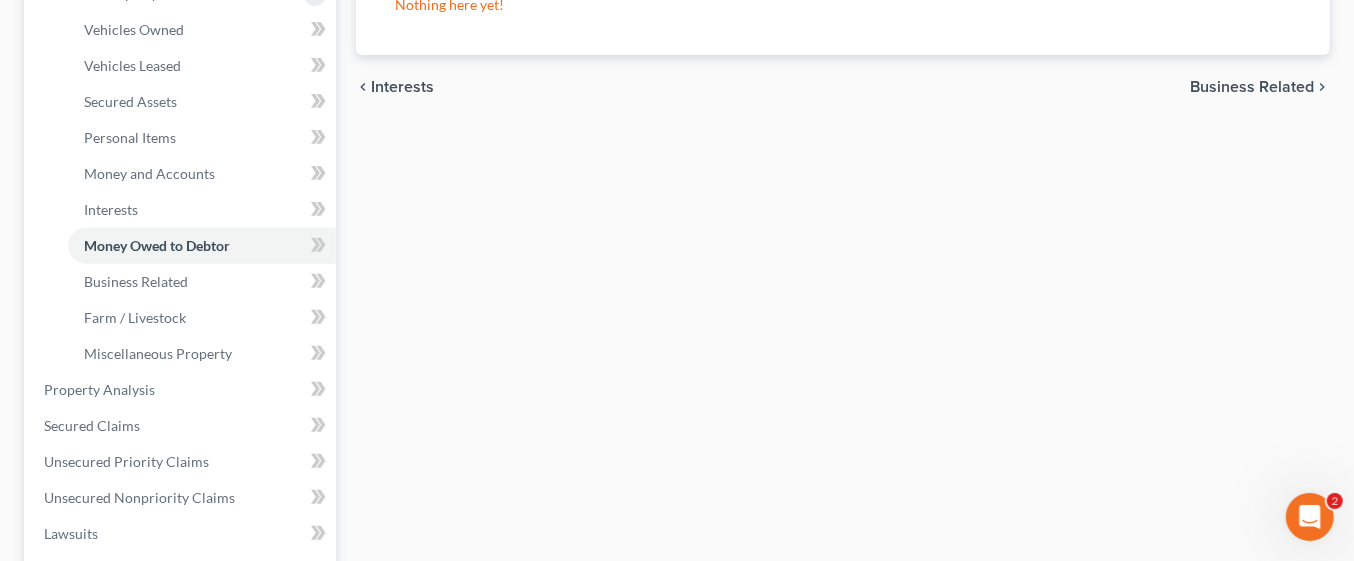 scroll, scrollTop: 377, scrollLeft: 0, axis: vertical 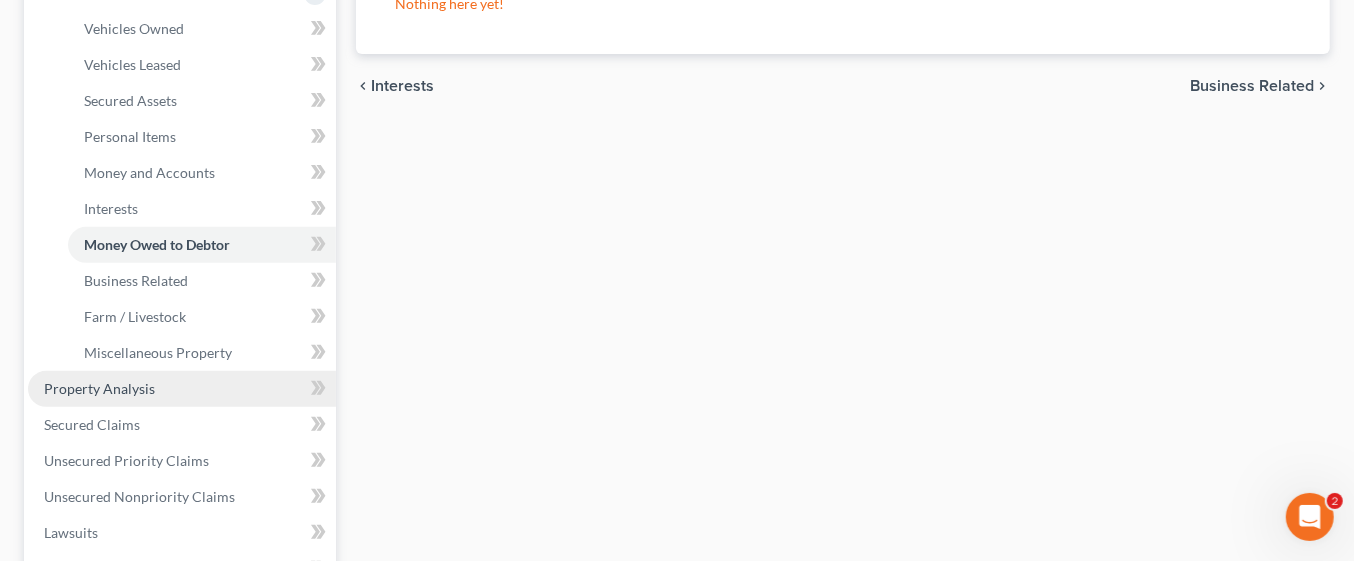 click on "Property Analysis" at bounding box center (182, 389) 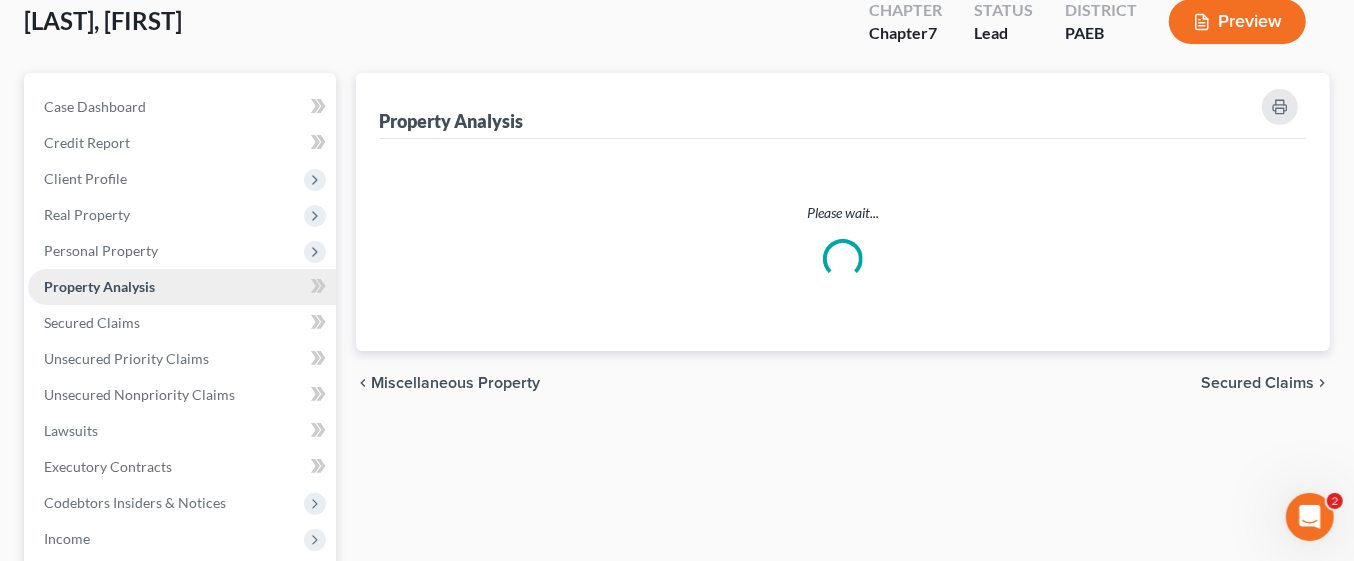 scroll, scrollTop: 0, scrollLeft: 0, axis: both 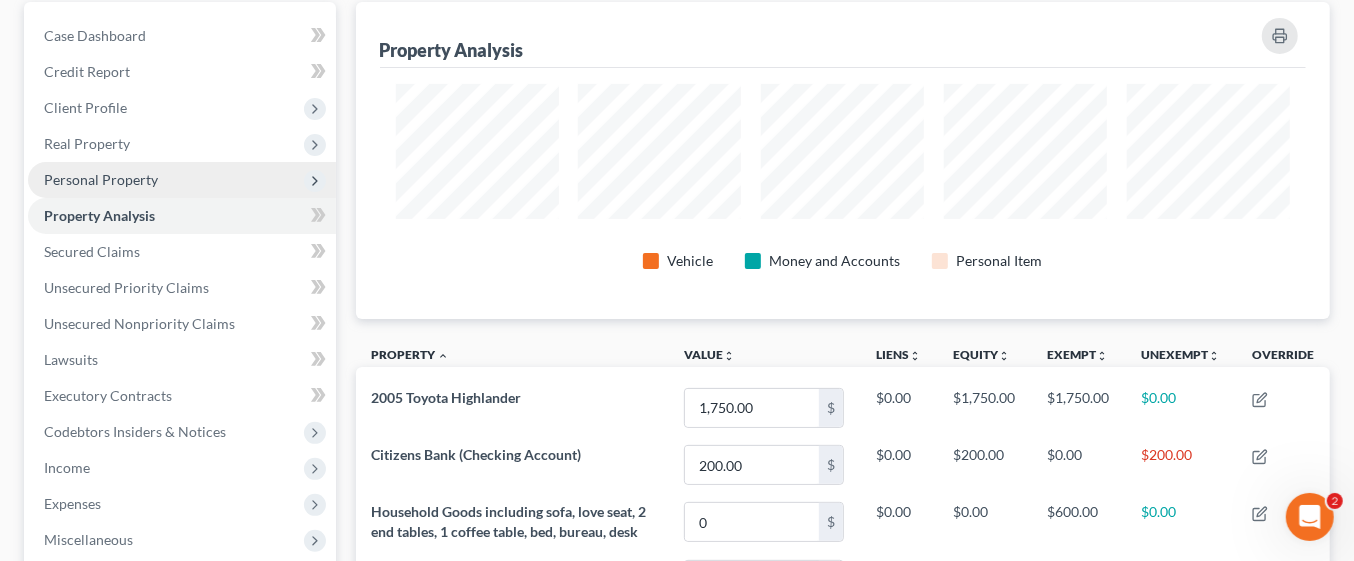 click on "Personal Property" at bounding box center (101, 179) 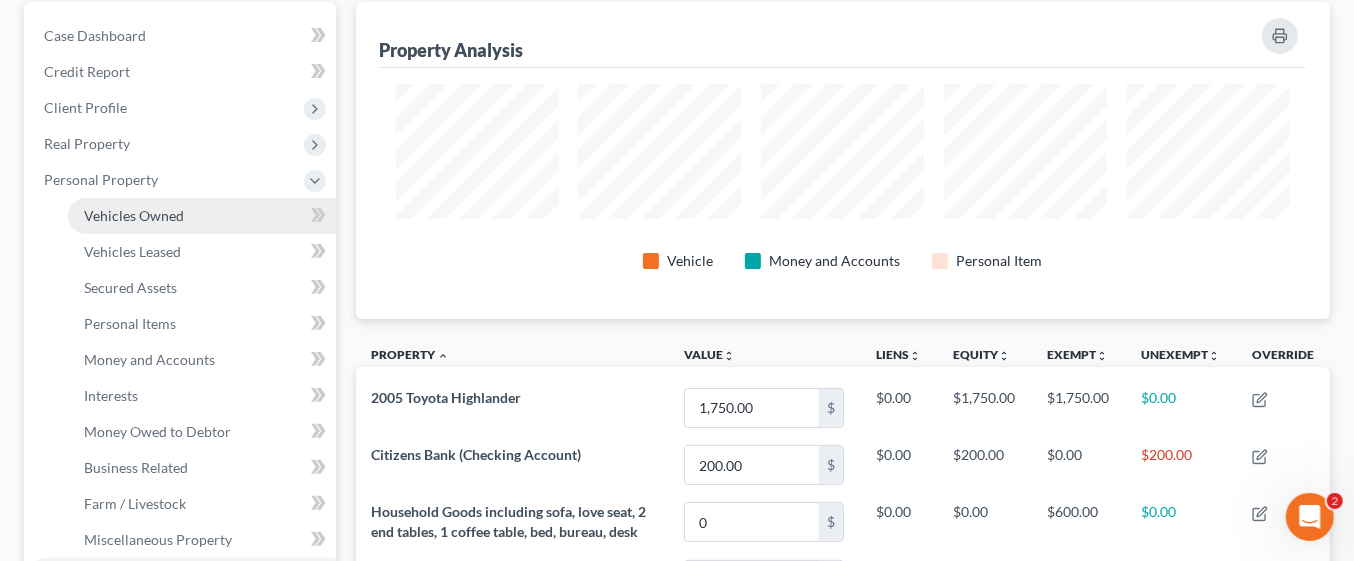 click on "Vehicles Owned" at bounding box center (202, 216) 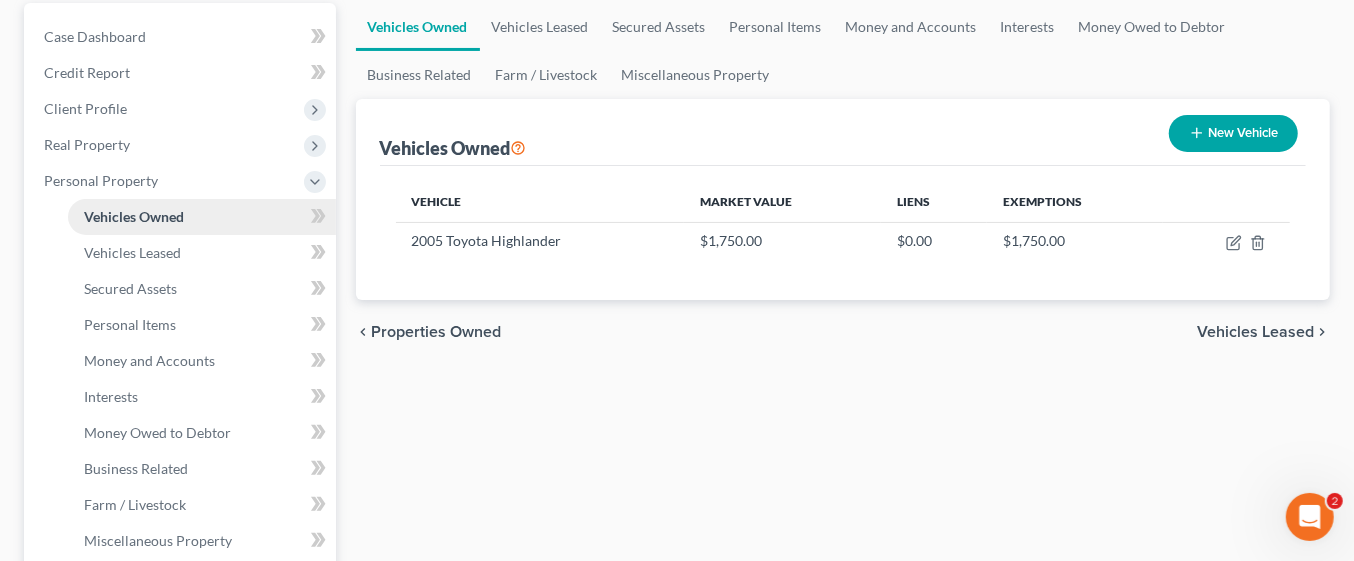 scroll, scrollTop: 0, scrollLeft: 0, axis: both 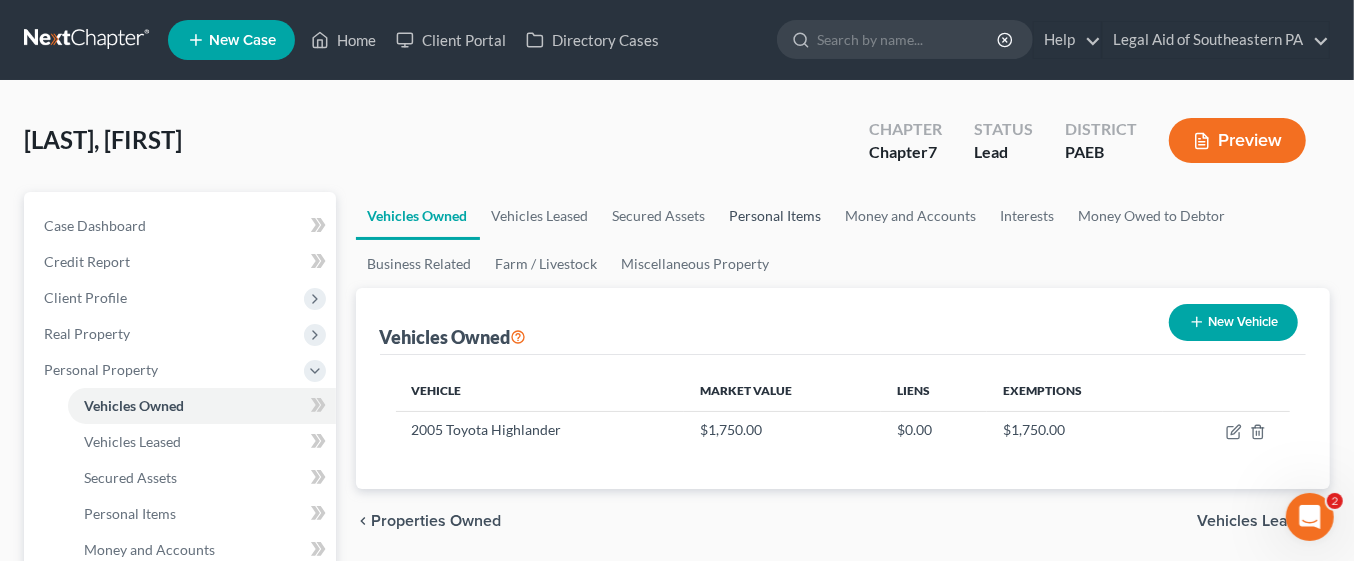 click on "Personal Items" at bounding box center (776, 216) 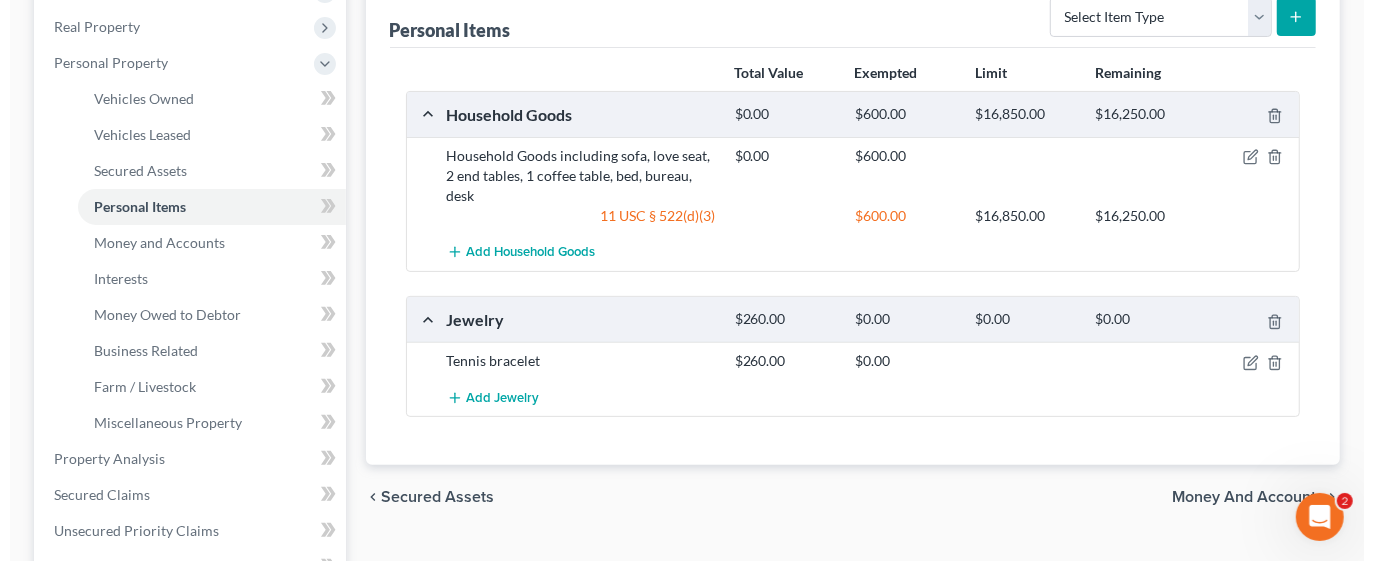 scroll, scrollTop: 313, scrollLeft: 0, axis: vertical 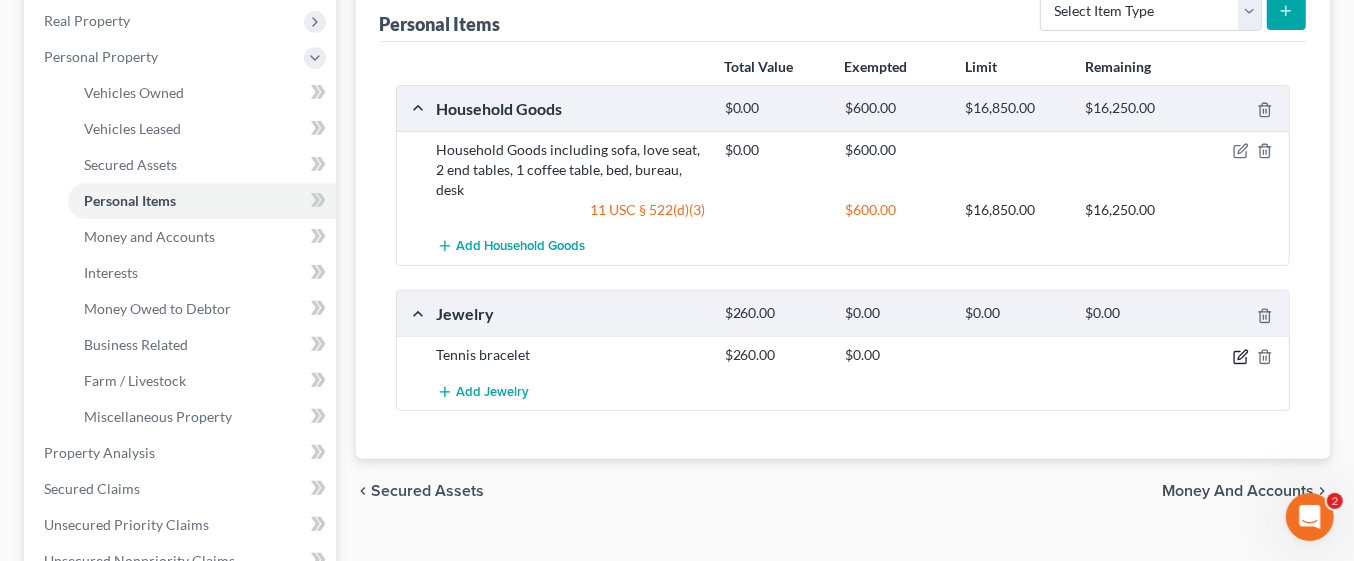 click 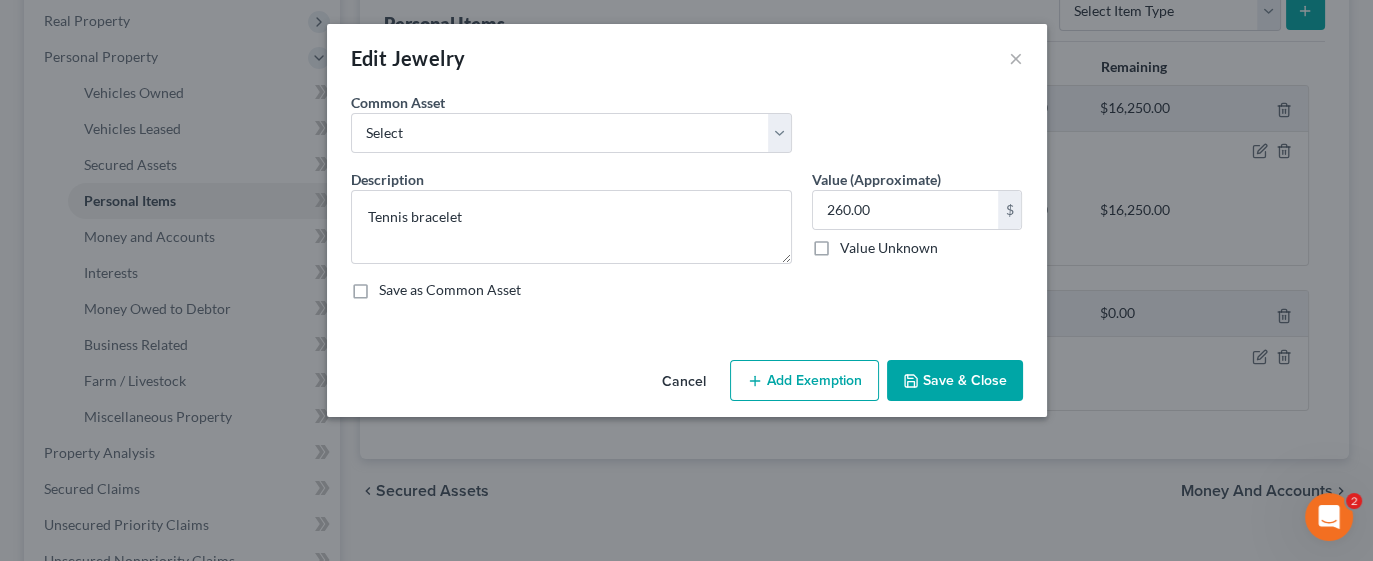 click on "Add Exemption" at bounding box center (804, 381) 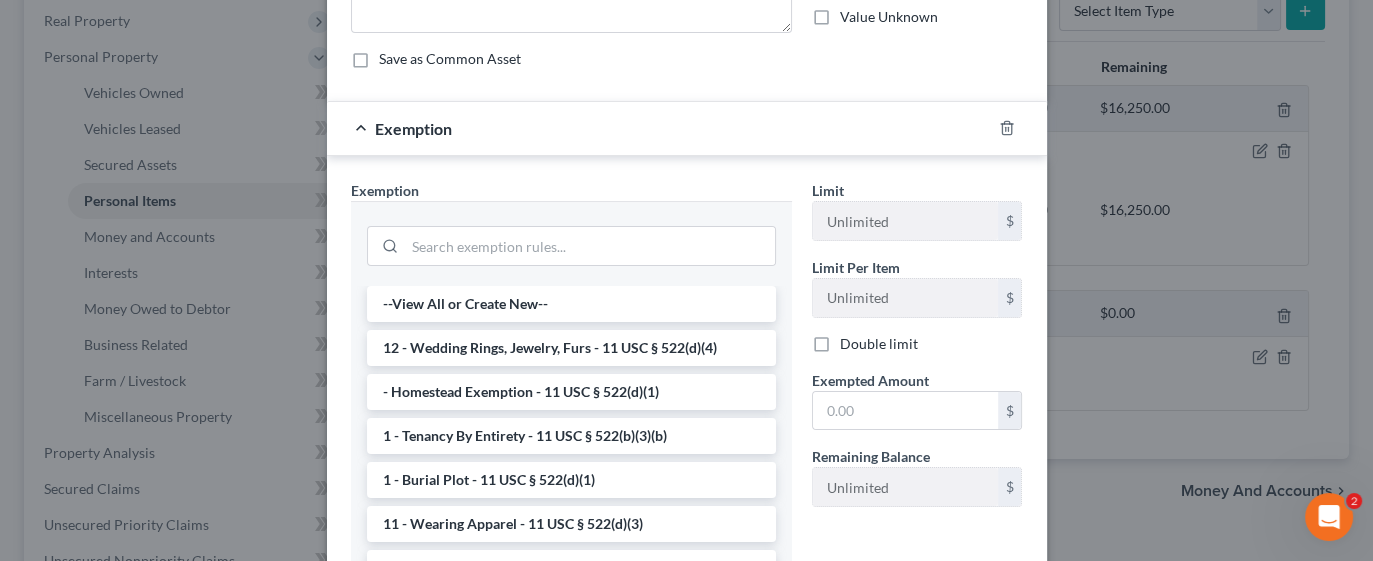 scroll, scrollTop: 242, scrollLeft: 0, axis: vertical 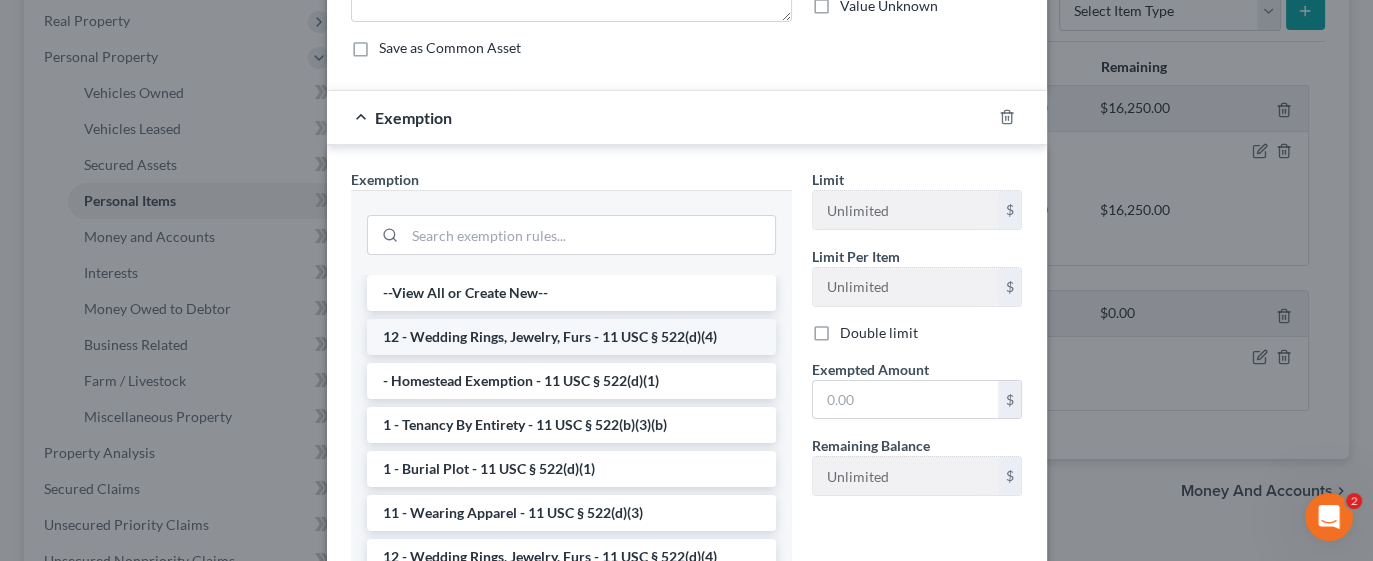 click on "12 - Wedding Rings, Jewelry, Furs - 11 USC § 522(d)(4)" at bounding box center (571, 337) 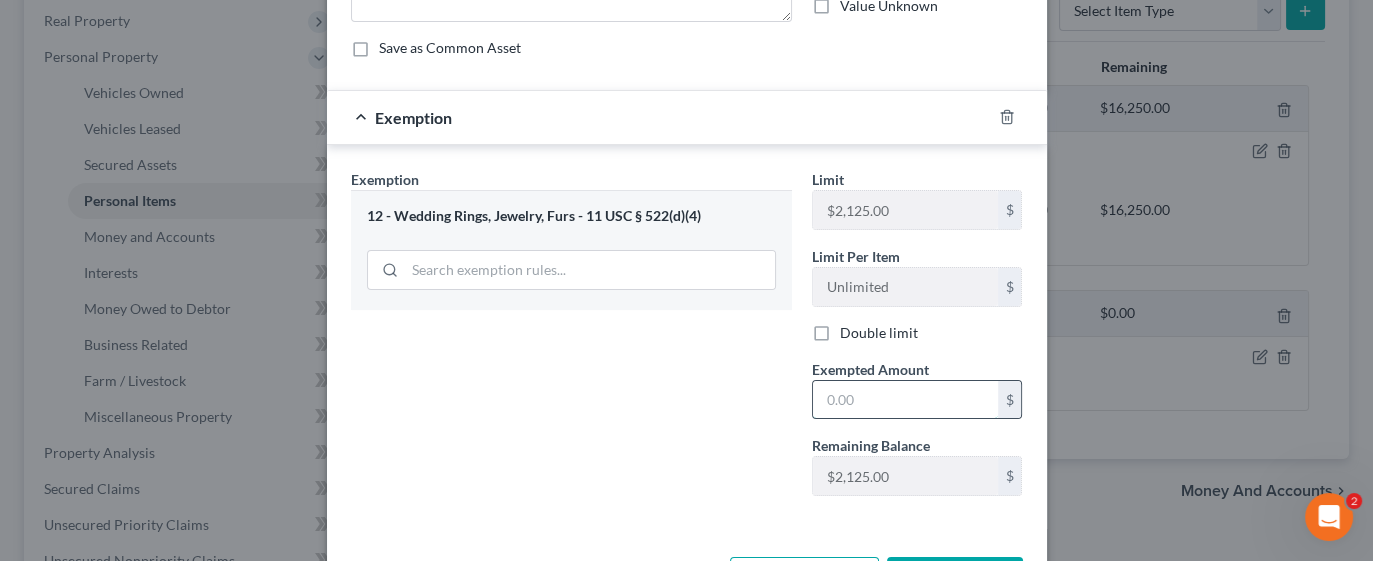 click at bounding box center [905, 400] 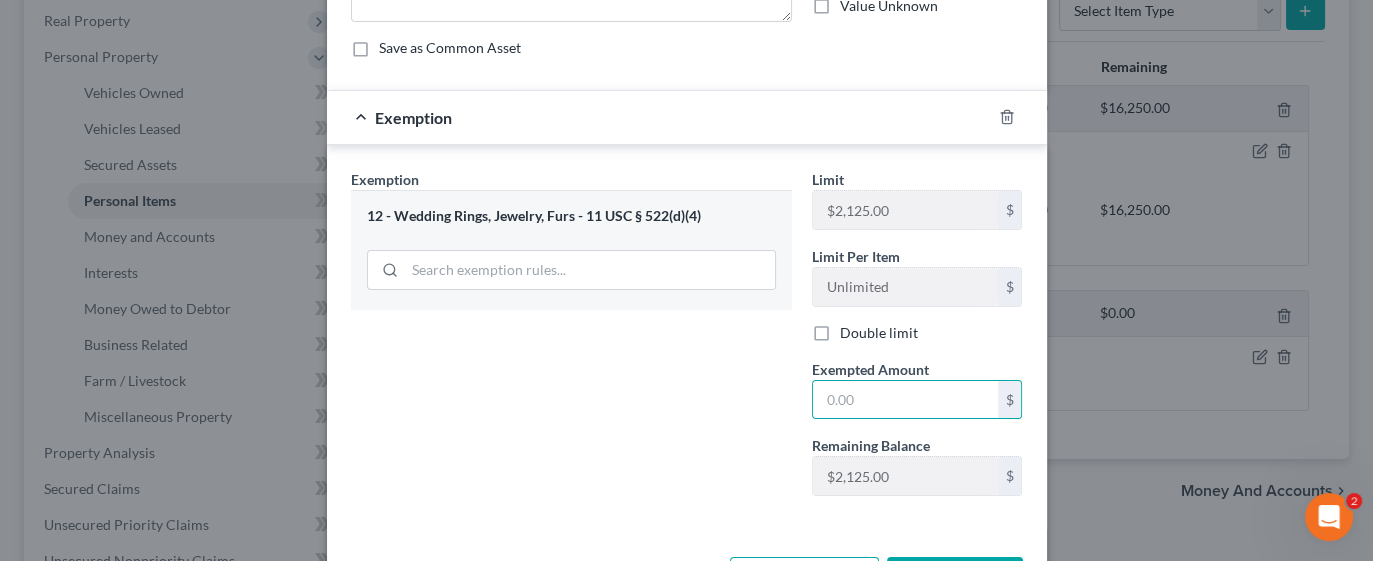 click on "Exemption Set must be selected for CA.
Exemption
*
12 - Wedding Rings, Jewelry, Furs - 11 USC § 522(d)(4)" at bounding box center [571, 340] 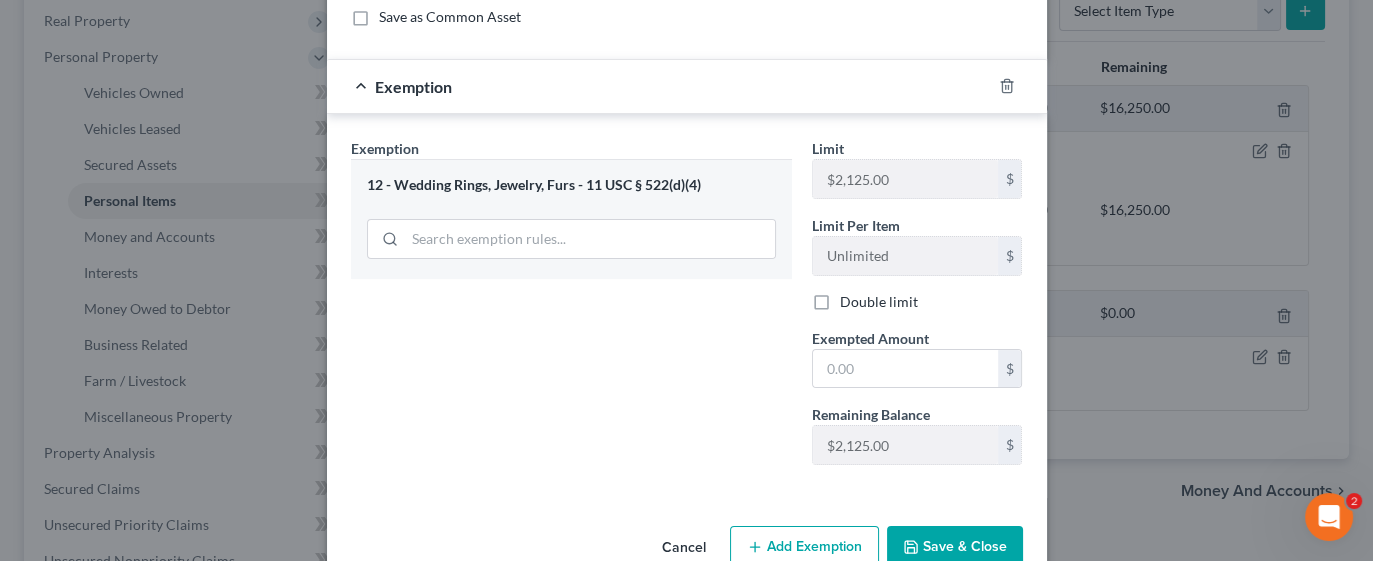 scroll, scrollTop: 296, scrollLeft: 0, axis: vertical 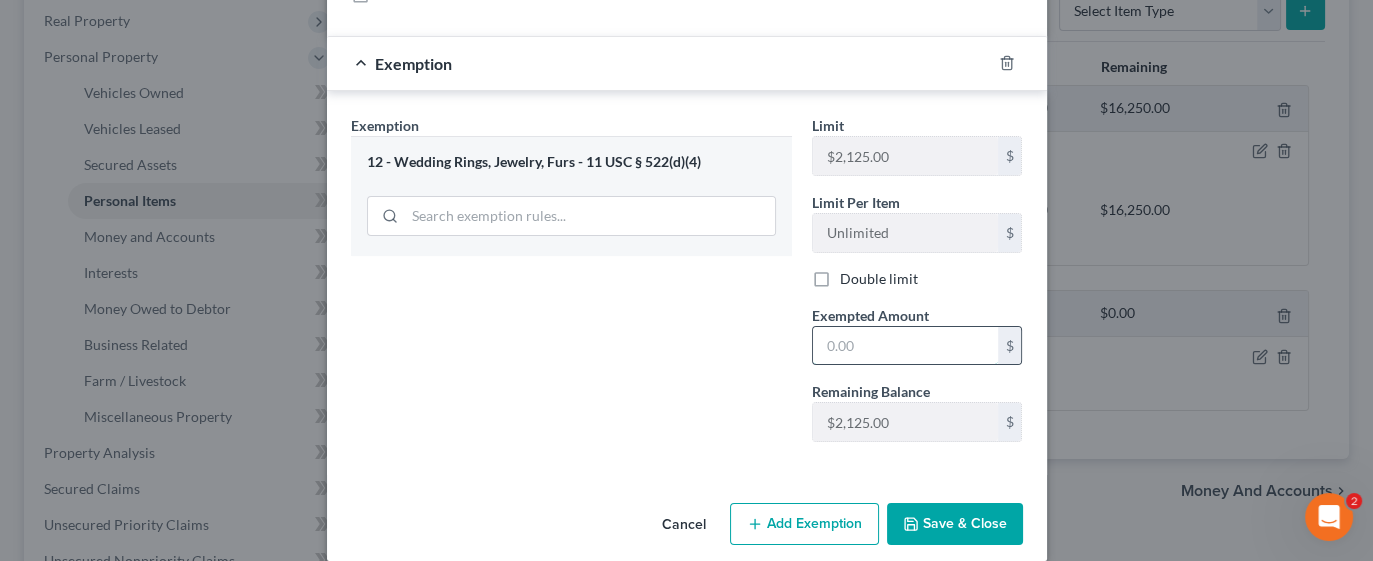 click at bounding box center [905, 346] 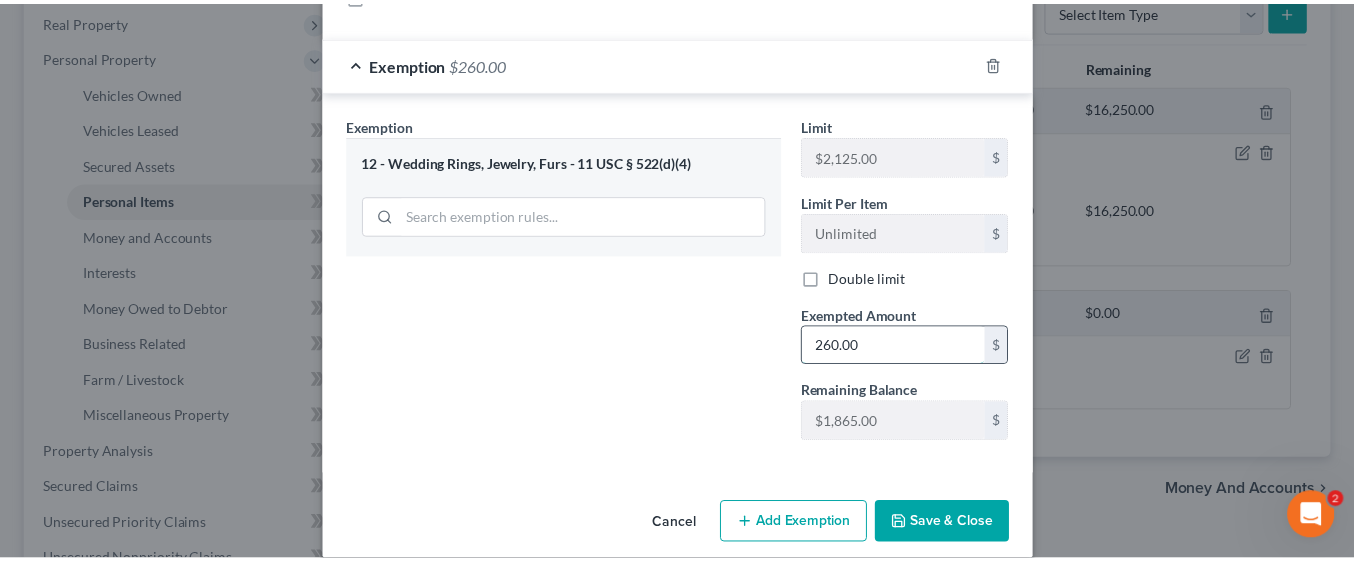scroll, scrollTop: 315, scrollLeft: 0, axis: vertical 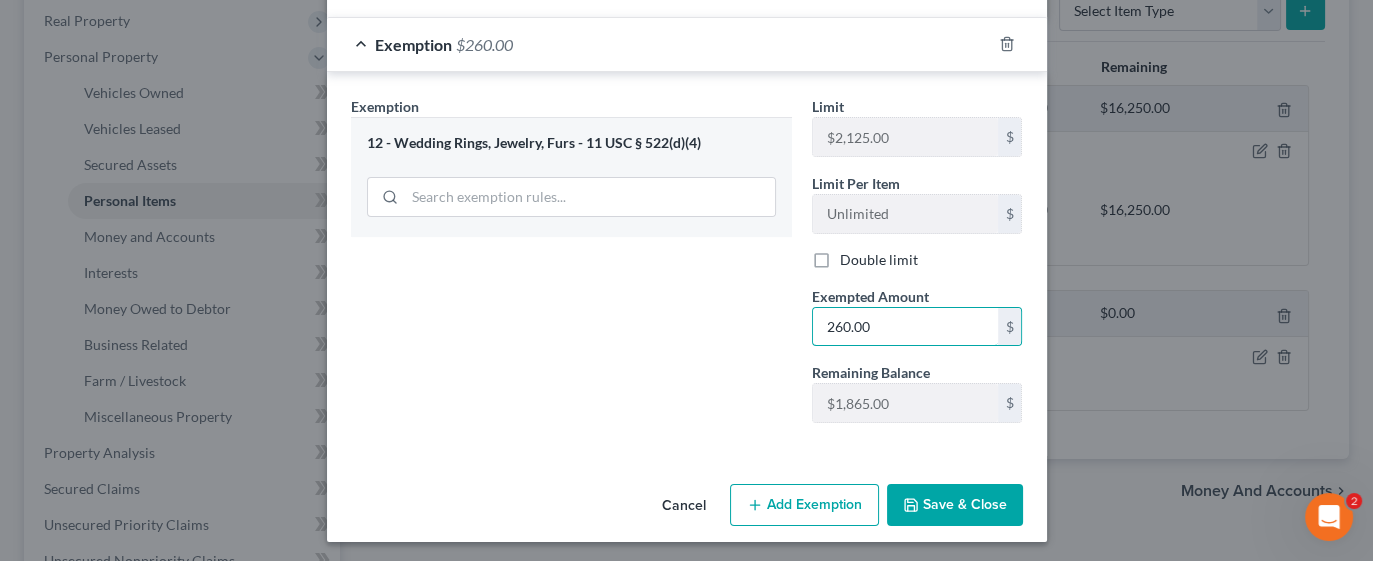 type on "260.00" 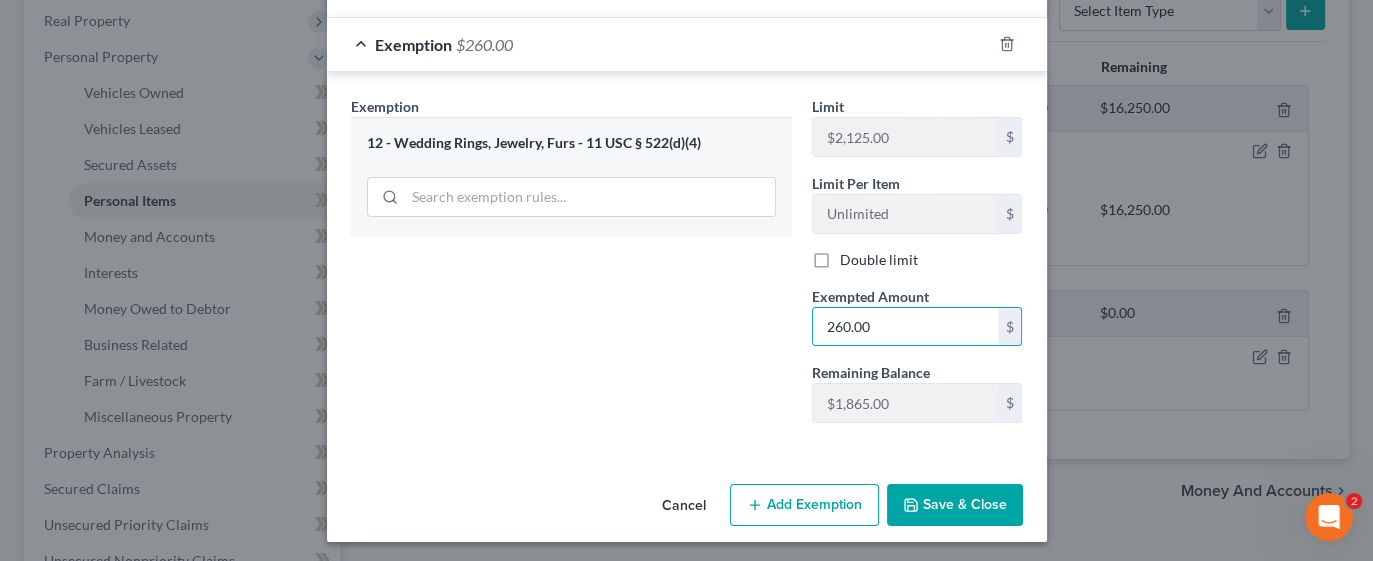 click on "Save & Close" at bounding box center (955, 505) 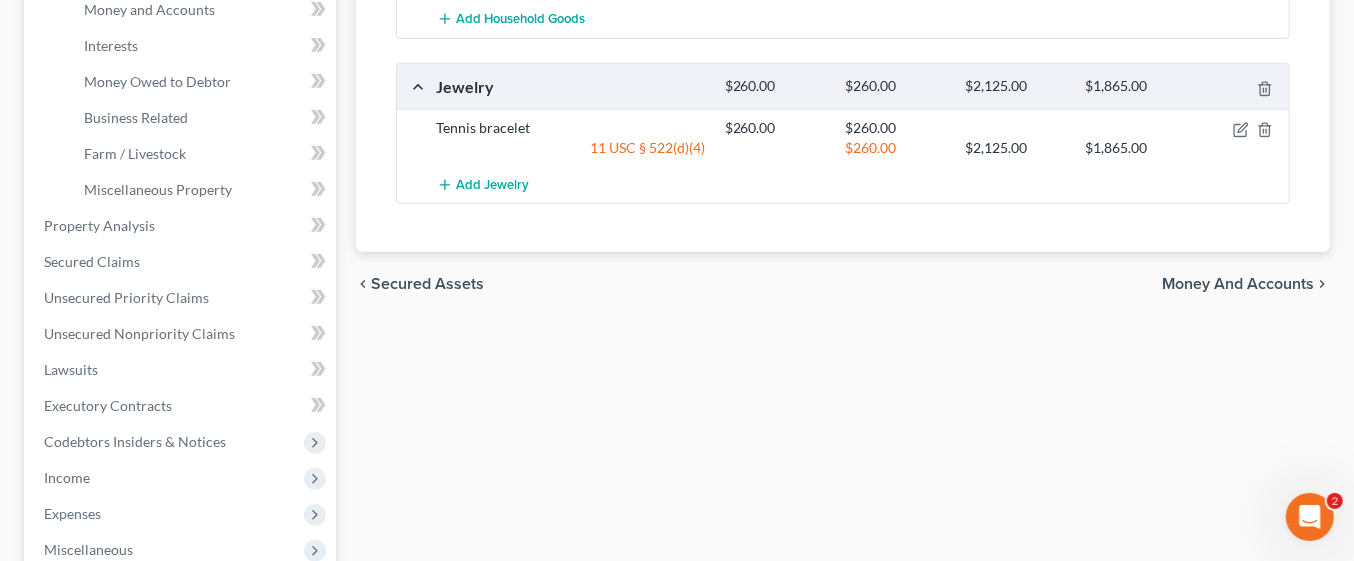 scroll, scrollTop: 553, scrollLeft: 0, axis: vertical 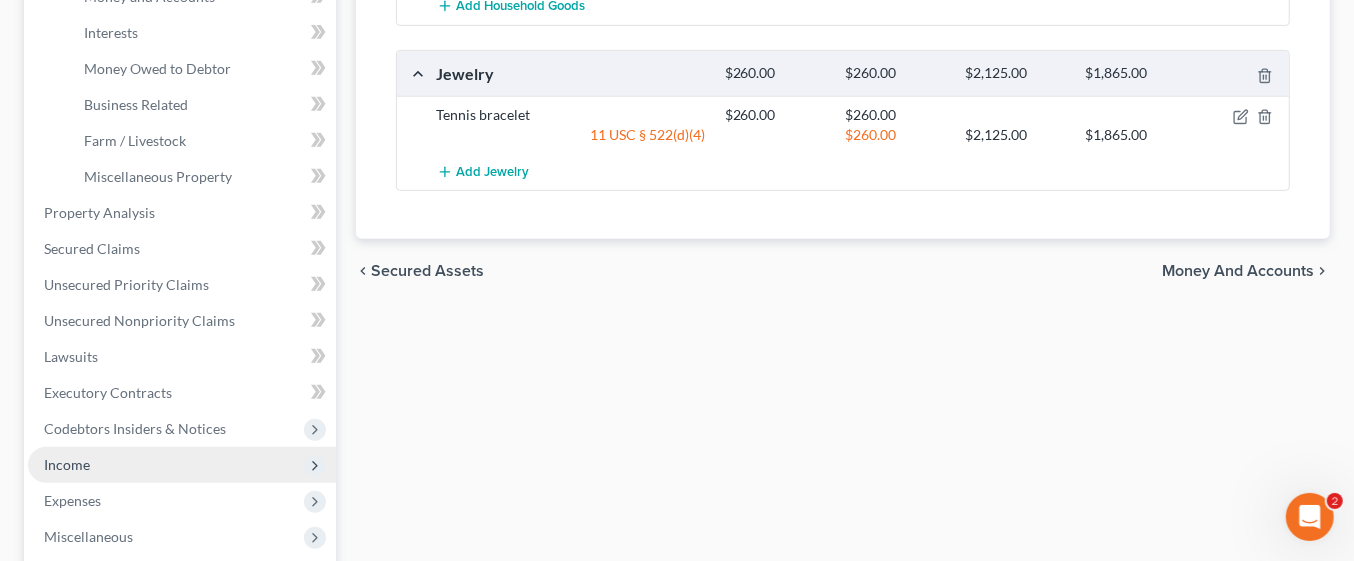 click on "Income" at bounding box center [182, 465] 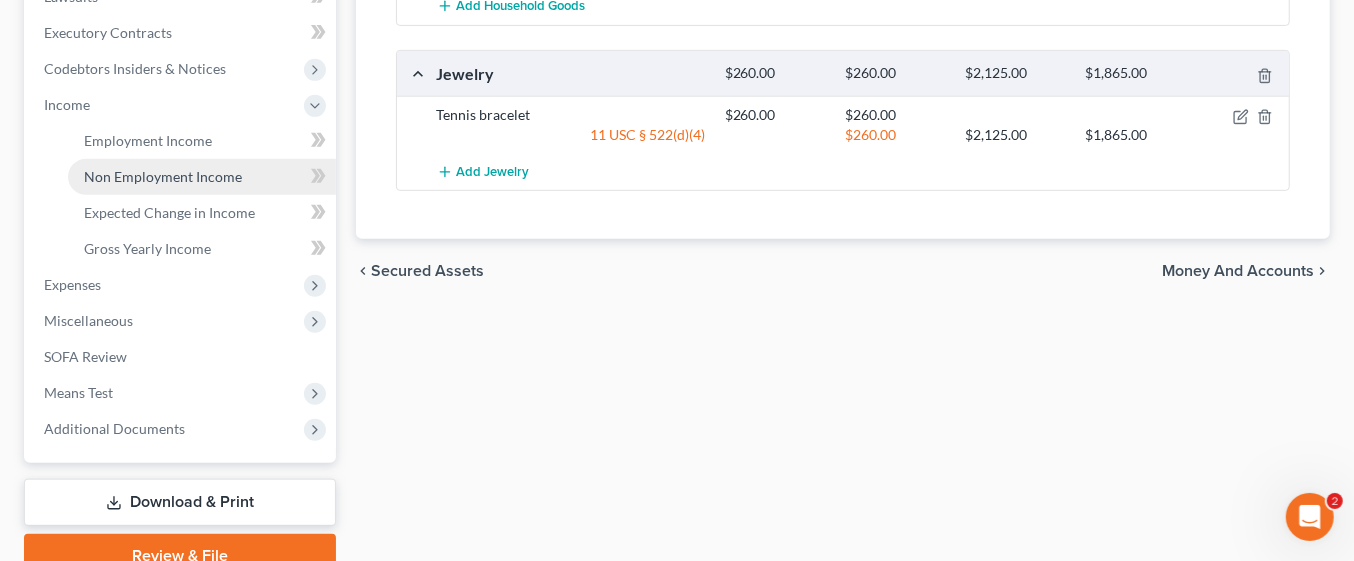 click on "Non Employment Income" at bounding box center [202, 177] 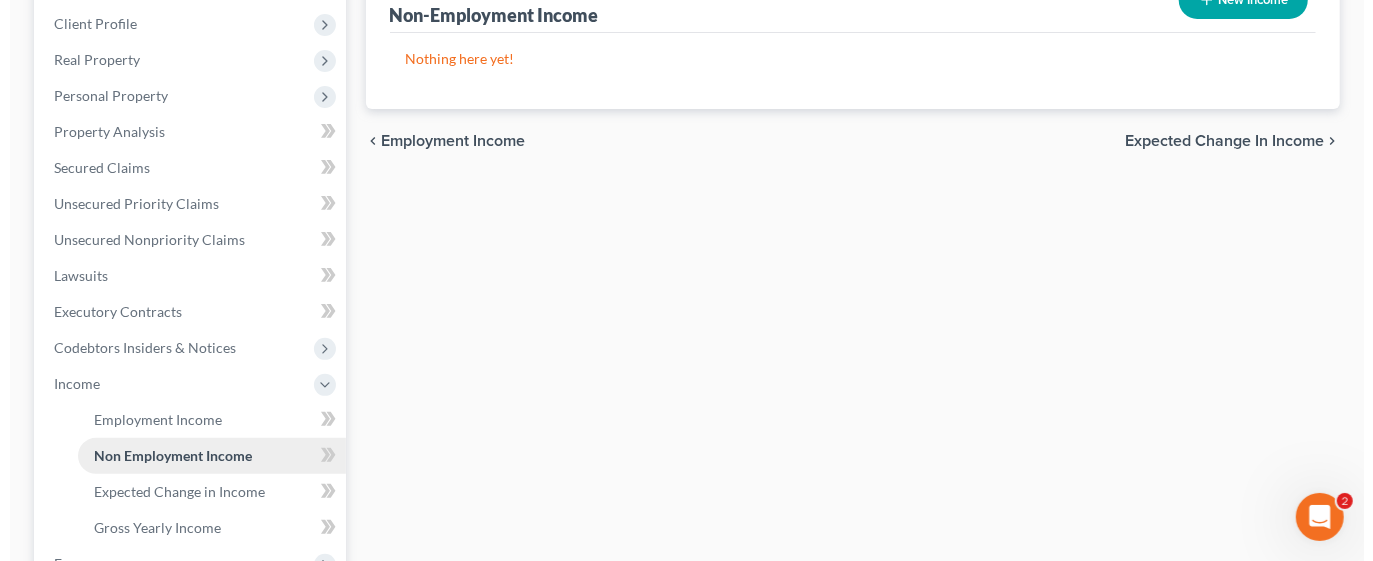 scroll, scrollTop: 0, scrollLeft: 0, axis: both 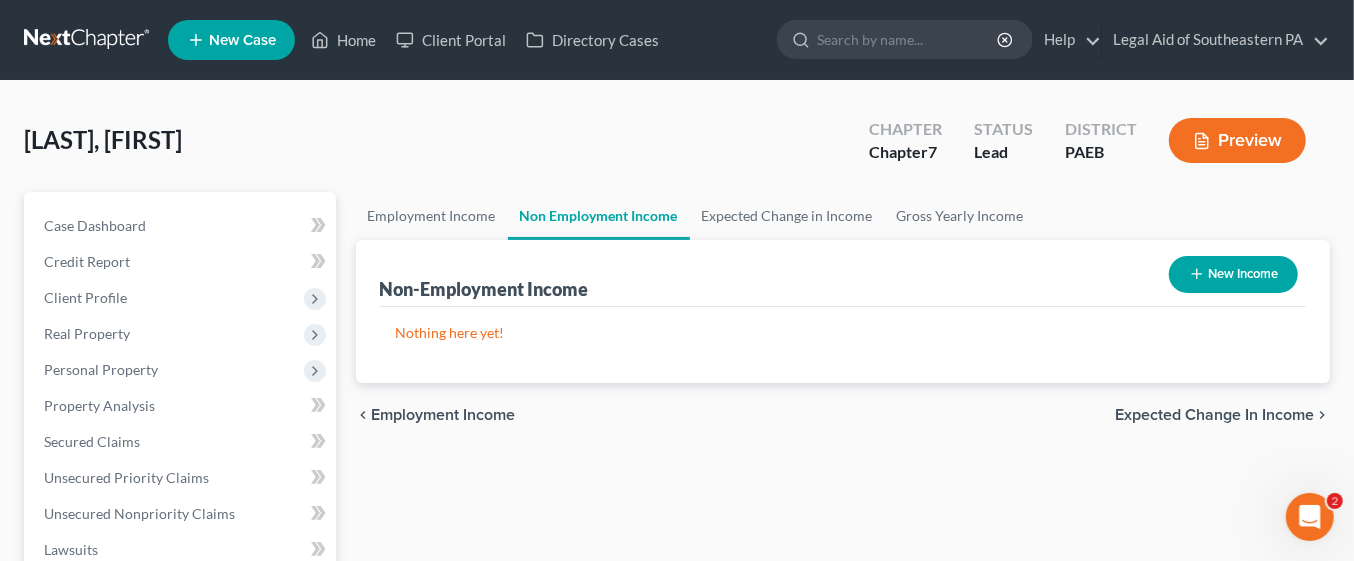 click on "New Income" at bounding box center (1233, 274) 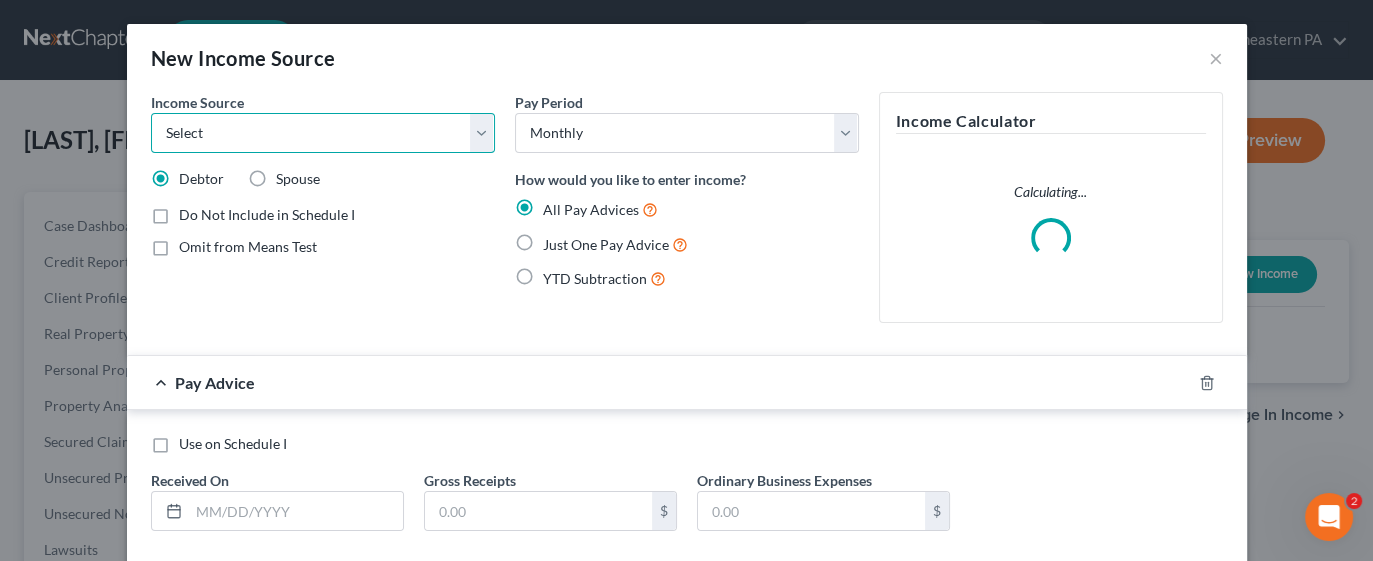 click on "Select Unemployment Disability (from employer) Pension Retirement Social Security / Social Security Disability Other Government Assistance Interests, Dividends or Royalties Child / Family Support Contributions to Household Property / Rental Business, Professional or Farm Alimony / Maintenance Payments Military Disability Benefits Other Monthly Income" at bounding box center [323, 133] 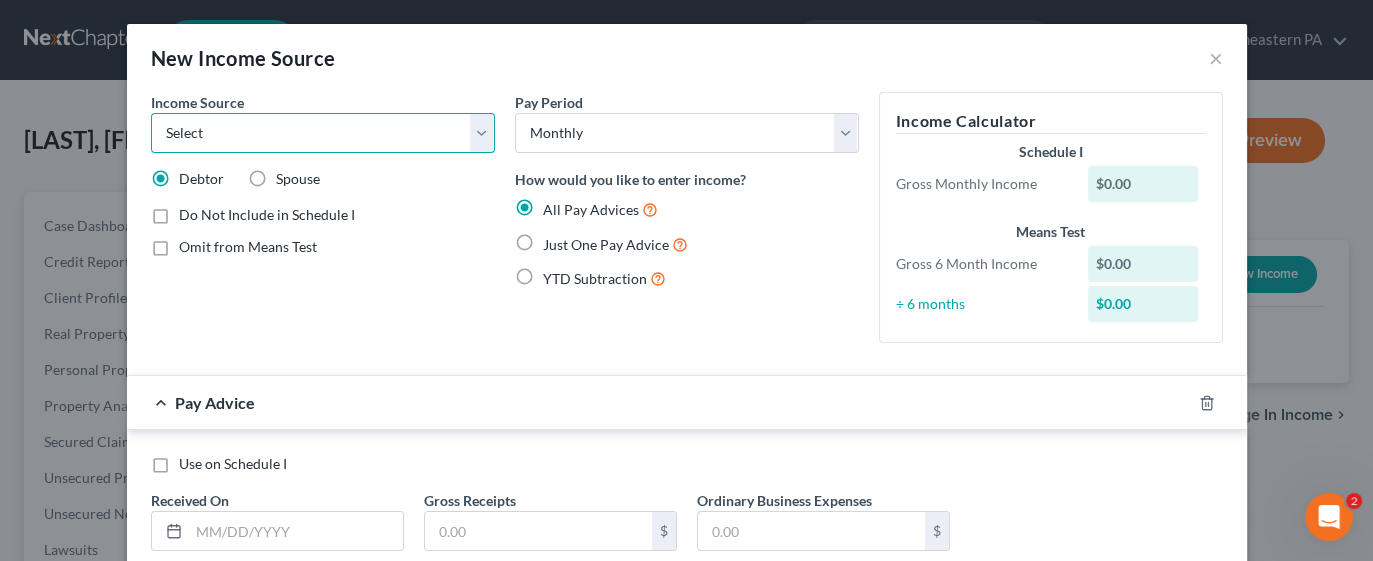 select on "4" 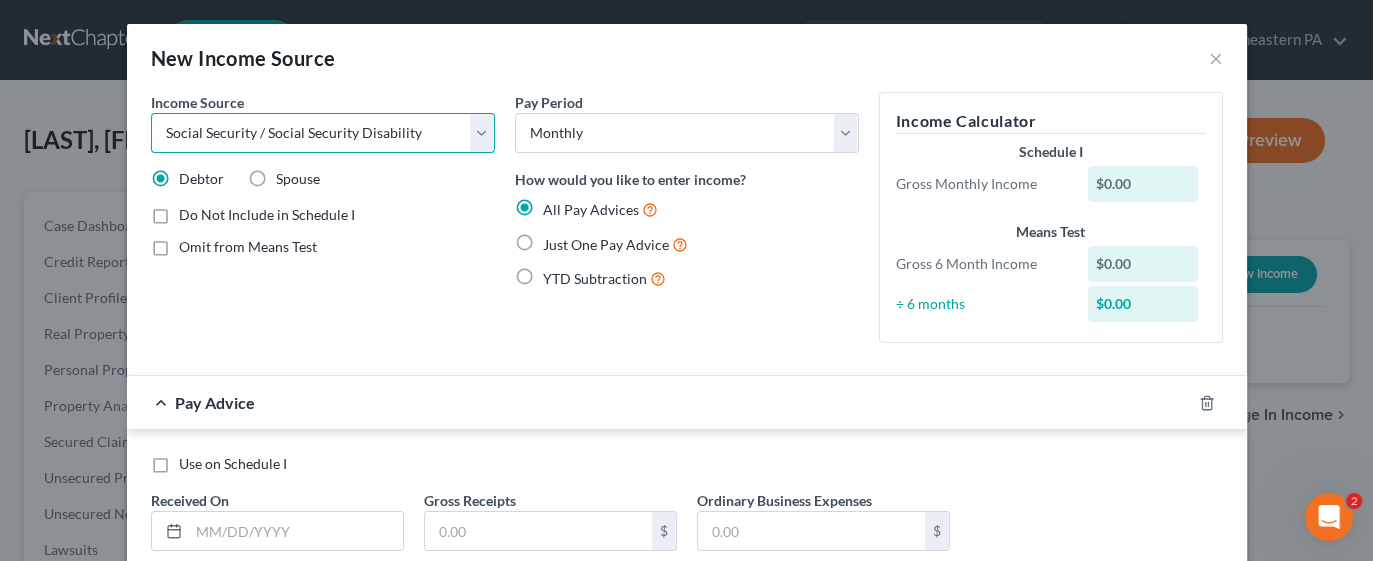 click on "Select Unemployment Disability (from employer) Pension Retirement Social Security / Social Security Disability Other Government Assistance Interests, Dividends or Royalties Child / Family Support Contributions to Household Property / Rental Business, Professional or Farm Alimony / Maintenance Payments Military Disability Benefits Other Monthly Income" at bounding box center (323, 133) 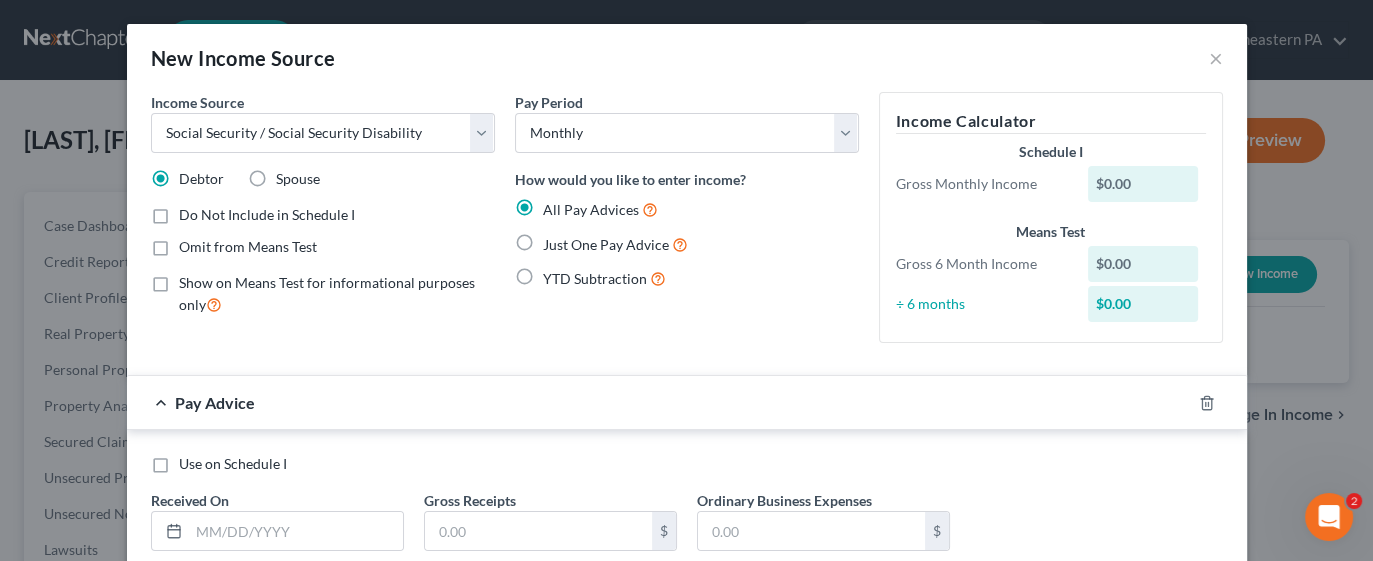 click on "Omit from Means Test" at bounding box center (248, 247) 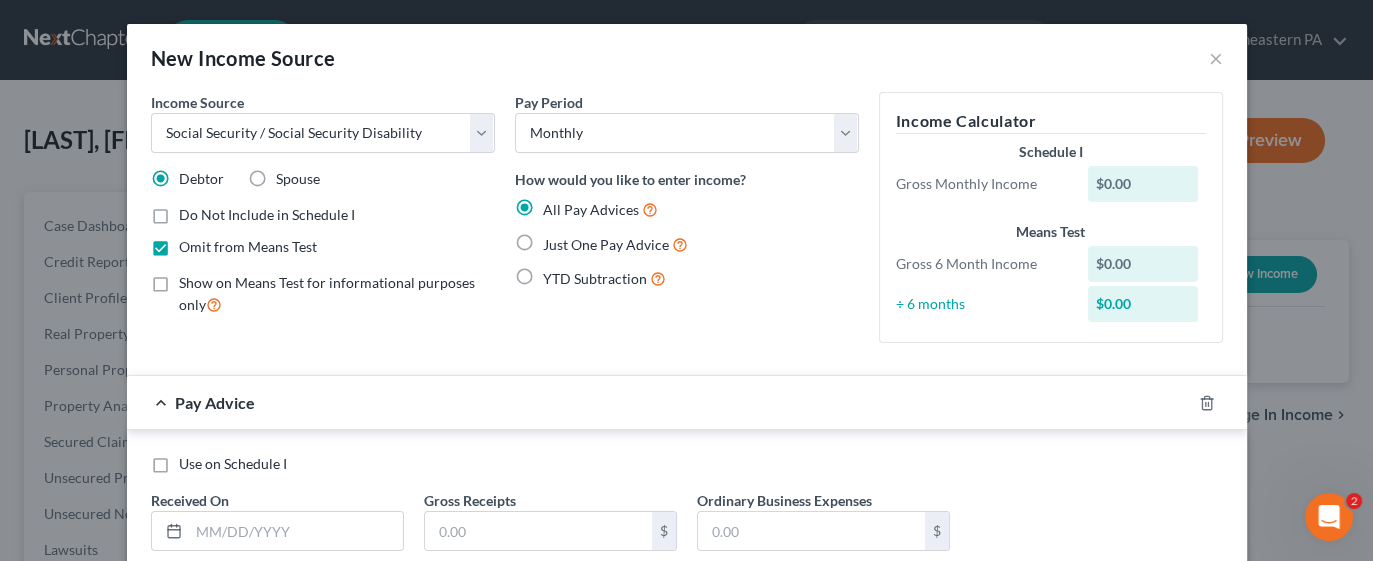 click on "$0.00" at bounding box center (1143, 184) 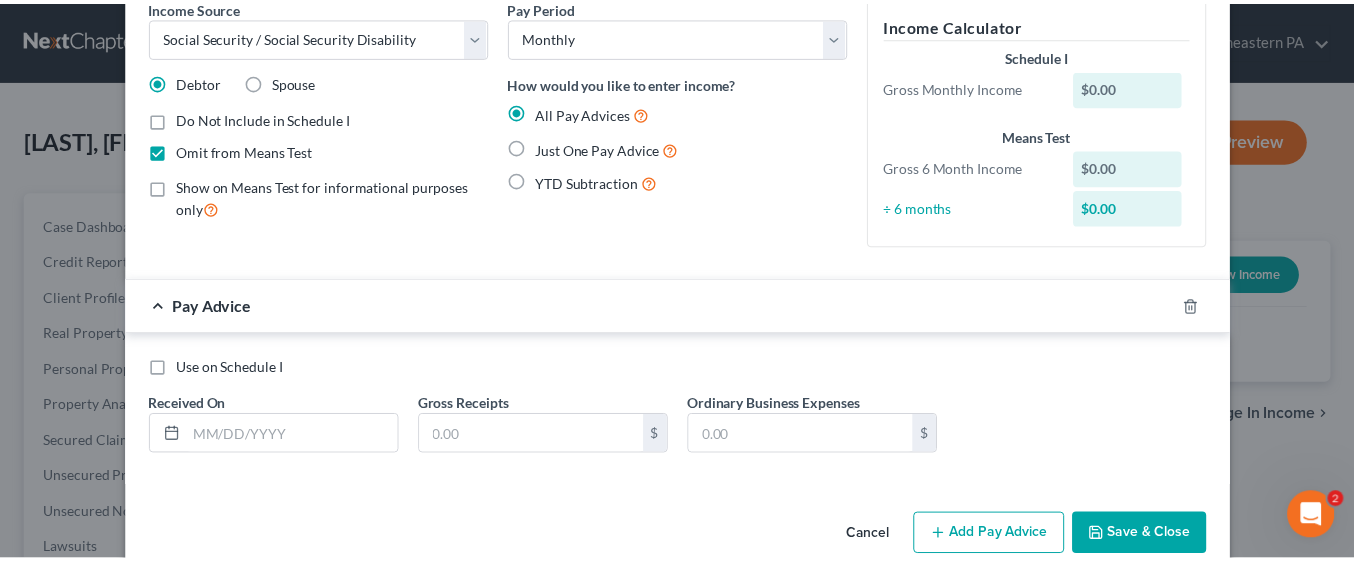 scroll, scrollTop: 129, scrollLeft: 0, axis: vertical 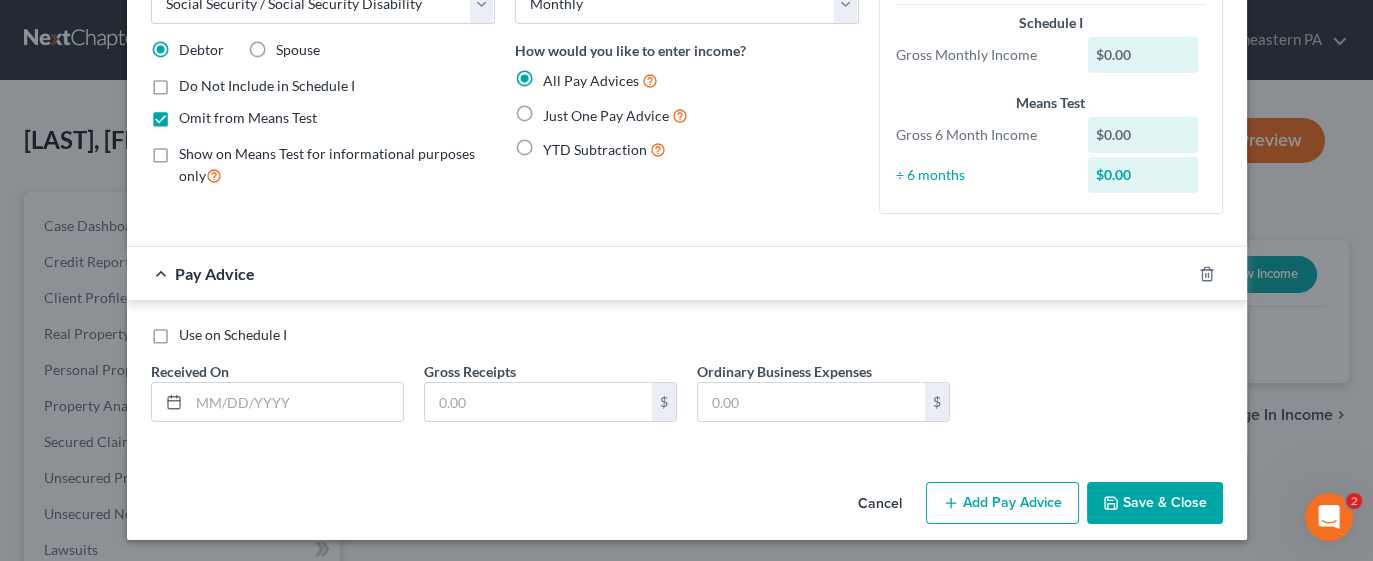 click on "Use on Schedule I" at bounding box center (233, 335) 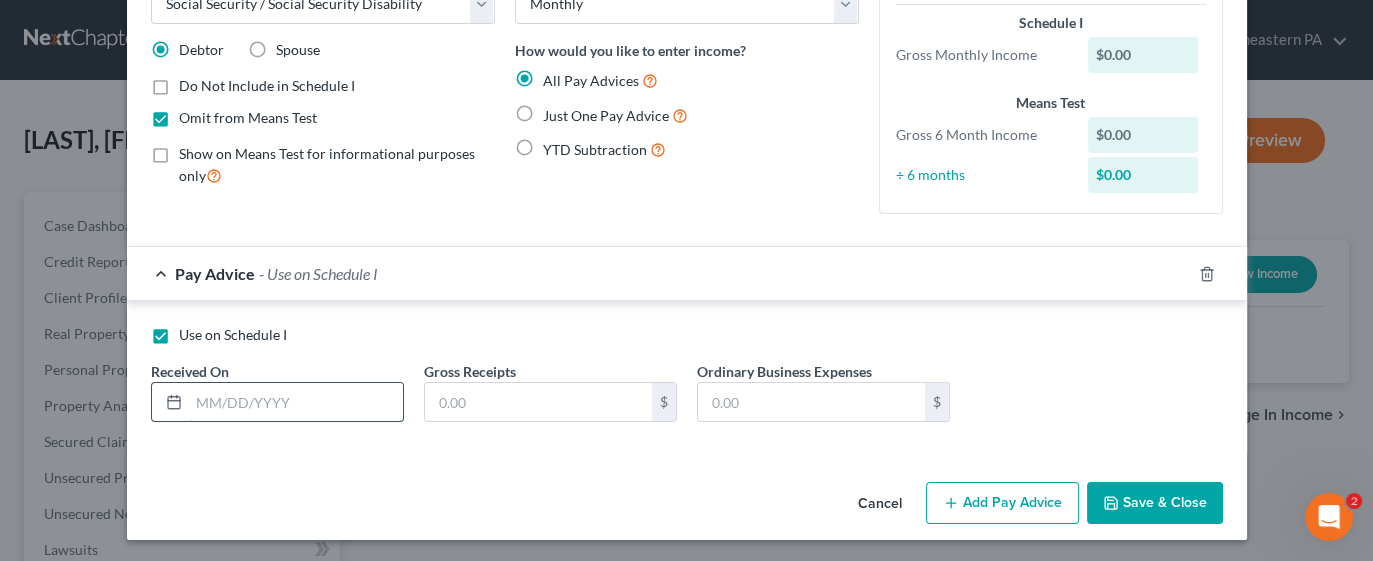 click at bounding box center (296, 402) 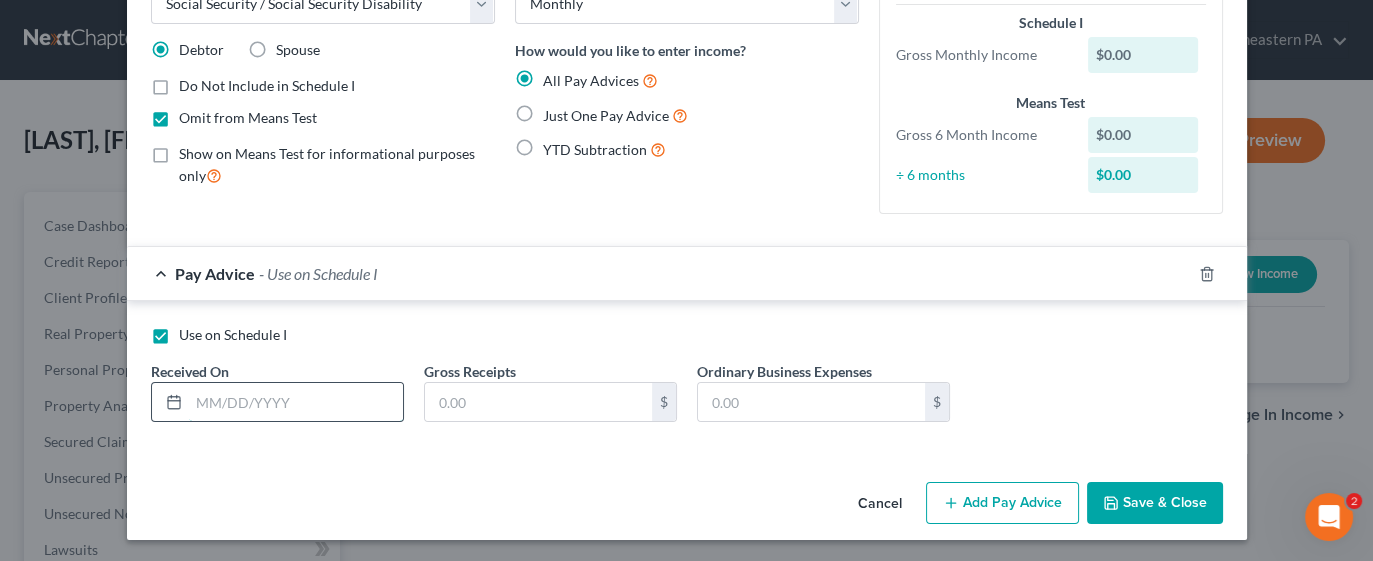 type on "01/01/2025" 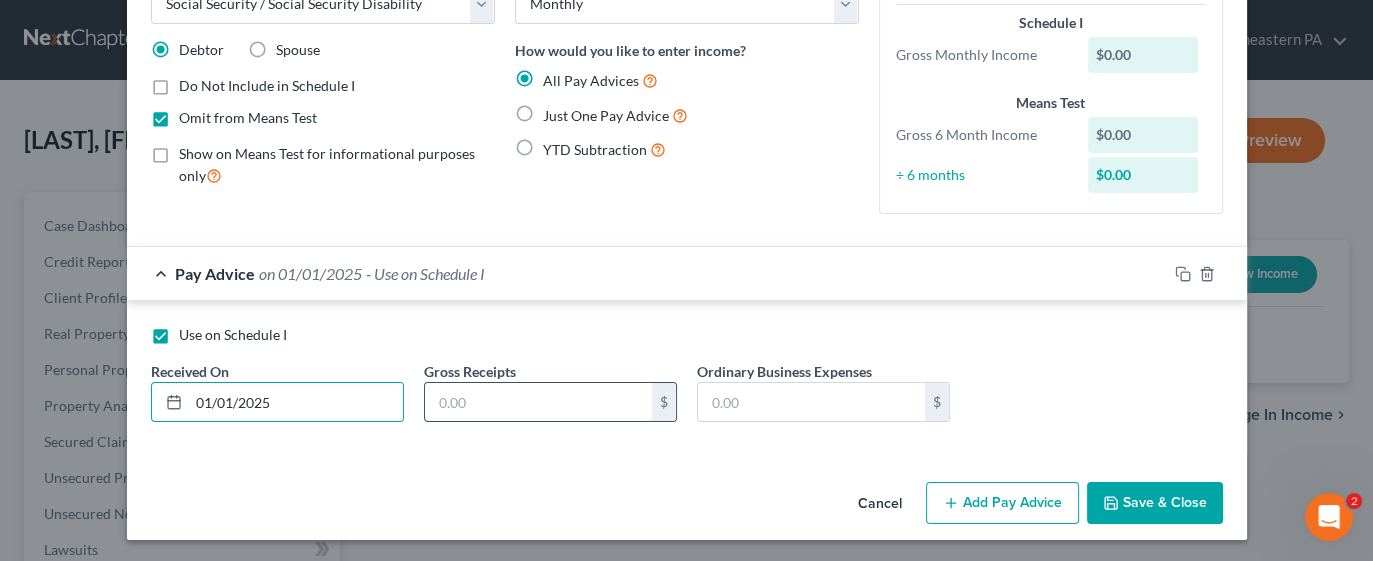 click at bounding box center (538, 402) 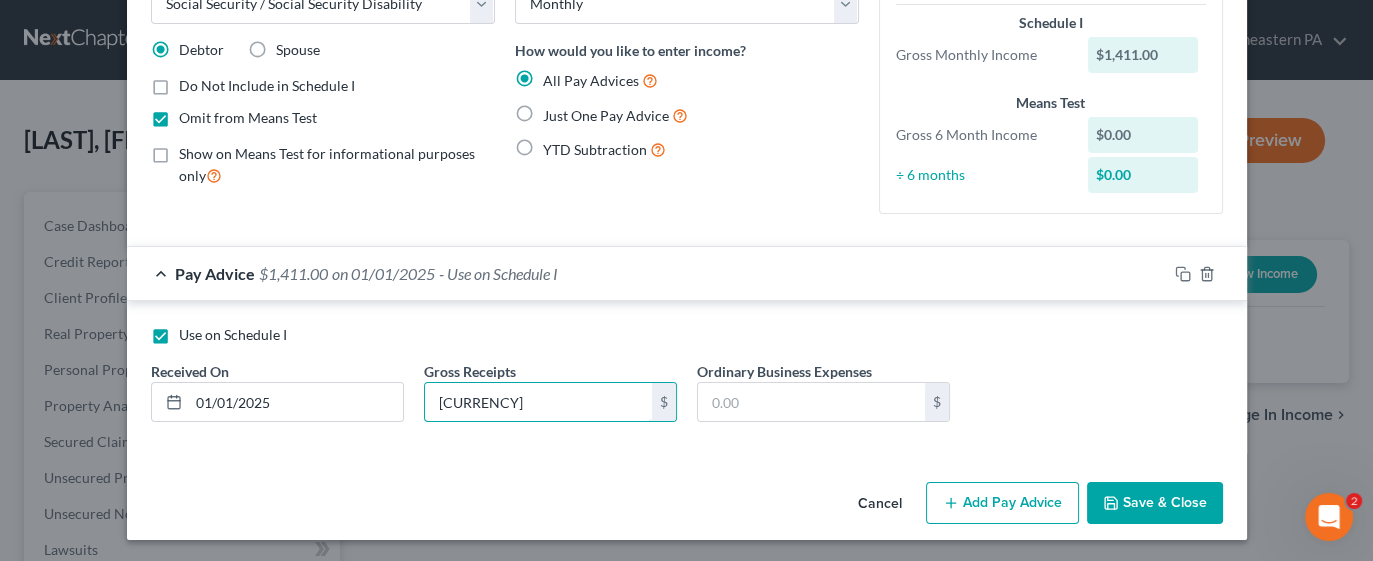 type on "[CURRENCY]" 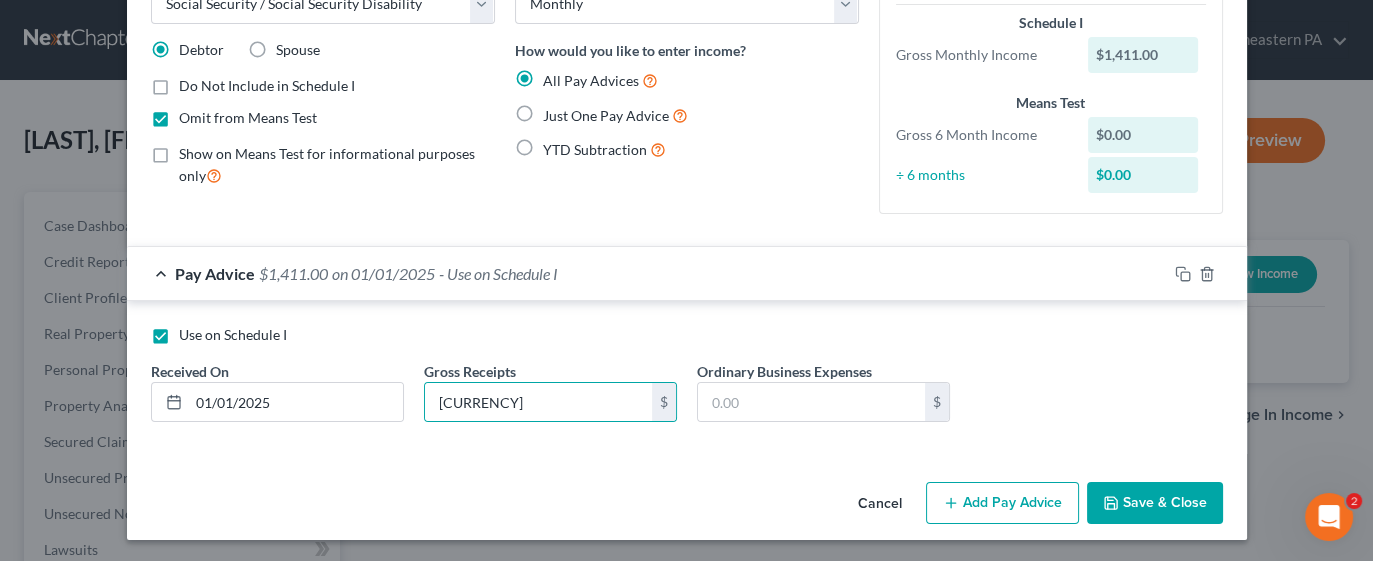click on "Save & Close" at bounding box center [1155, 503] 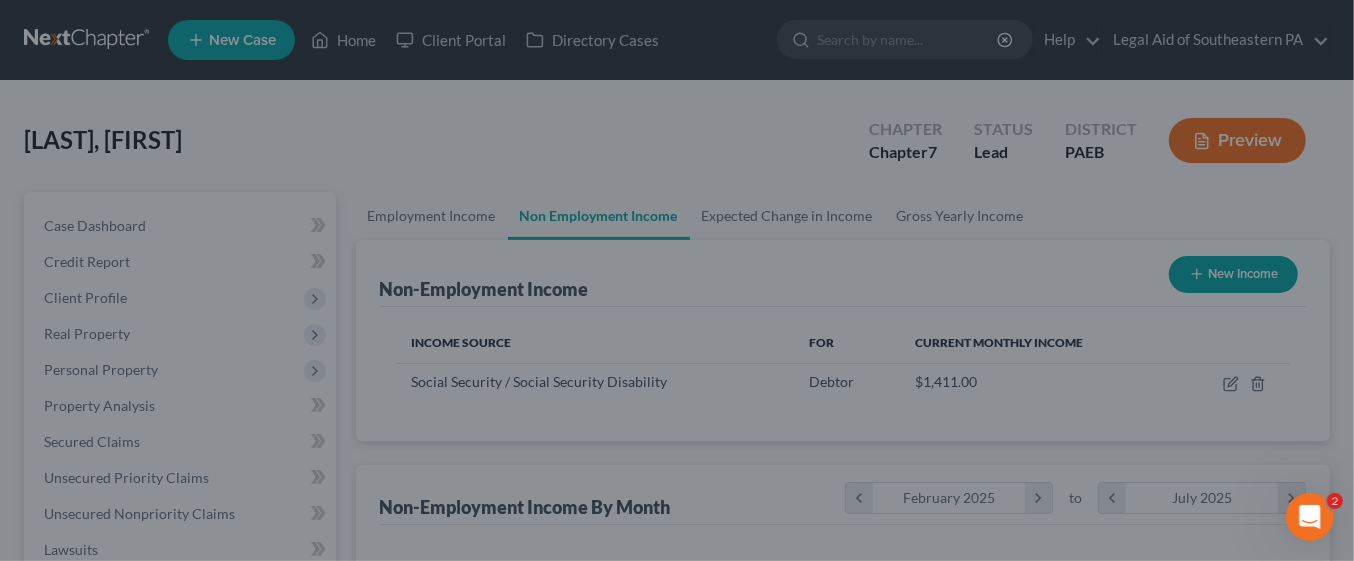 scroll, scrollTop: 355, scrollLeft: 545, axis: both 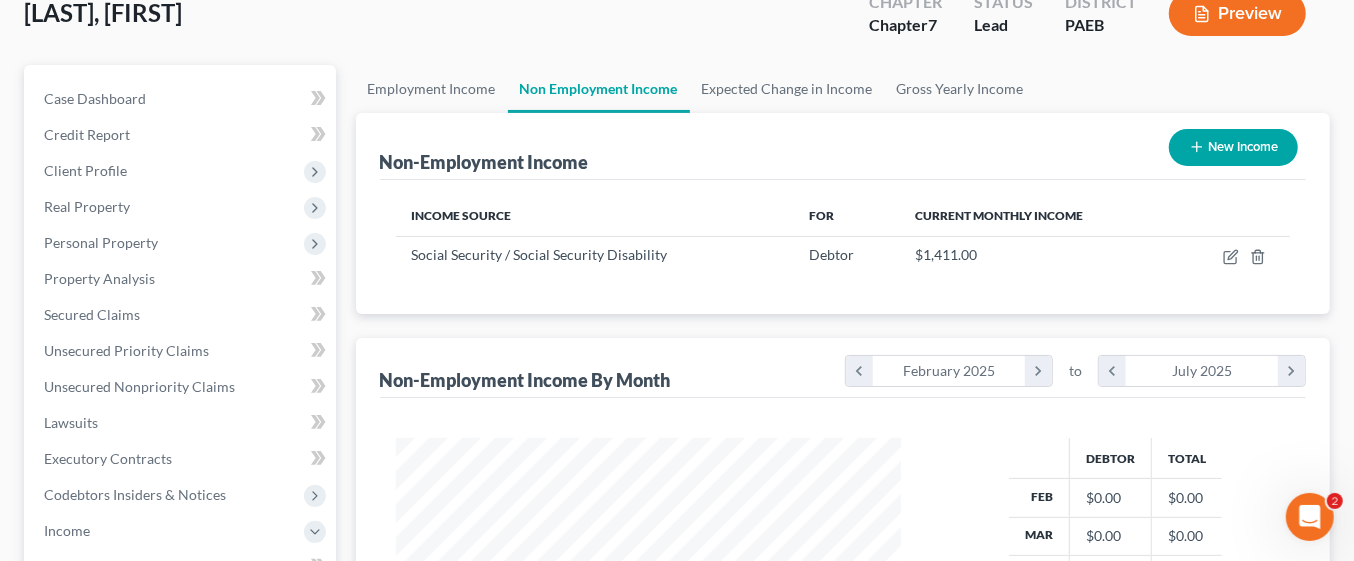 click on "Non-Employment Income New Income" at bounding box center [843, 146] 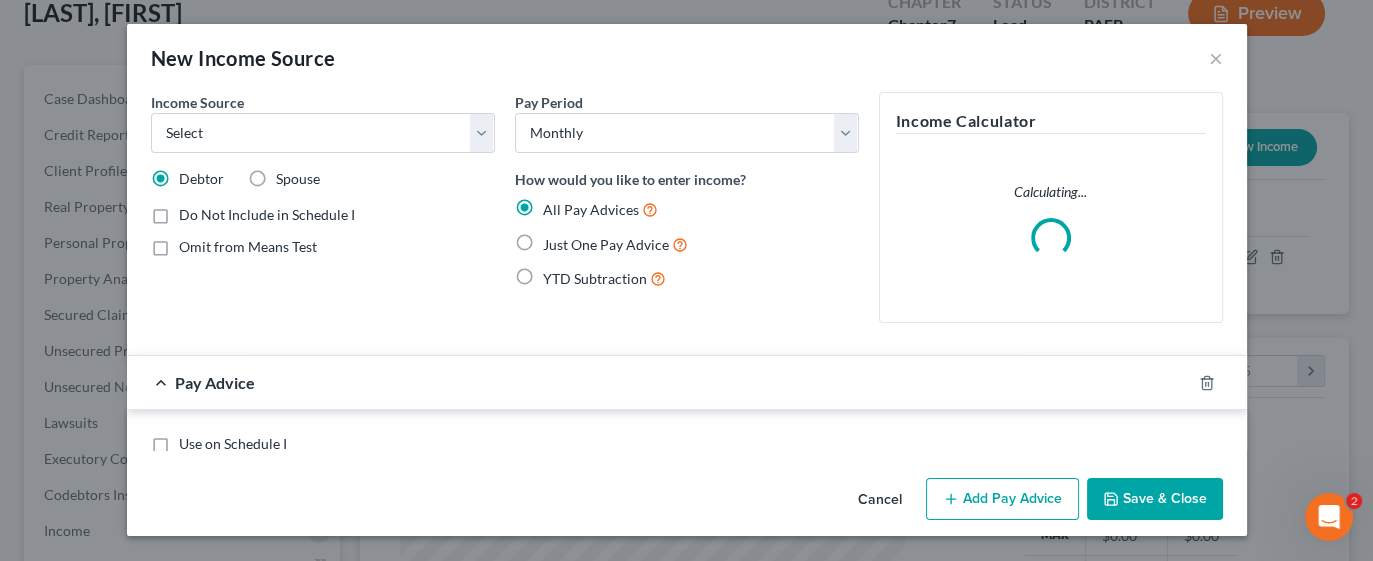 scroll, scrollTop: 999643, scrollLeft: 999446, axis: both 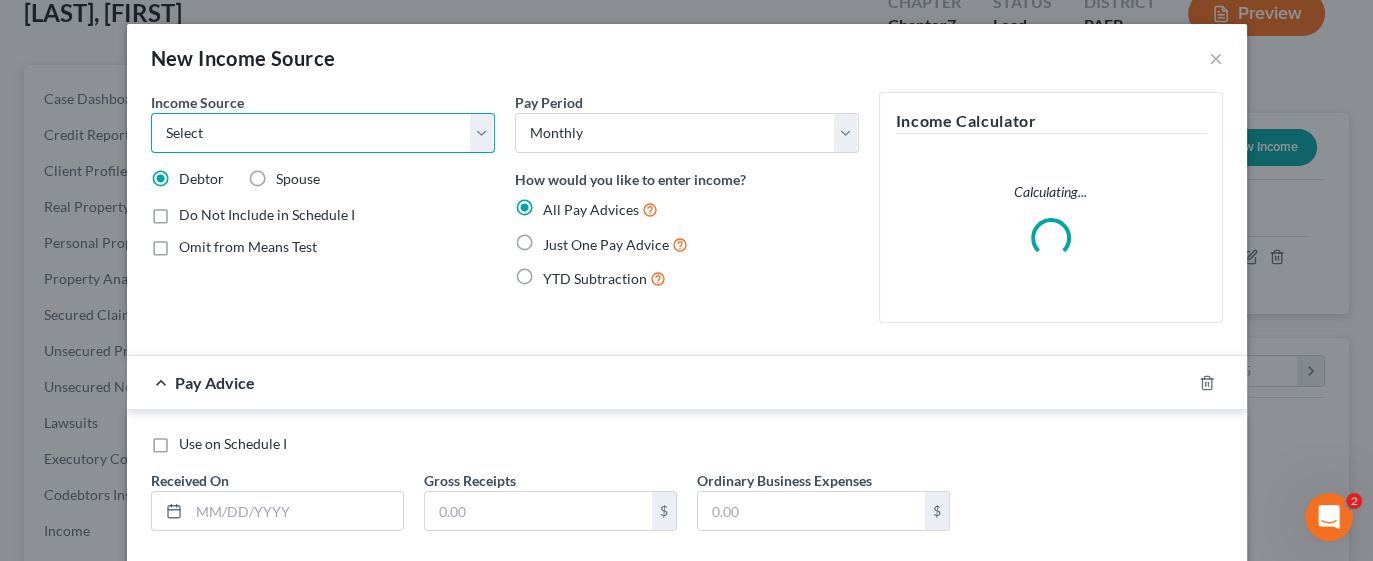 click on "Select Unemployment Disability (from employer) Pension Retirement Social Security / Social Security Disability Other Government Assistance Interests, Dividends or Royalties Child / Family Support Contributions to Household Property / Rental Business, Professional or Farm Alimony / Maintenance Payments Military Disability Benefits Other Monthly Income" at bounding box center [323, 133] 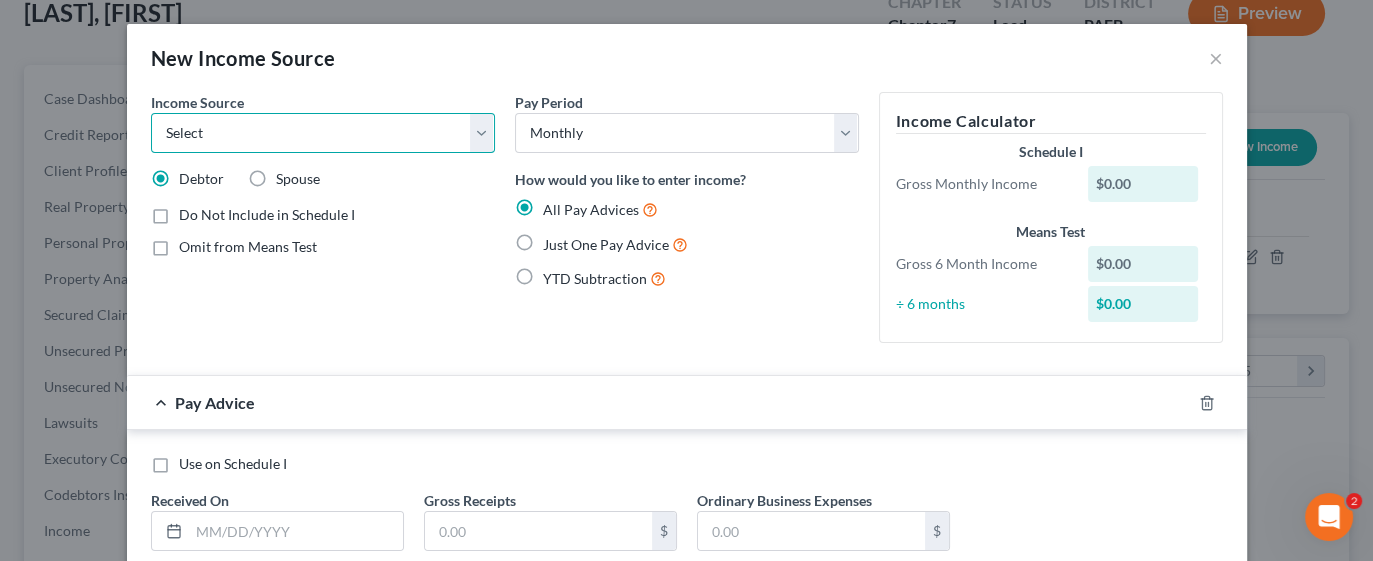 select on "2" 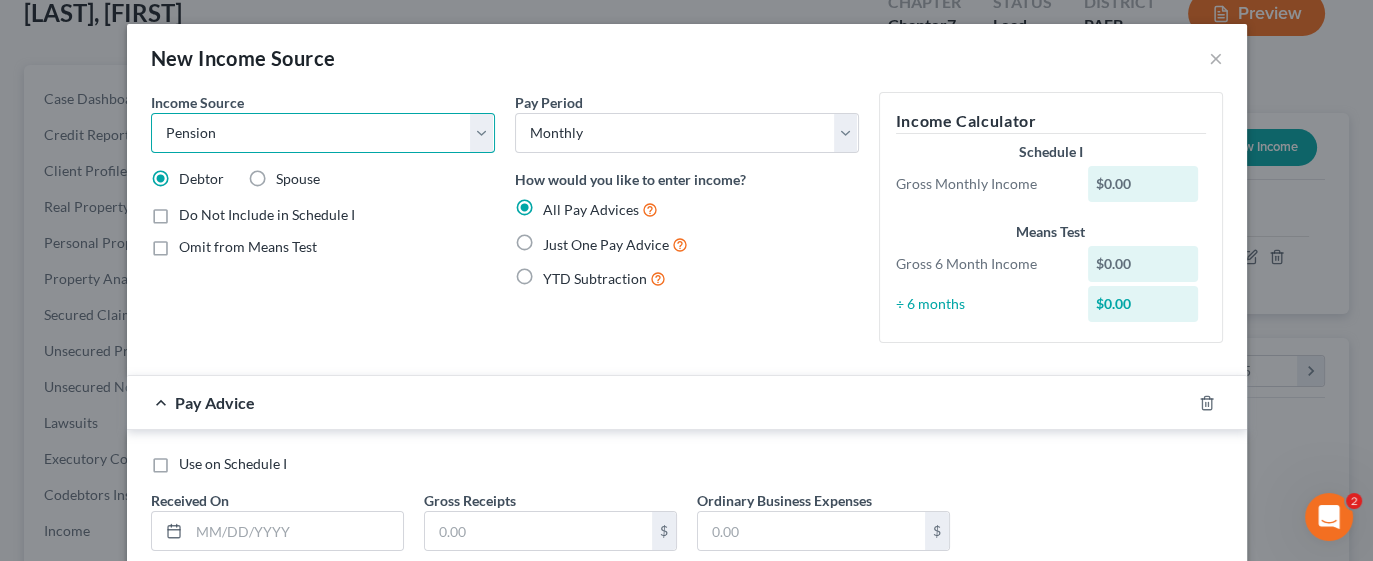 click on "Select Unemployment Disability (from employer) Pension Retirement Social Security / Social Security Disability Other Government Assistance Interests, Dividends or Royalties Child / Family Support Contributions to Household Property / Rental Business, Professional or Farm Alimony / Maintenance Payments Military Disability Benefits Other Monthly Income" at bounding box center [323, 133] 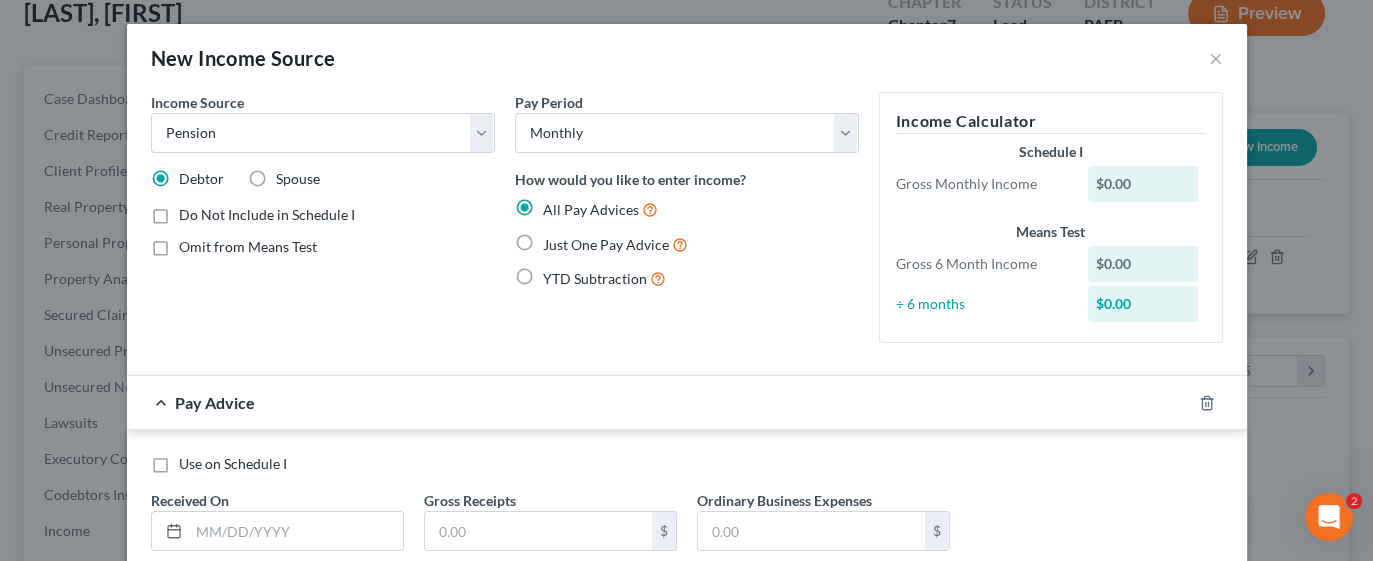 click on "$0.00" at bounding box center (1143, 184) 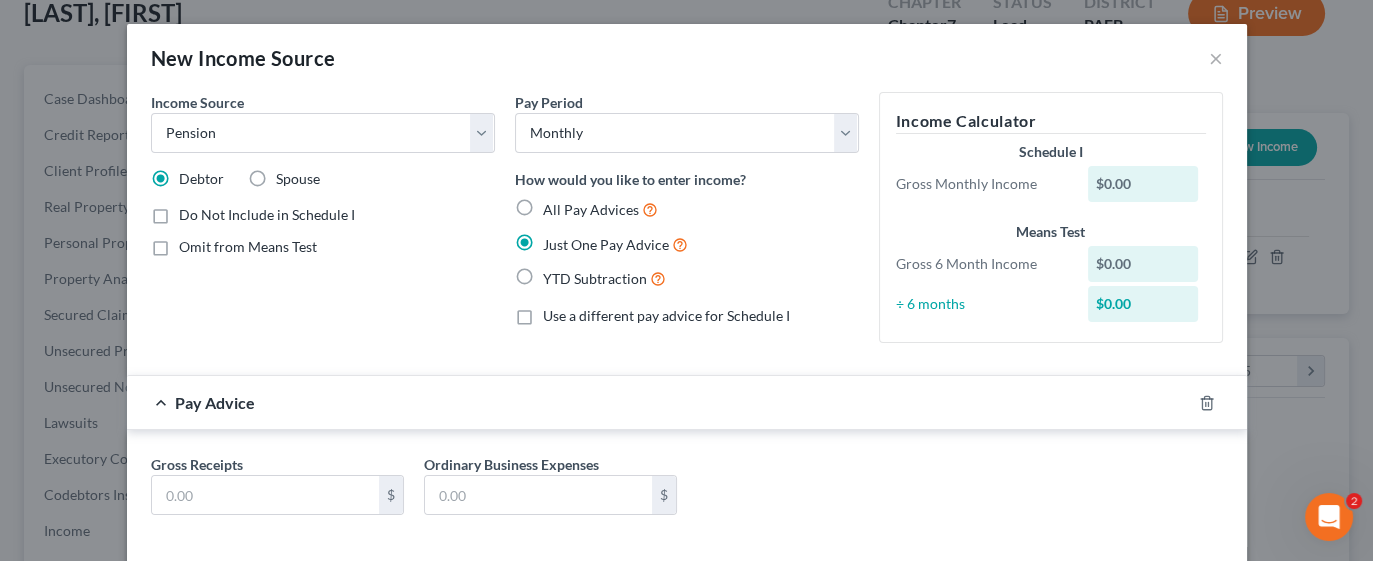 scroll, scrollTop: 92, scrollLeft: 0, axis: vertical 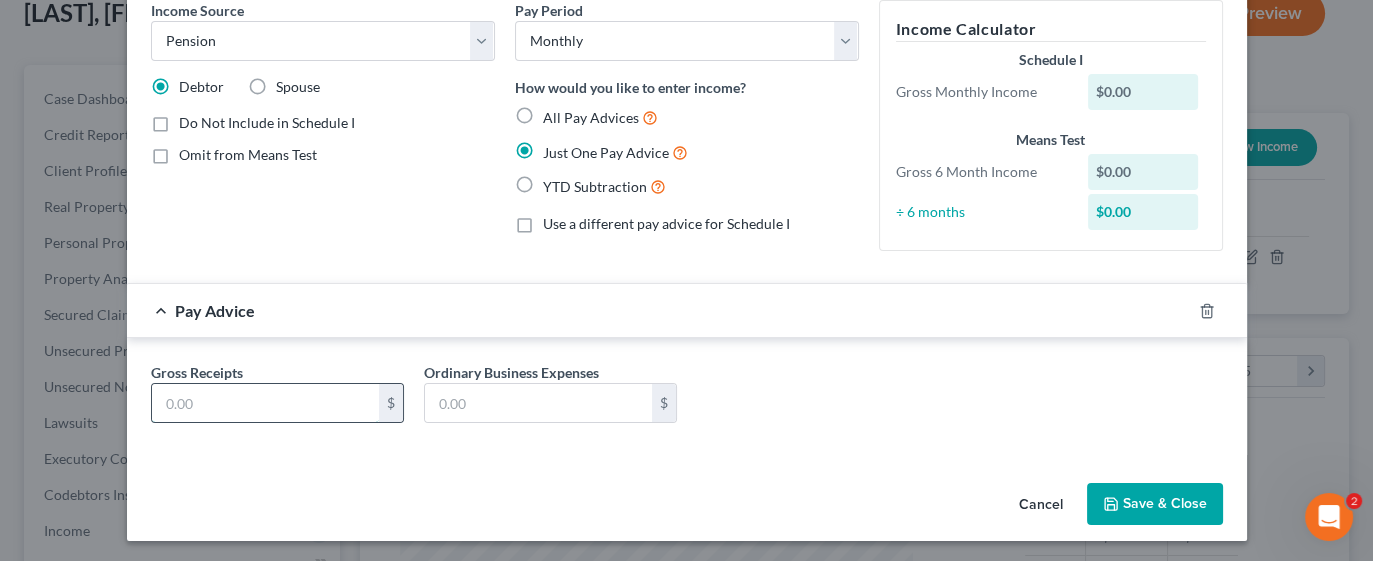click at bounding box center (265, 403) 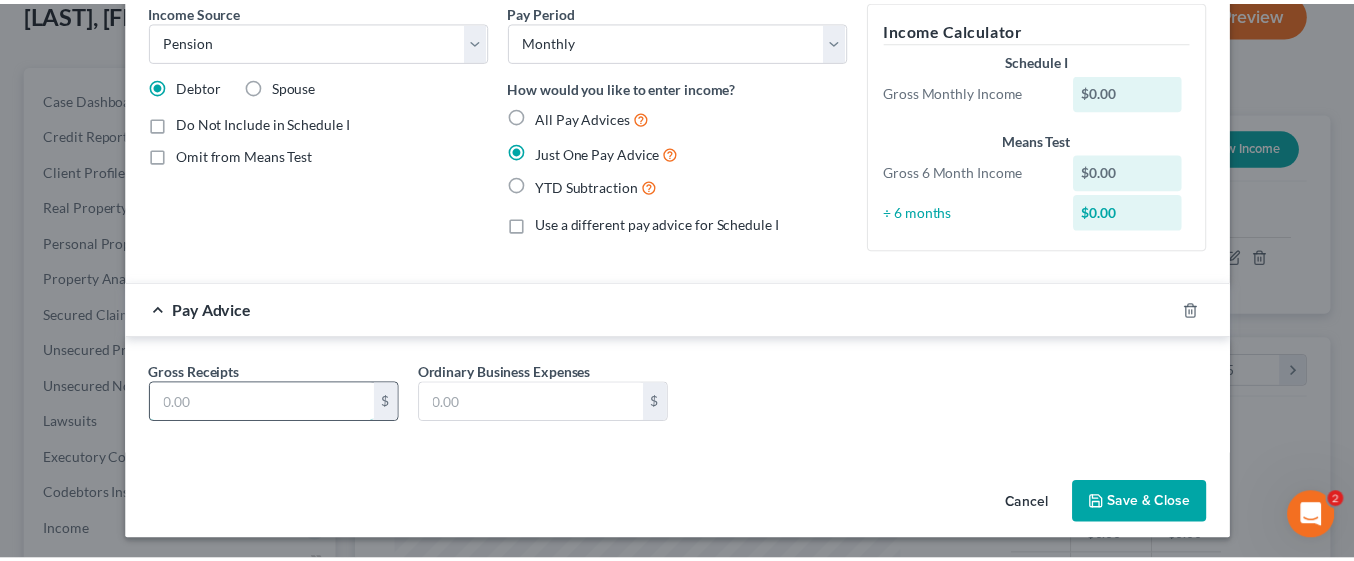scroll, scrollTop: 76, scrollLeft: 0, axis: vertical 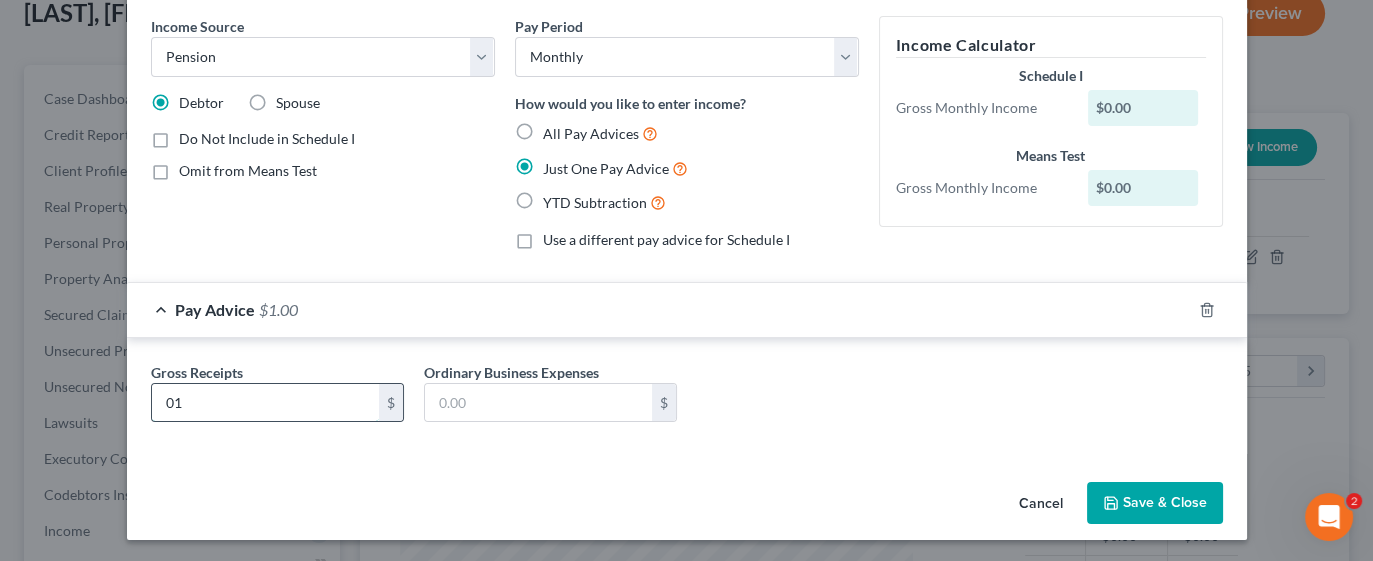 type on "0" 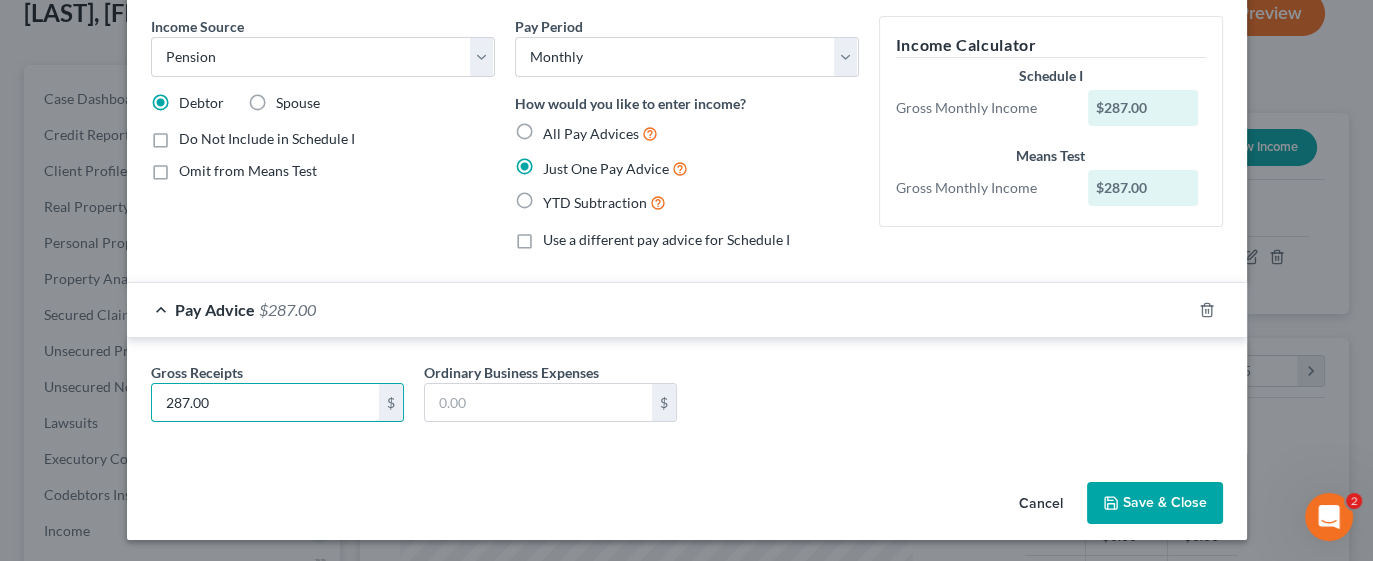 type on "287.00" 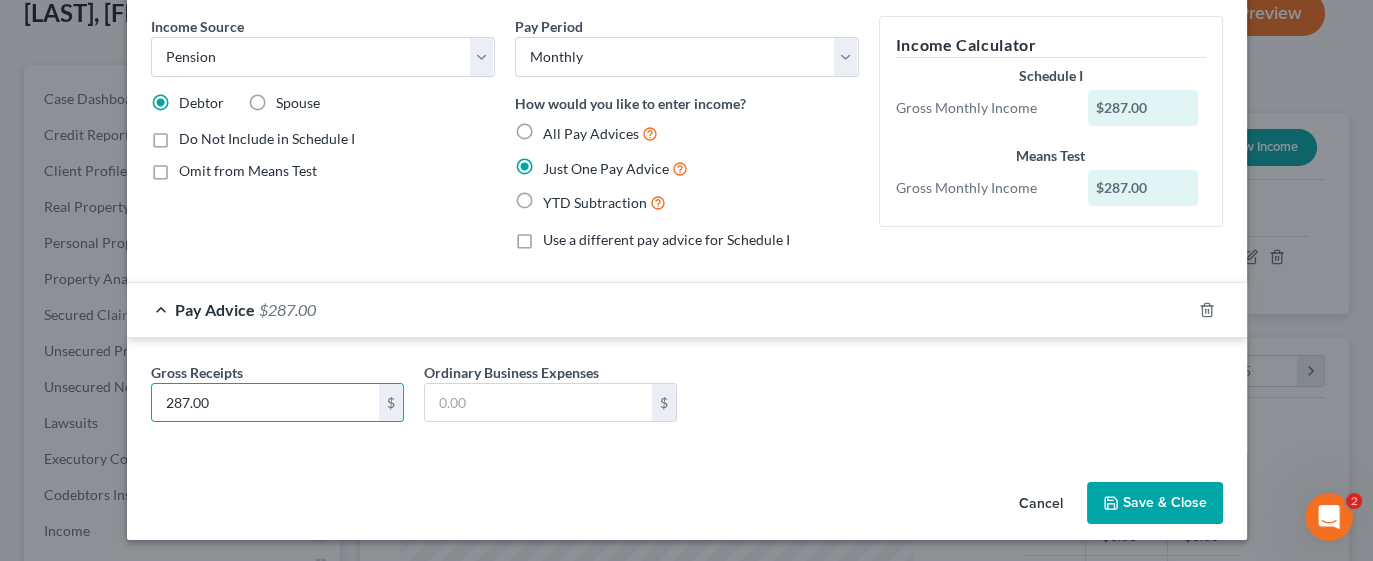click on "Save & Close" at bounding box center (1155, 503) 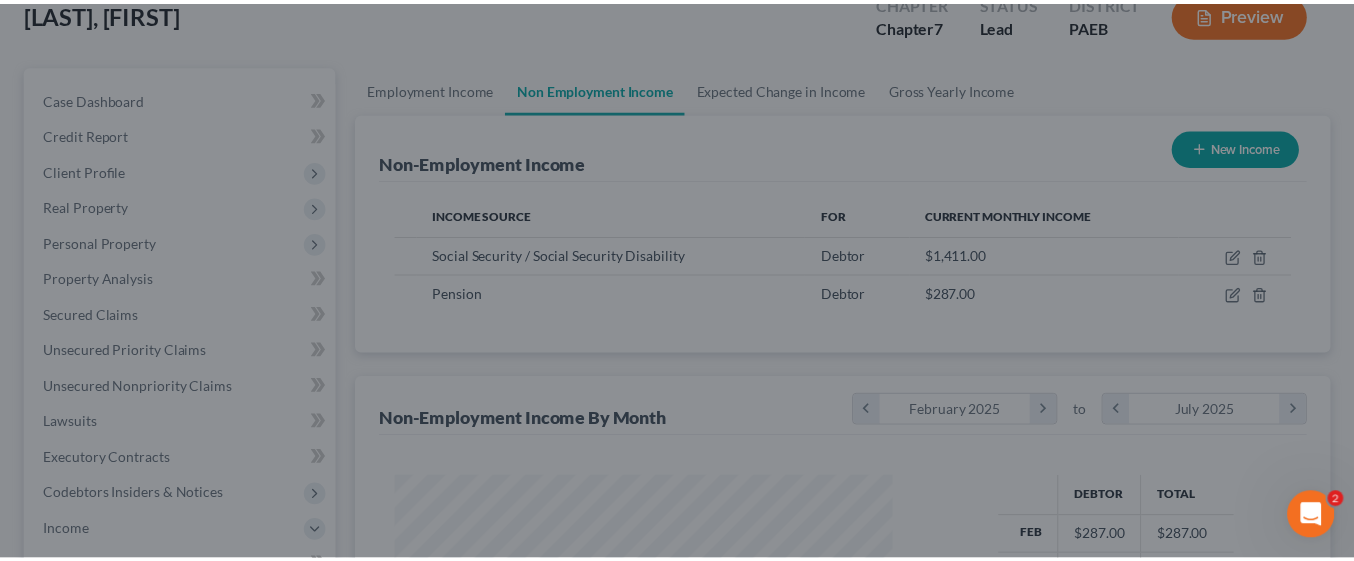 scroll, scrollTop: 355, scrollLeft: 545, axis: both 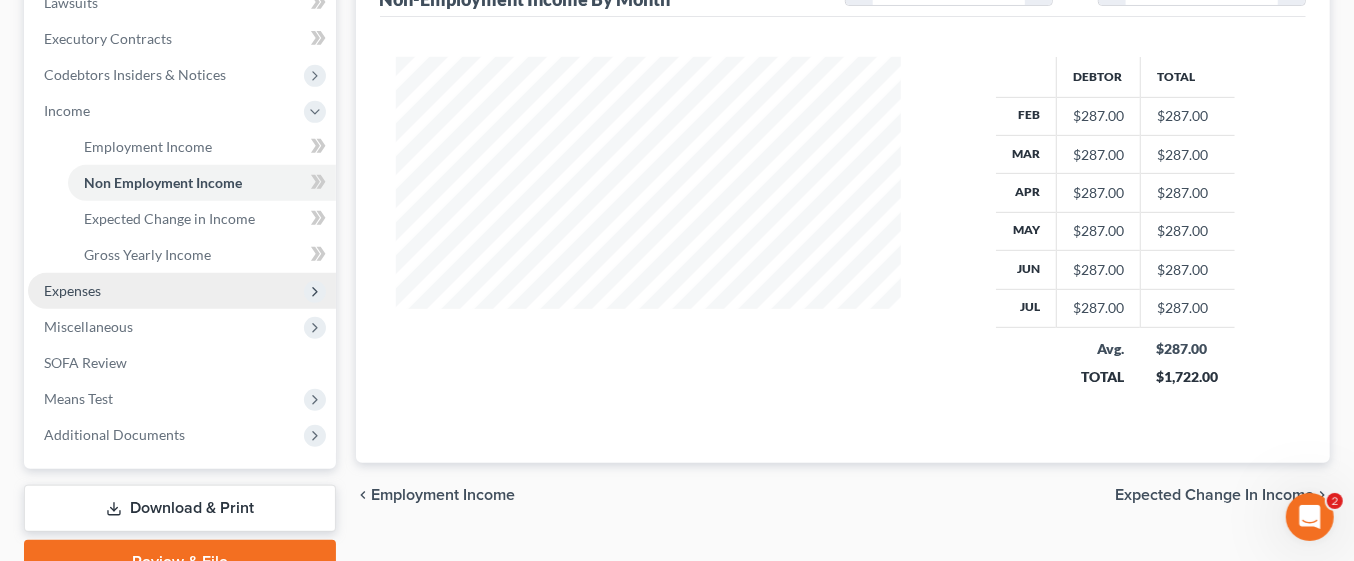 click on "Expenses" at bounding box center (182, 291) 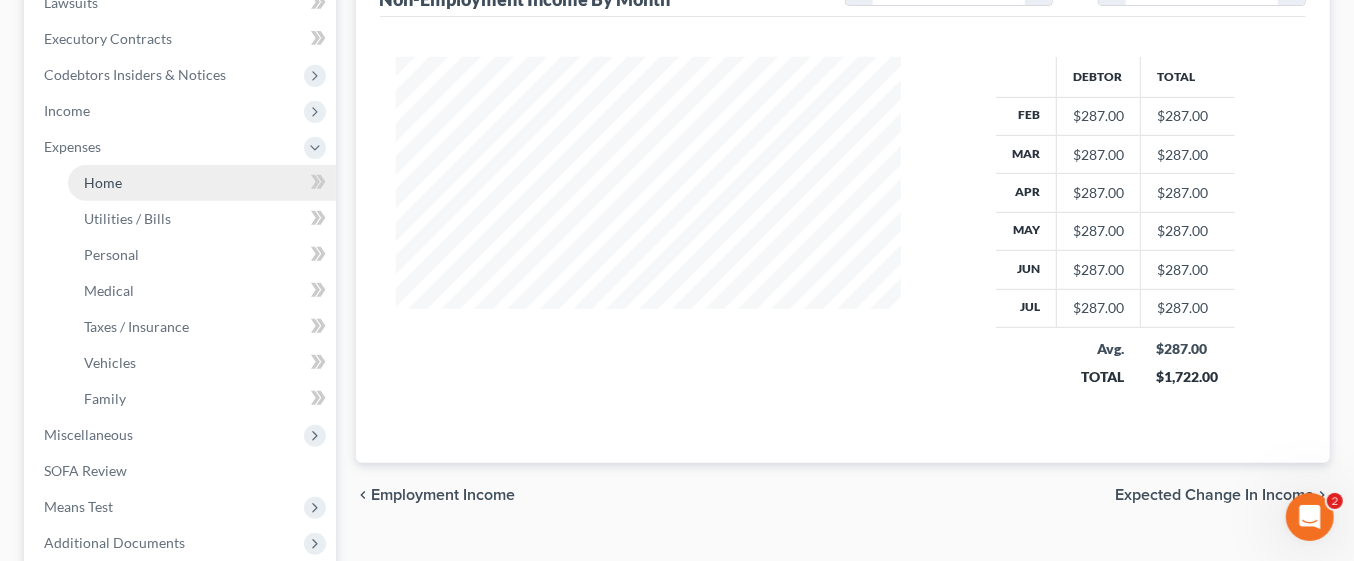 click on "Home" at bounding box center (202, 183) 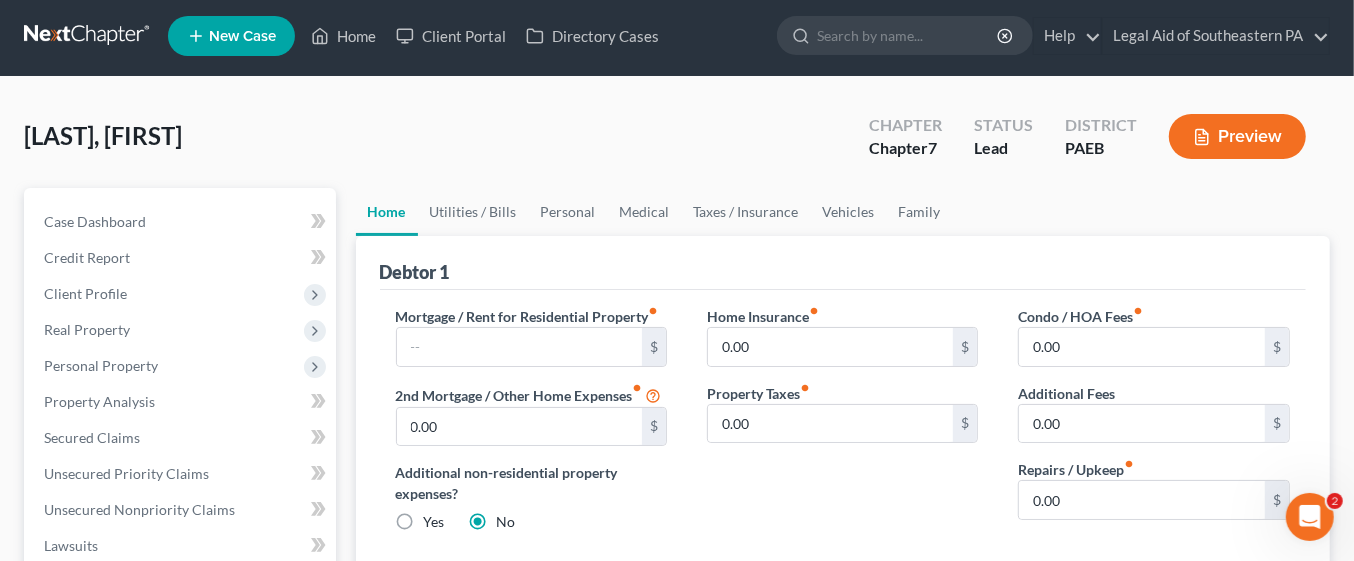 scroll, scrollTop: 0, scrollLeft: 0, axis: both 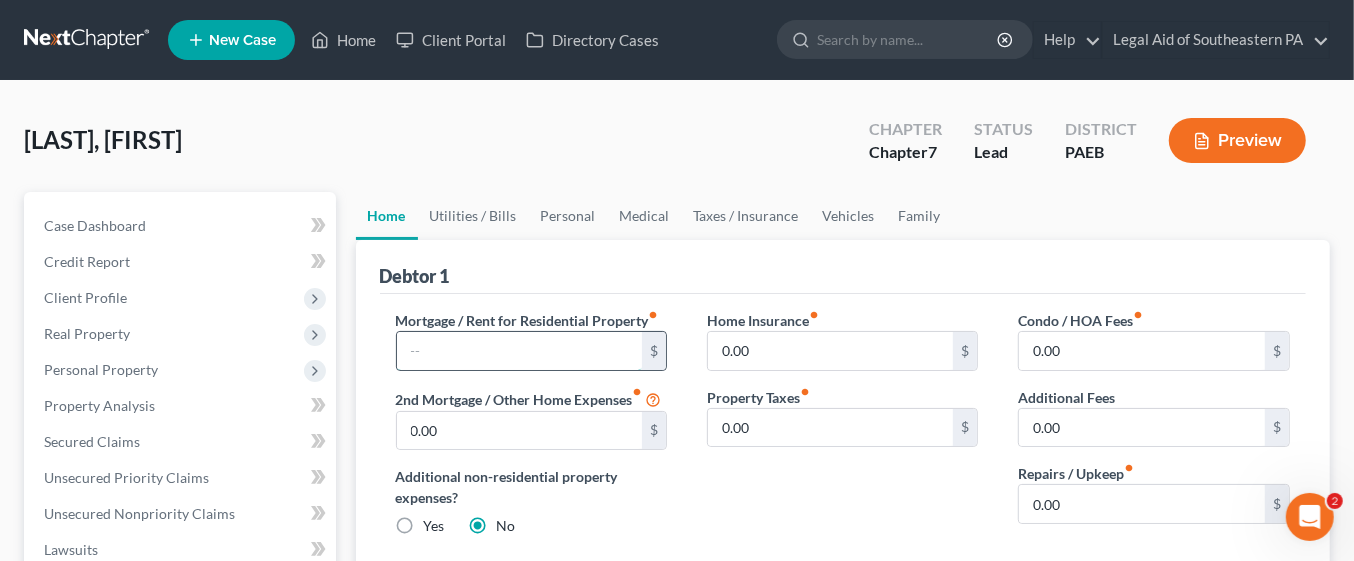 click at bounding box center (520, 351) 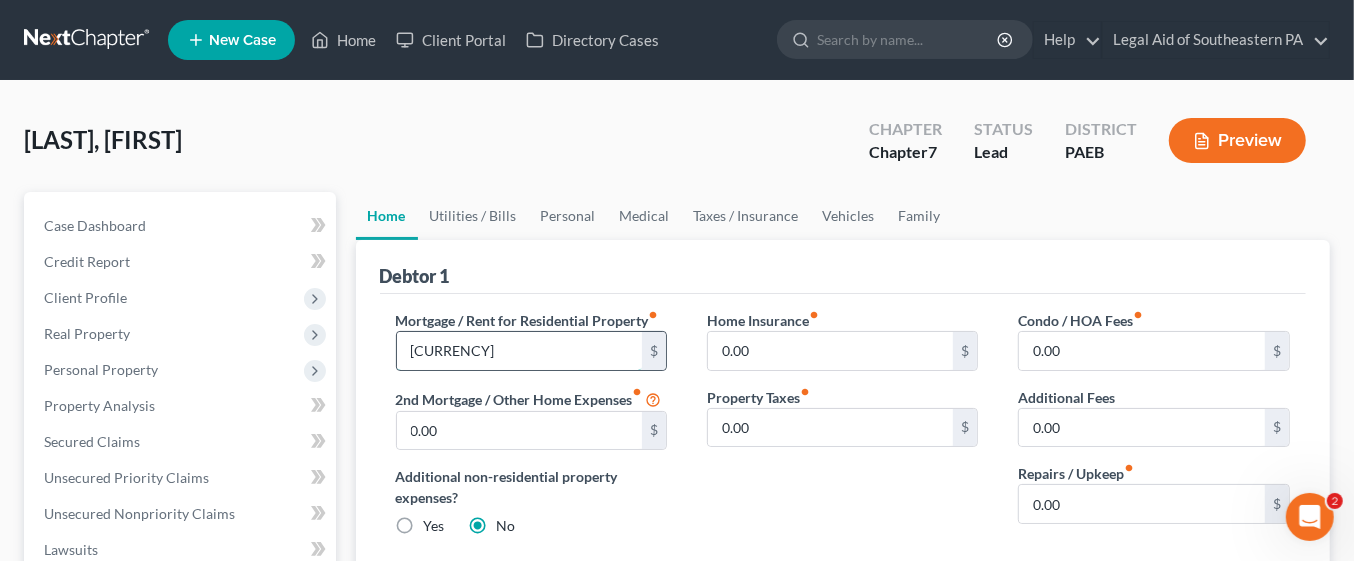 type on "452.00" 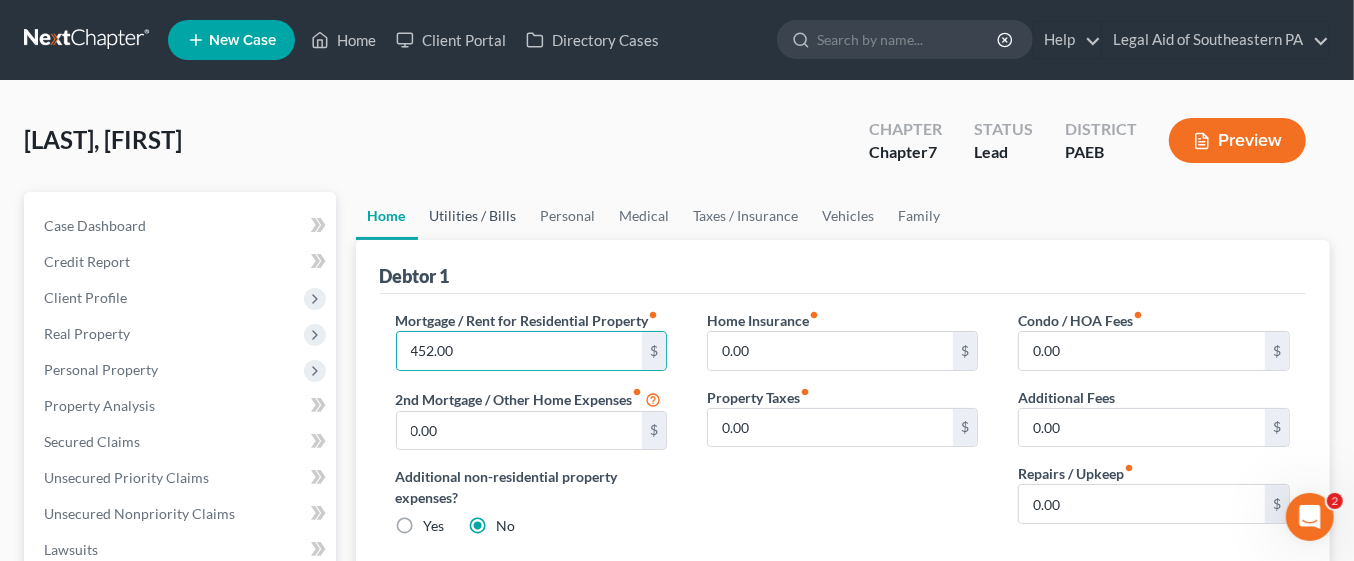 click on "Utilities / Bills" at bounding box center (473, 216) 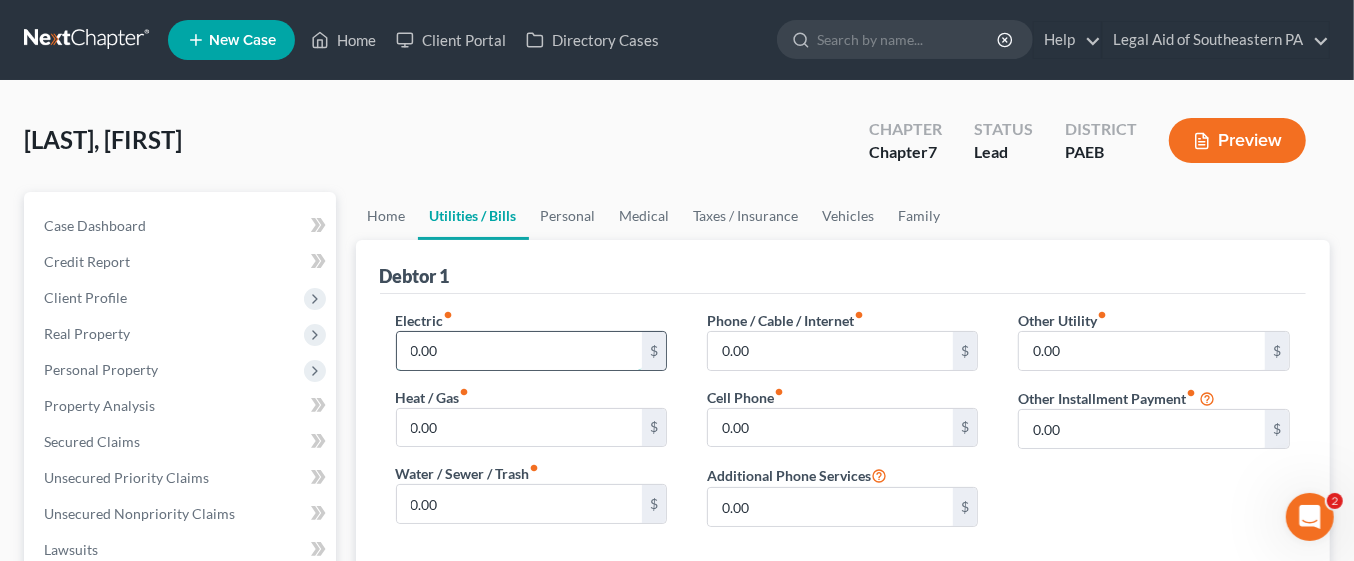 click on "0.00" at bounding box center [520, 351] 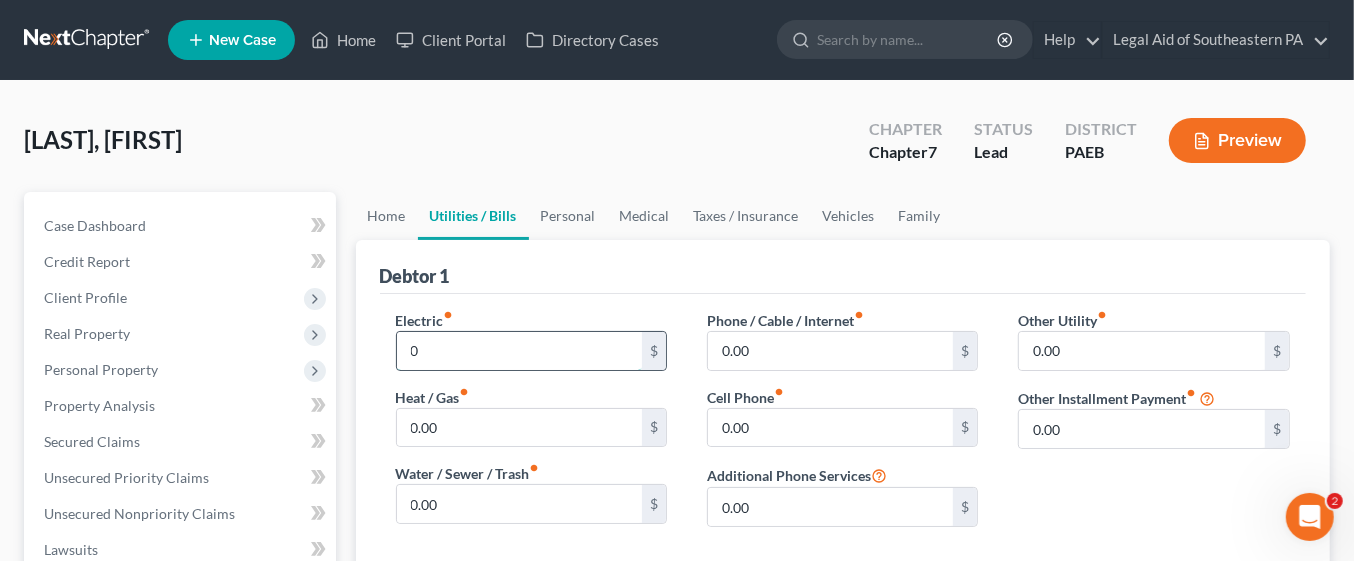 type on "0.00" 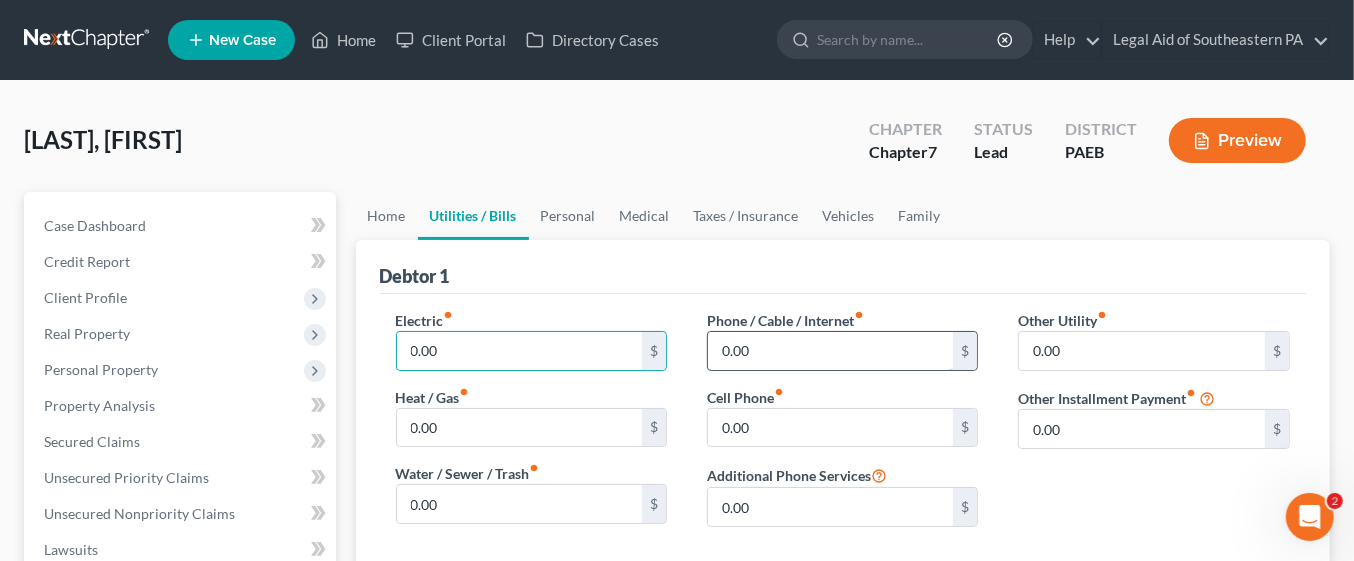 click on "0.00" at bounding box center [831, 351] 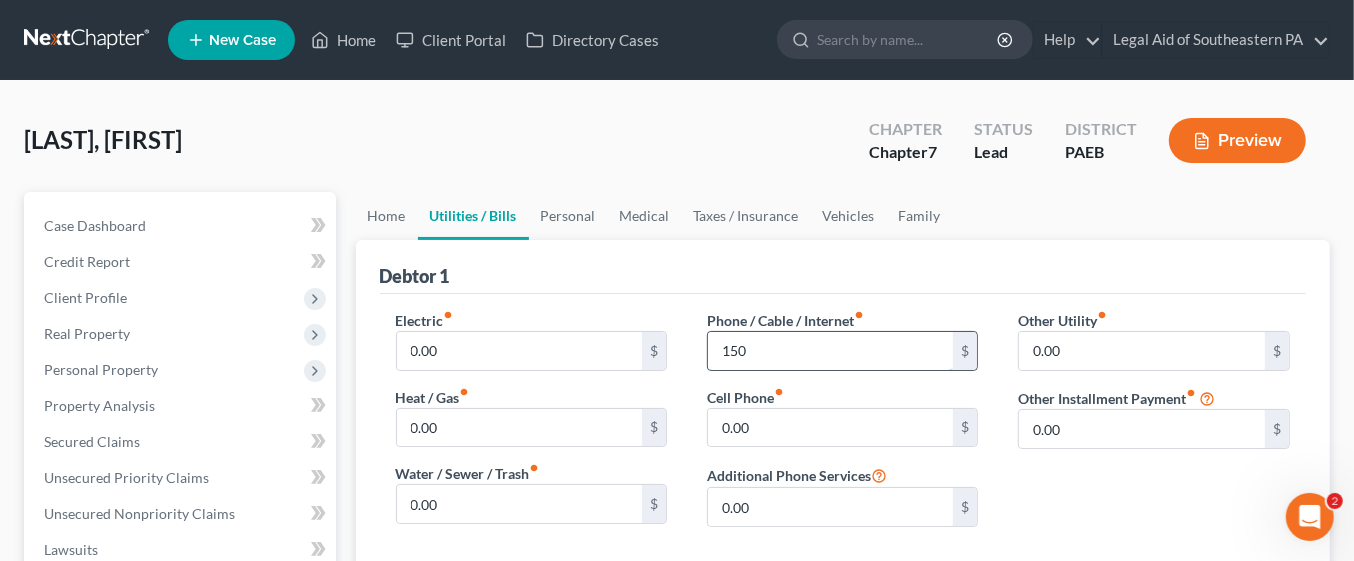 type on "150" 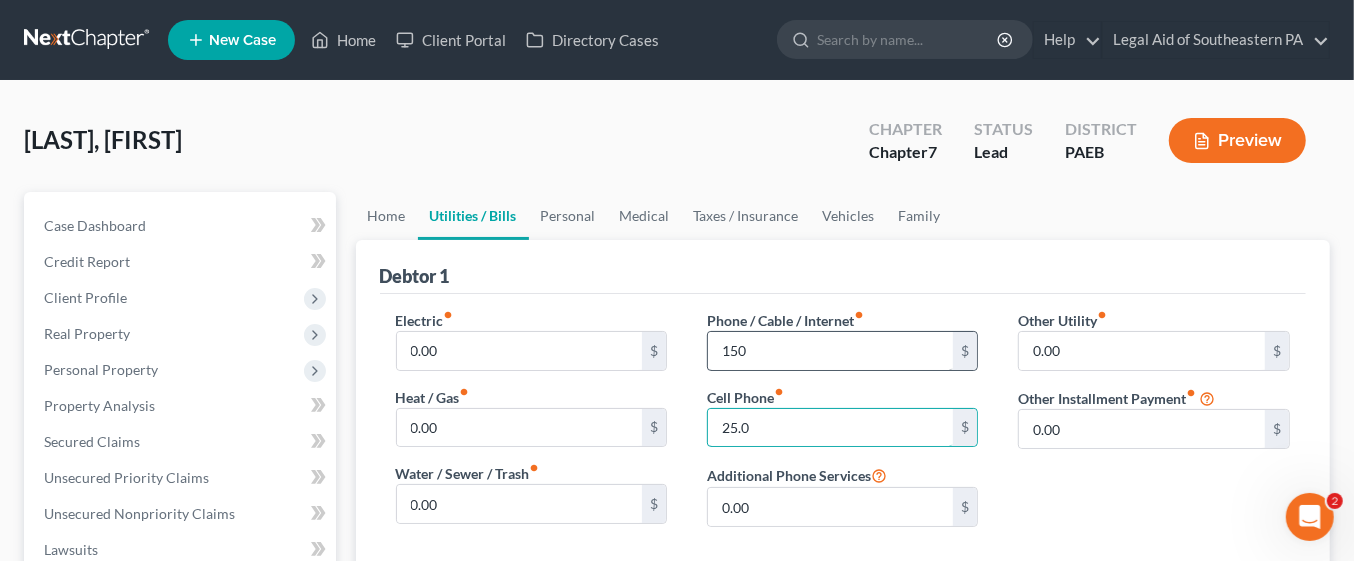 type on "25.00" 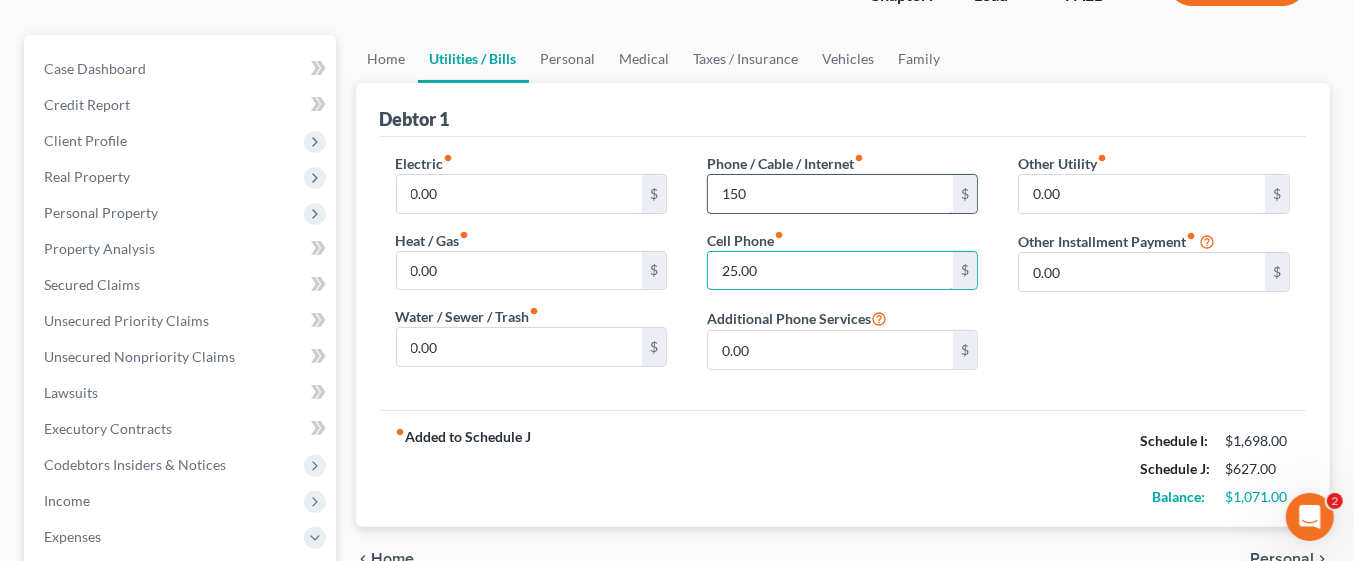 scroll, scrollTop: 164, scrollLeft: 0, axis: vertical 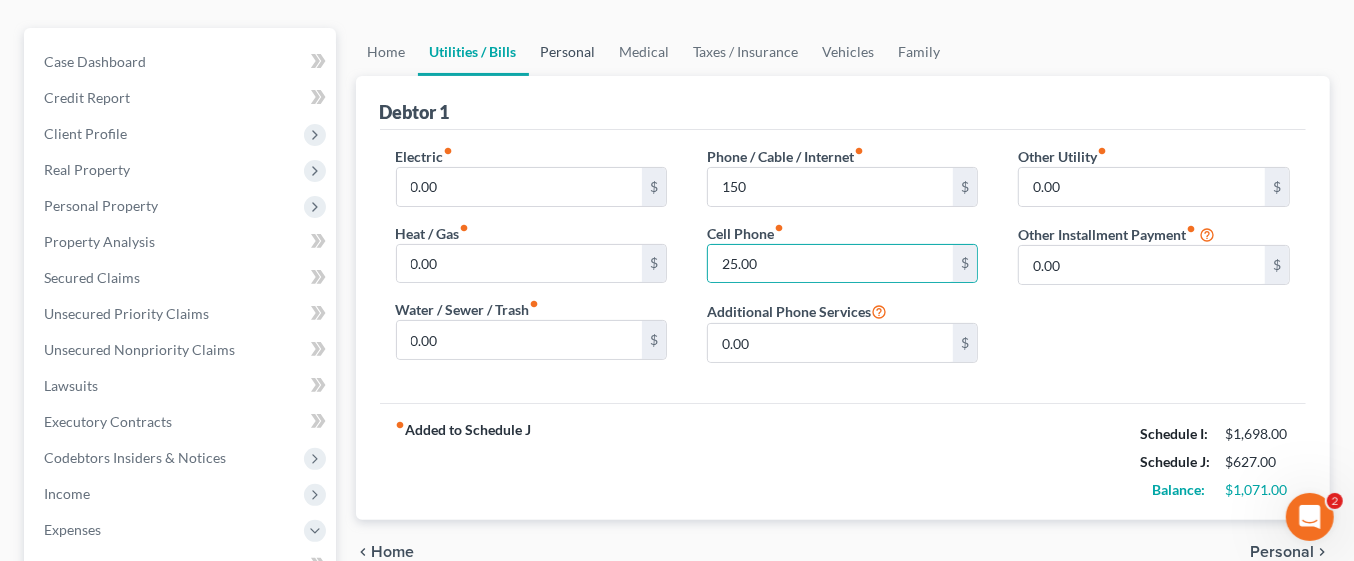 click on "Personal" at bounding box center (568, 52) 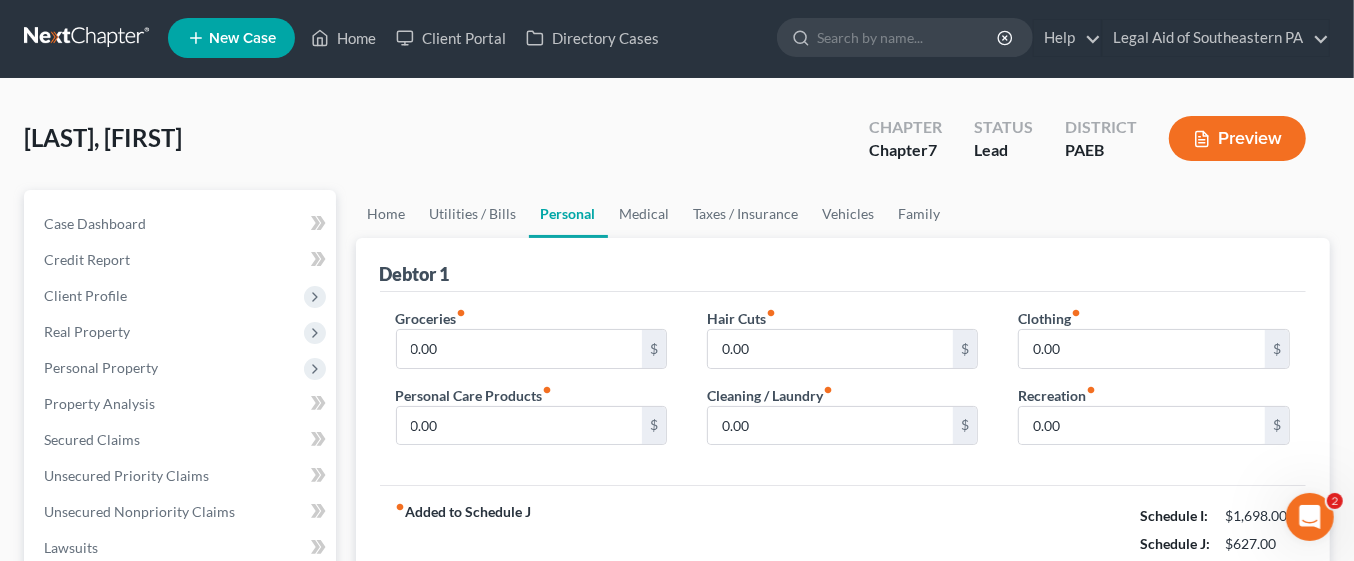 scroll, scrollTop: 0, scrollLeft: 0, axis: both 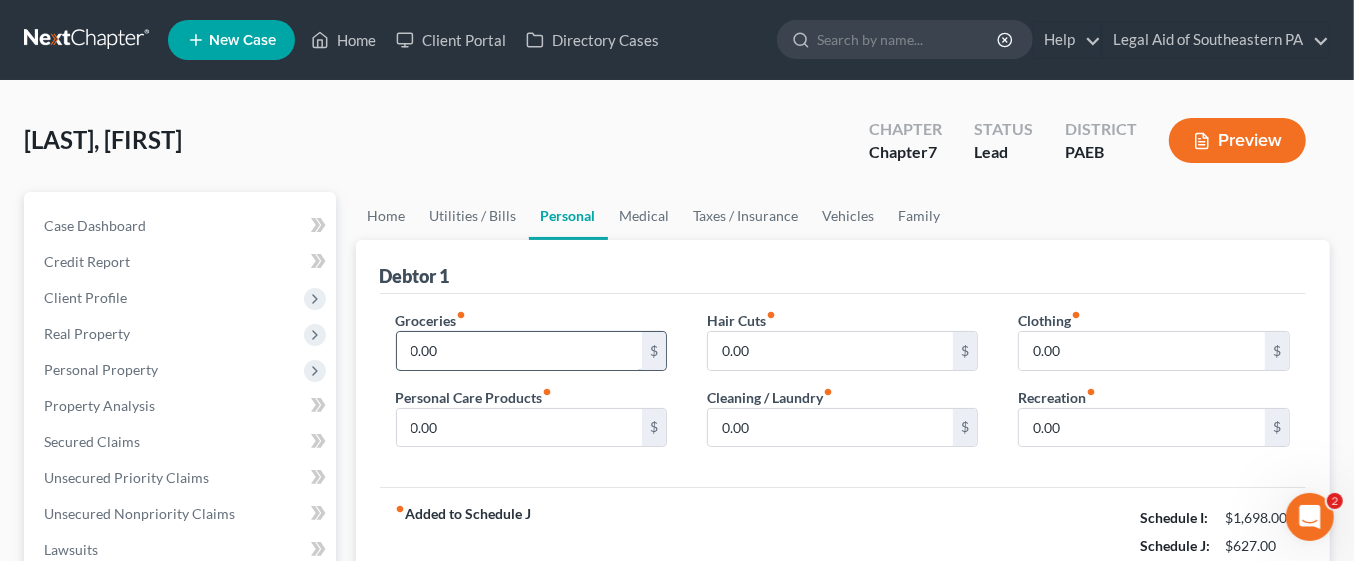 click on "0.00" at bounding box center [520, 351] 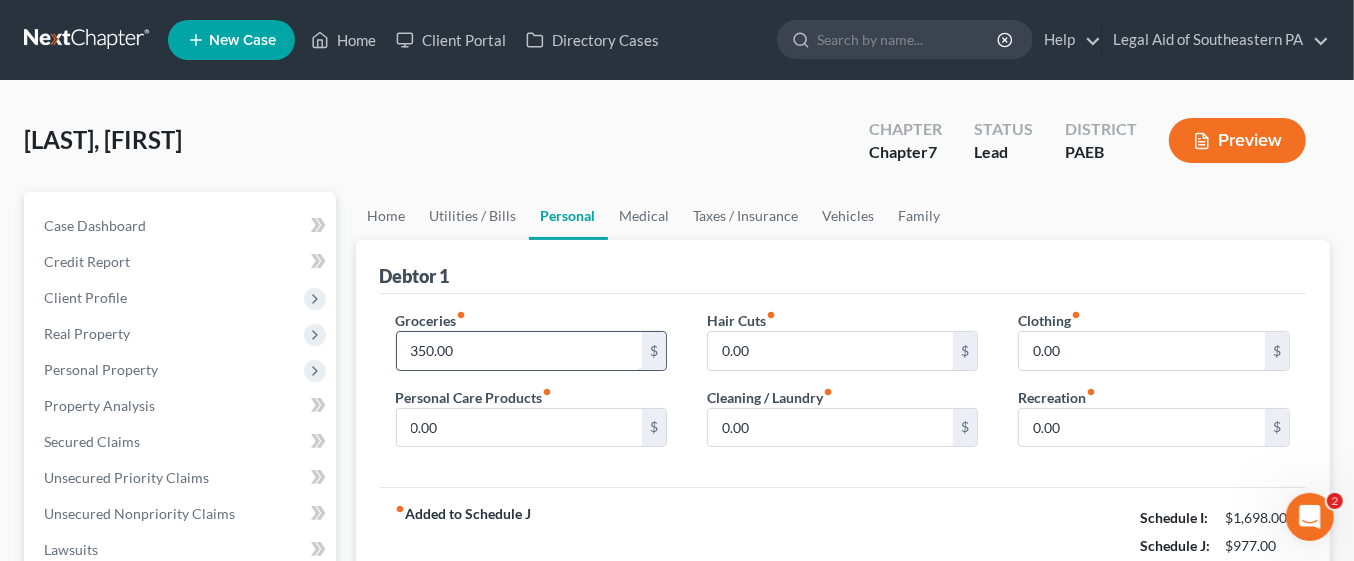 type on "350.00" 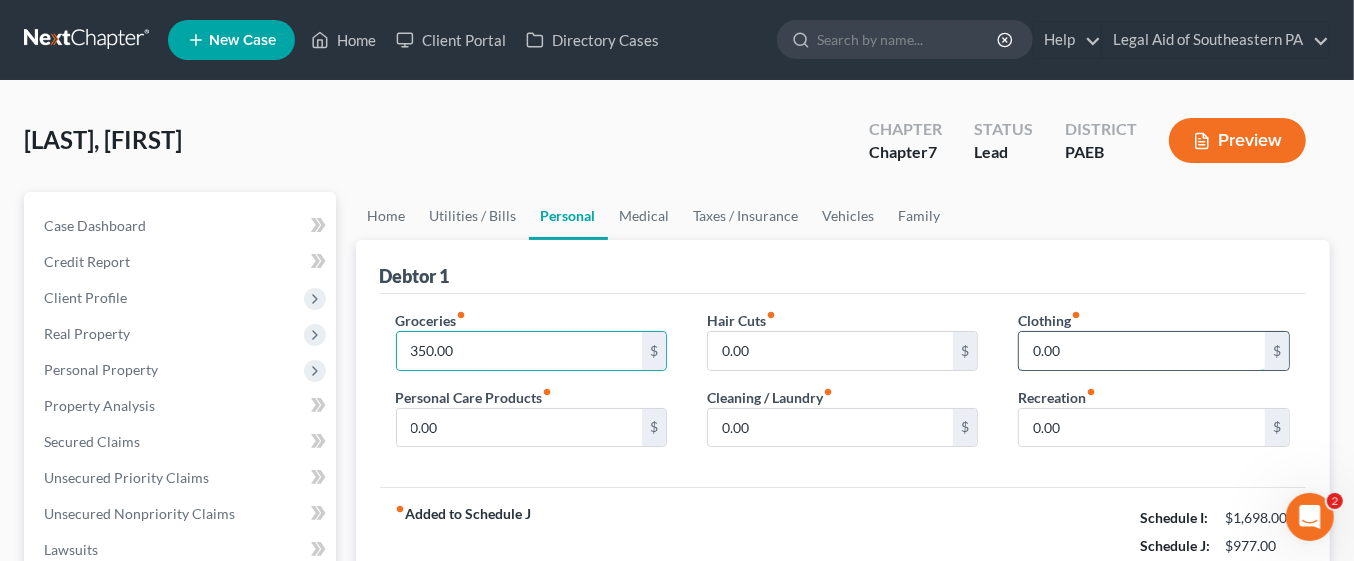 click on "0.00" at bounding box center (1142, 351) 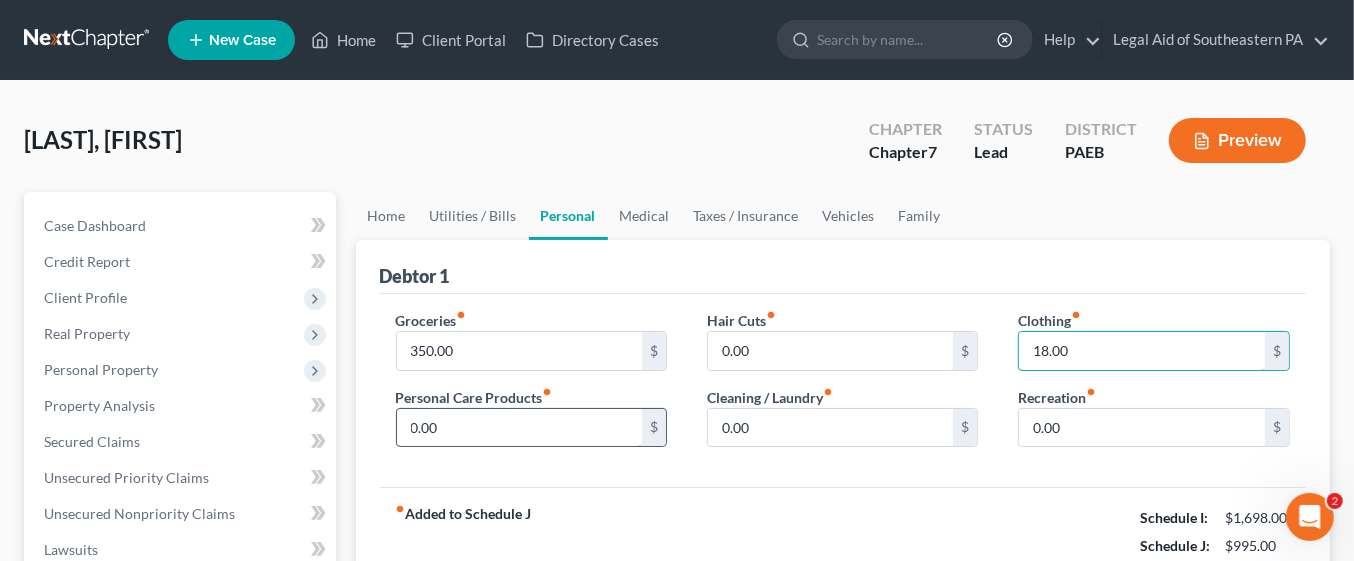 type on "18.00" 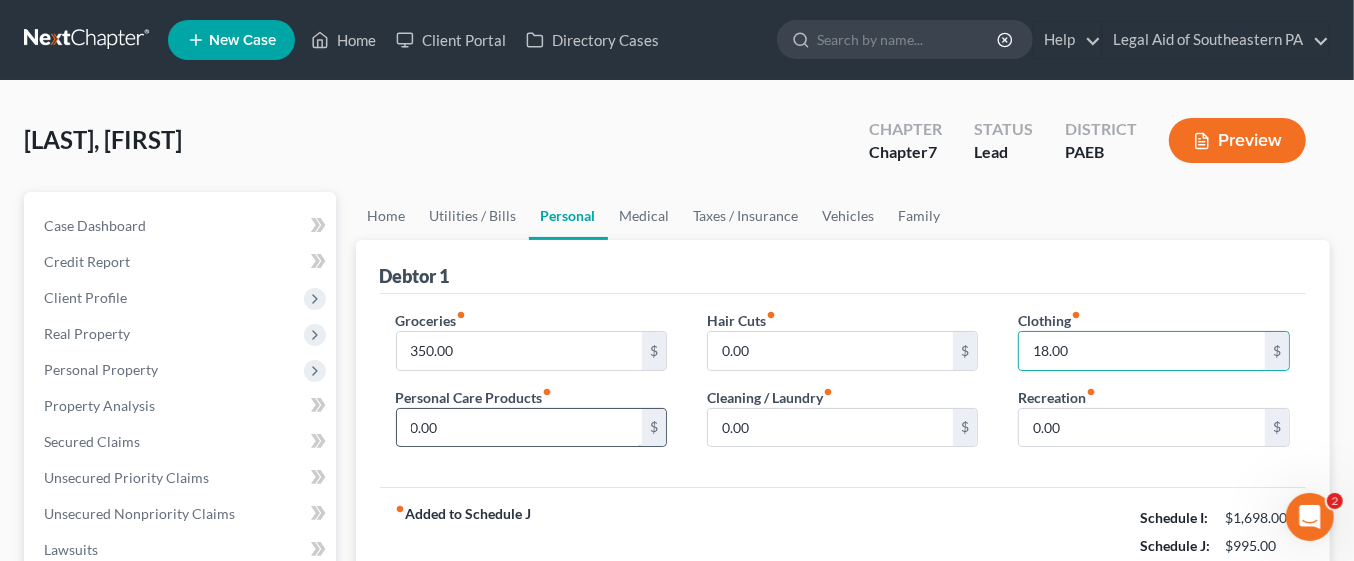 click on "0.00" at bounding box center [520, 428] 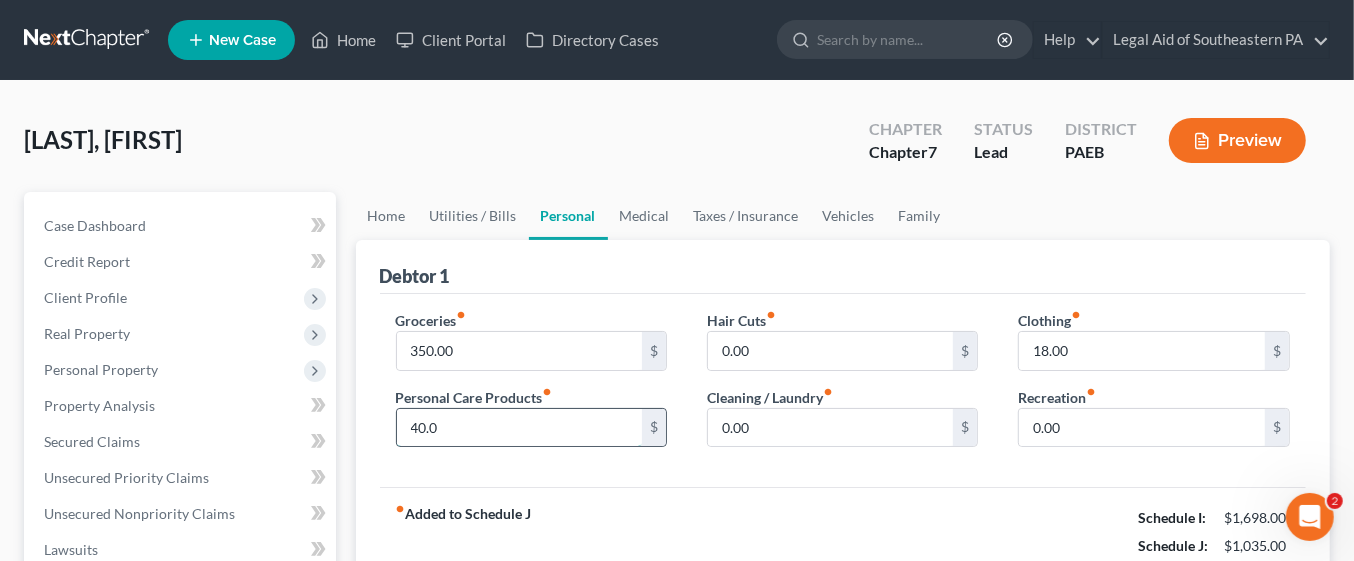 type on "40.00" 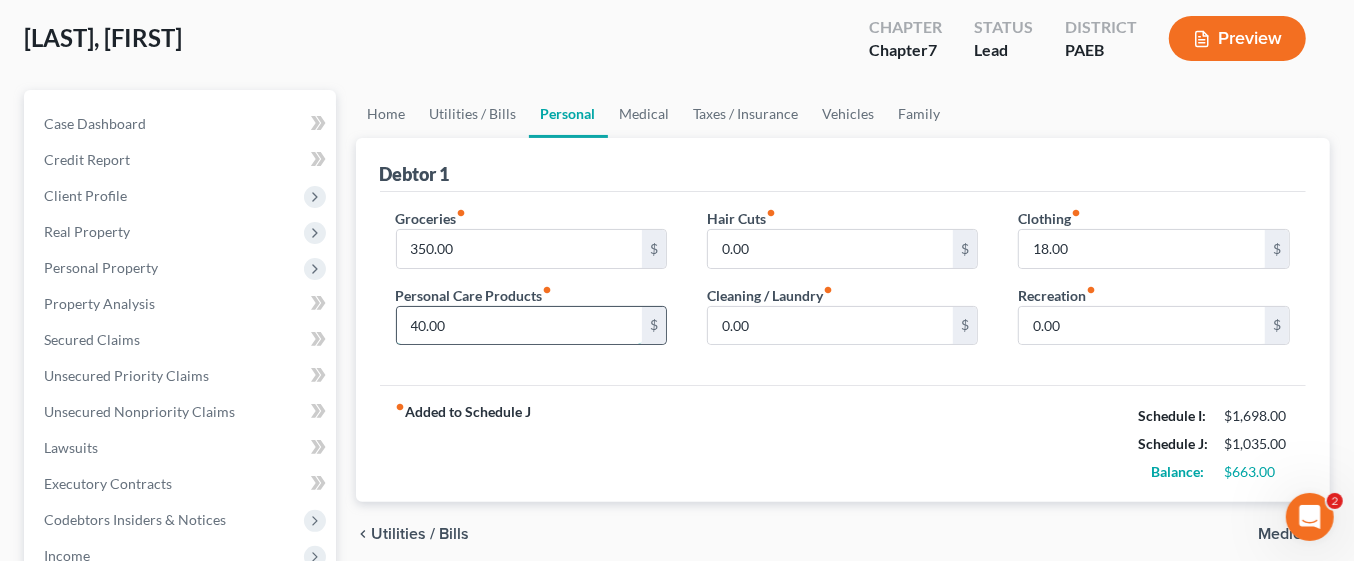 scroll, scrollTop: 105, scrollLeft: 0, axis: vertical 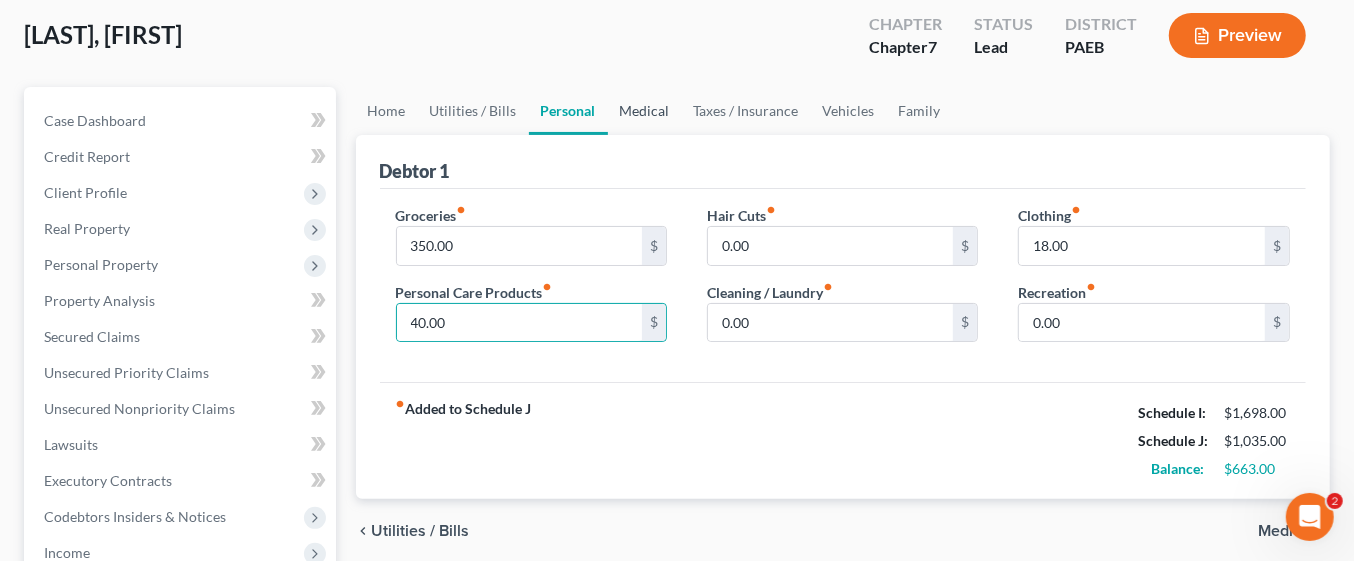 click on "Medical" at bounding box center (645, 111) 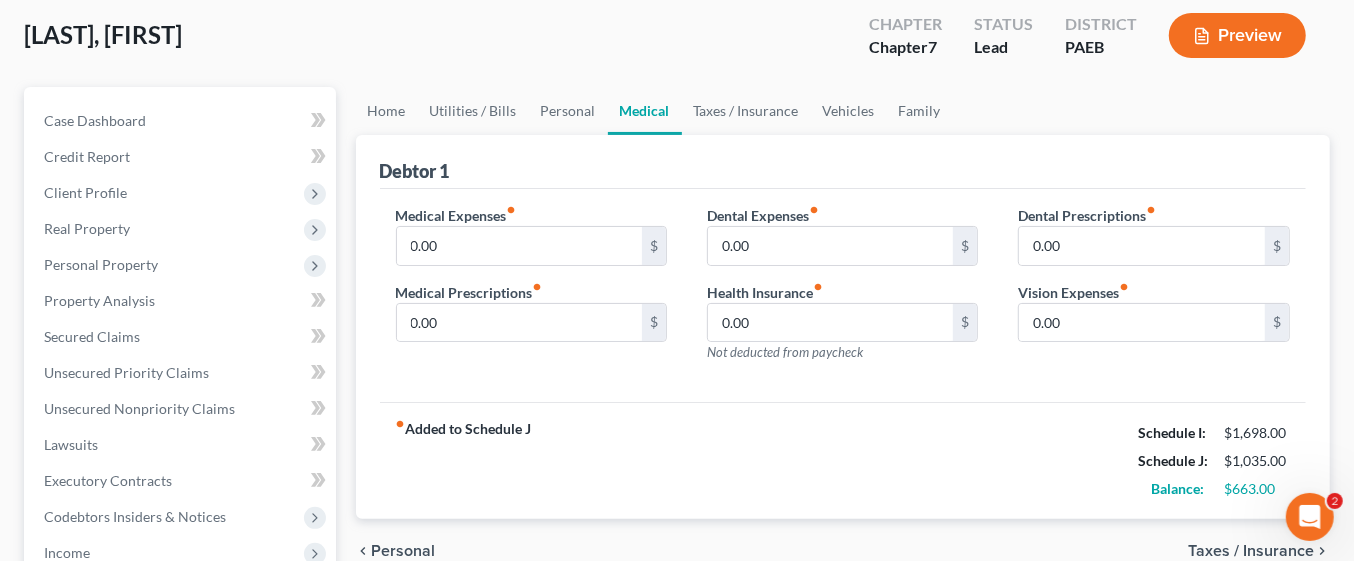 scroll, scrollTop: 0, scrollLeft: 0, axis: both 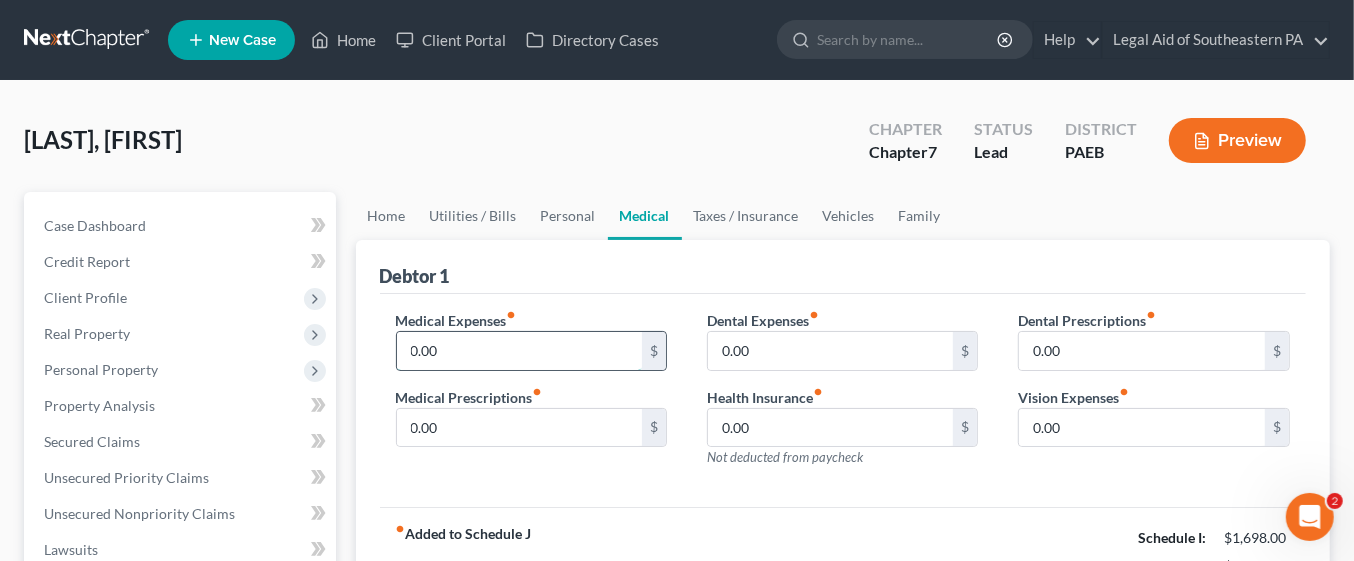 click on "0.00" at bounding box center (520, 351) 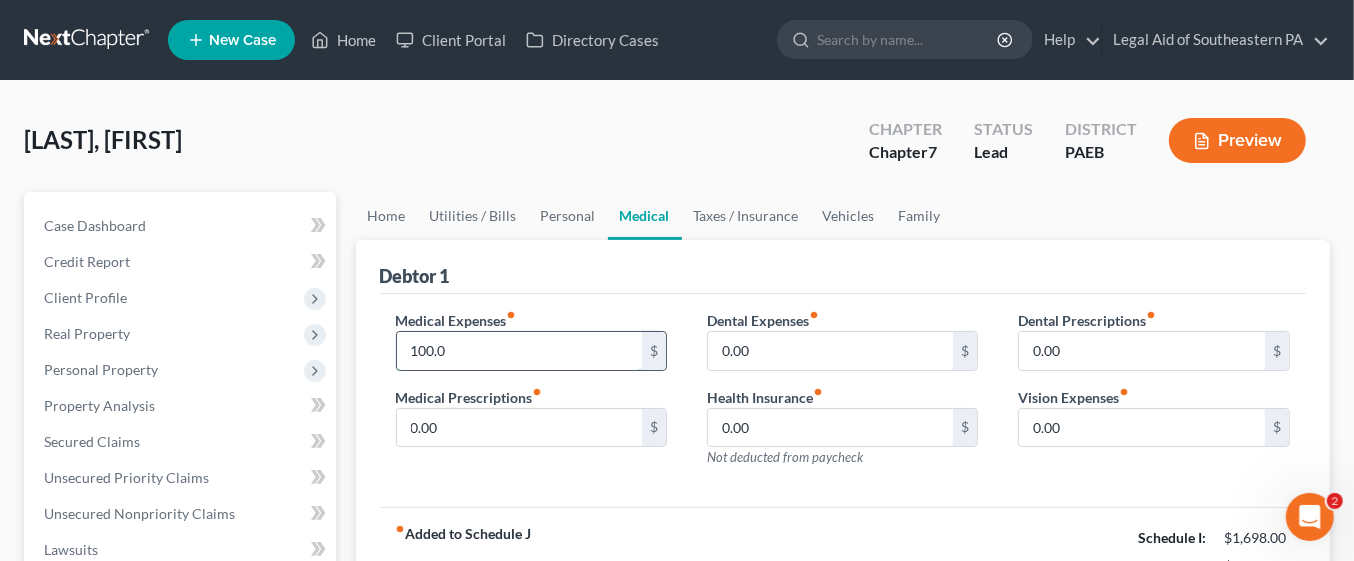 type on "100.00" 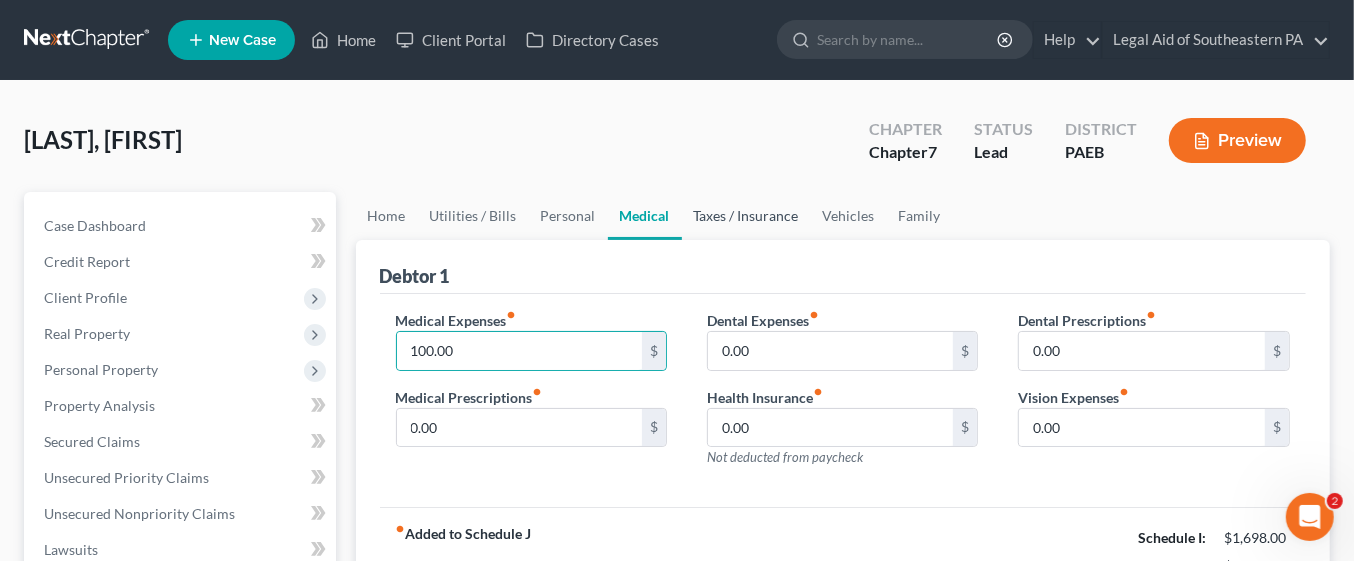 click on "Taxes / Insurance" at bounding box center (746, 216) 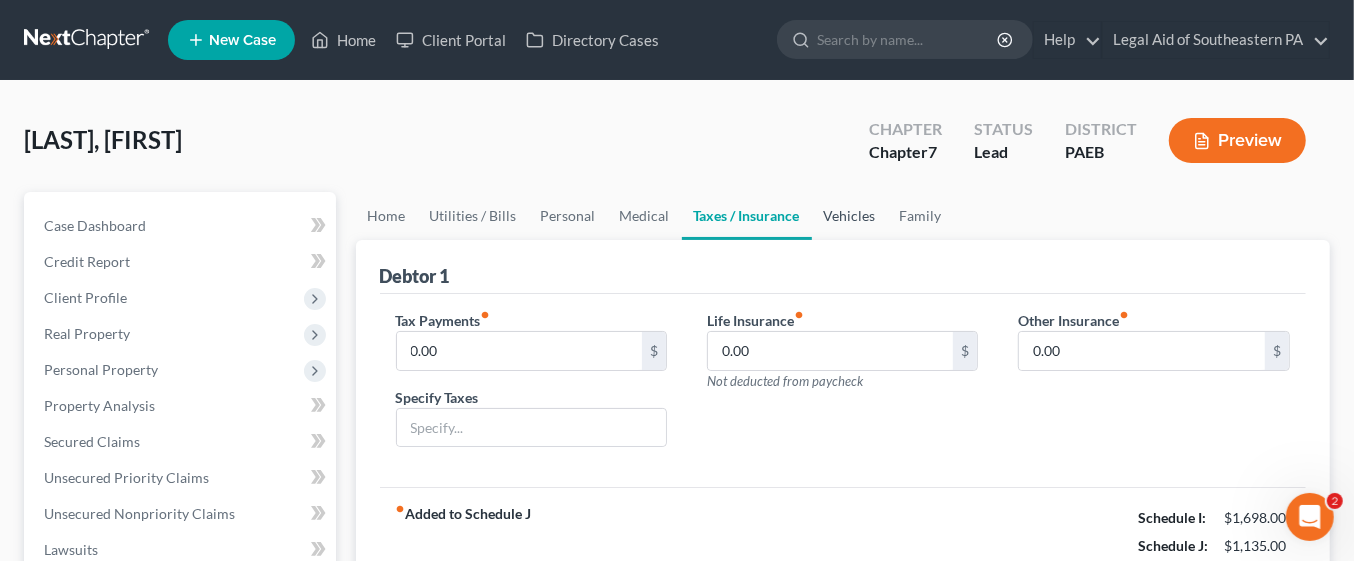 click on "Vehicles" at bounding box center [850, 216] 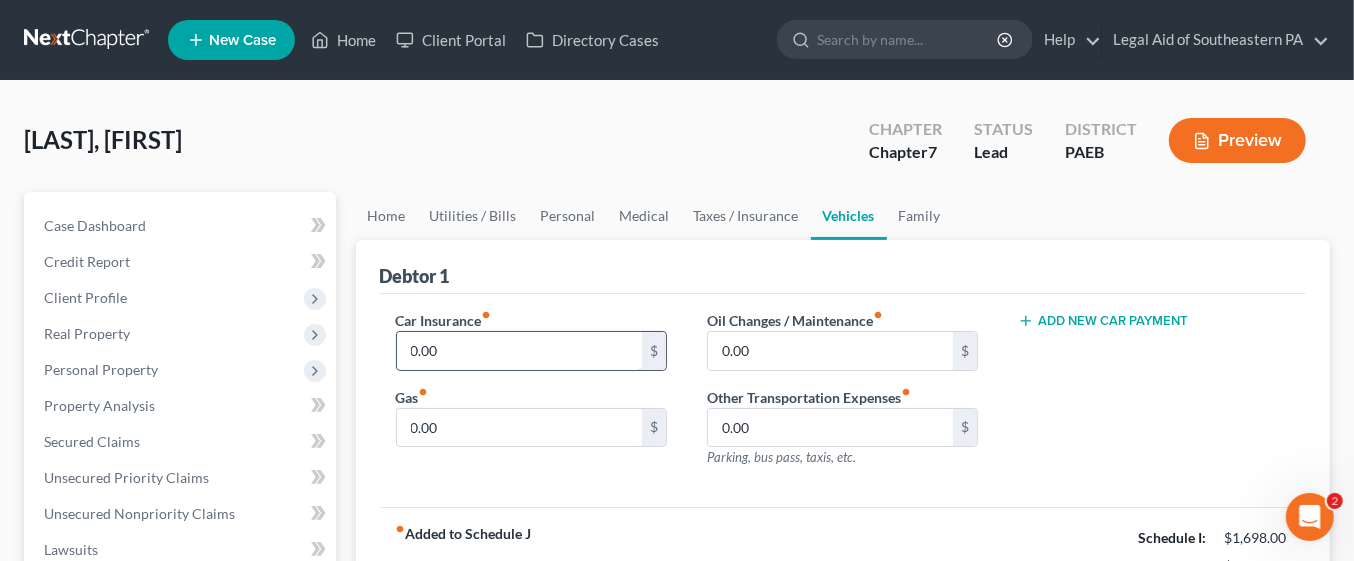 click on "0.00" at bounding box center (520, 351) 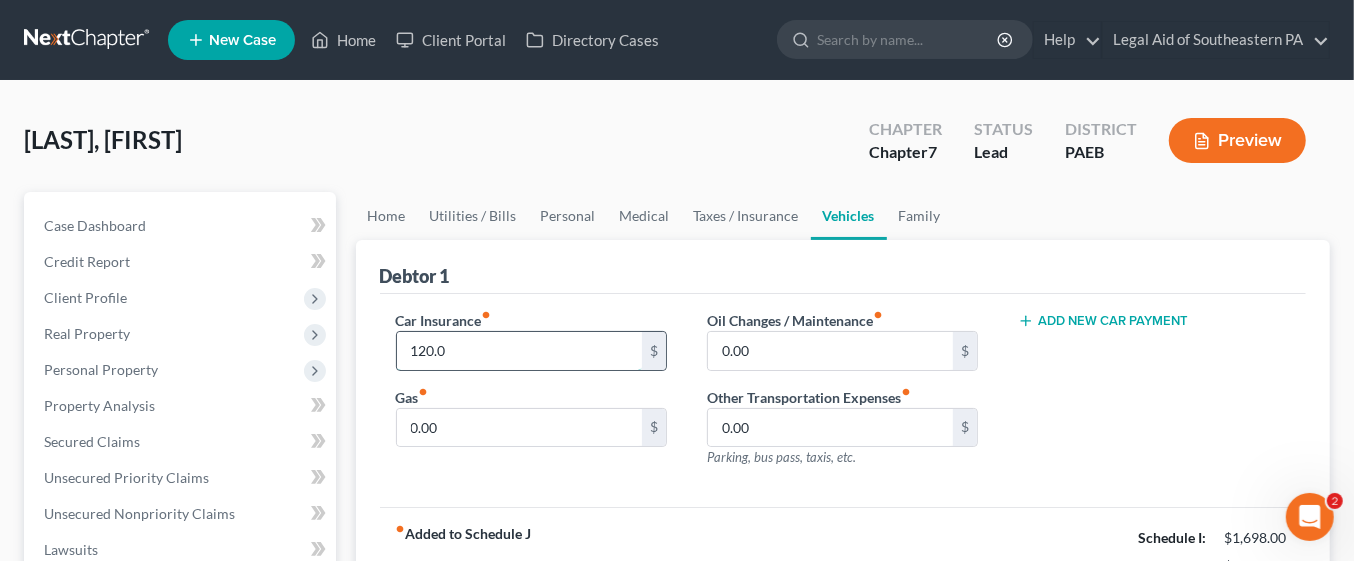 type on "120.00" 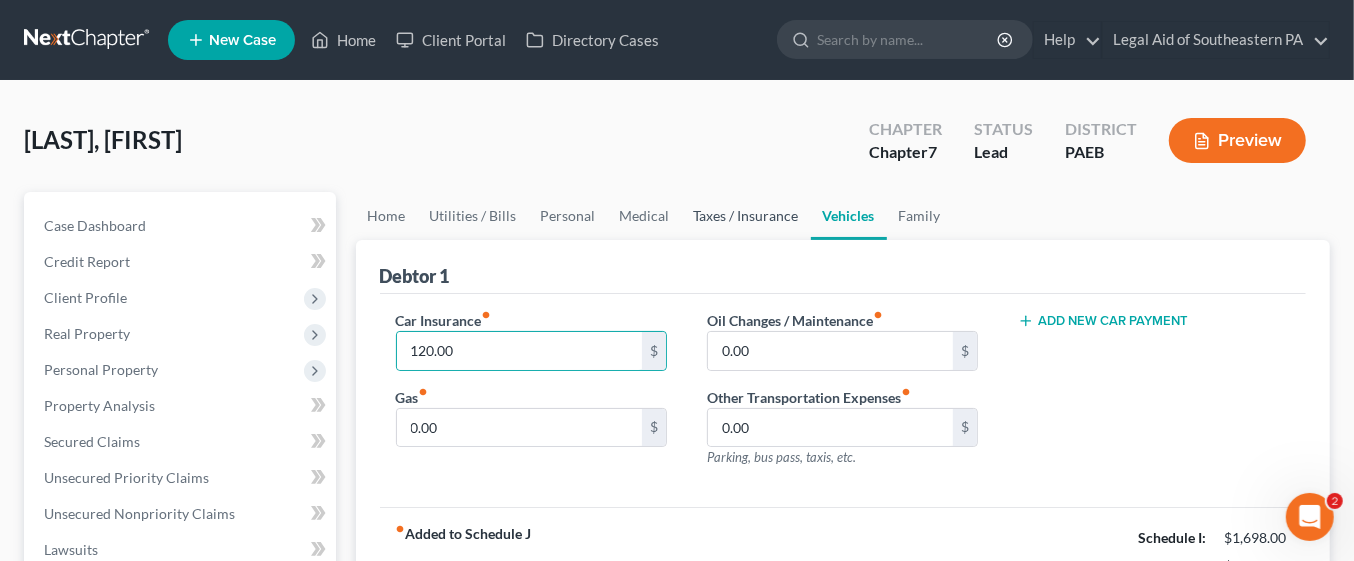 click on "Taxes / Insurance" at bounding box center (746, 216) 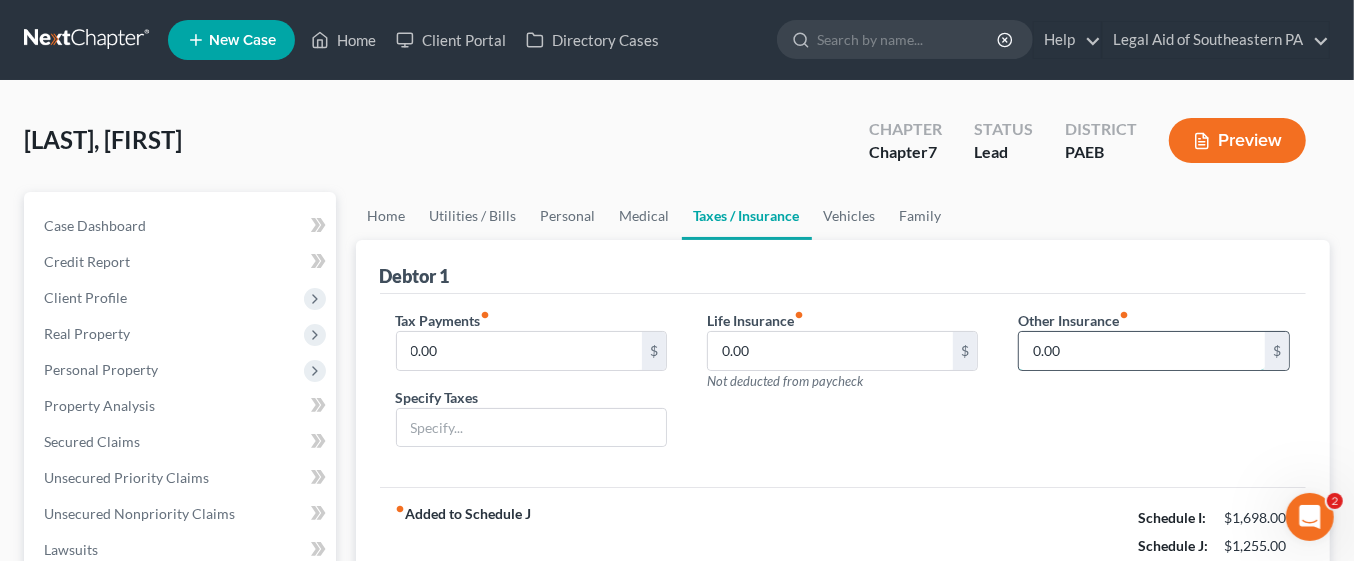 click on "0.00" at bounding box center [1142, 351] 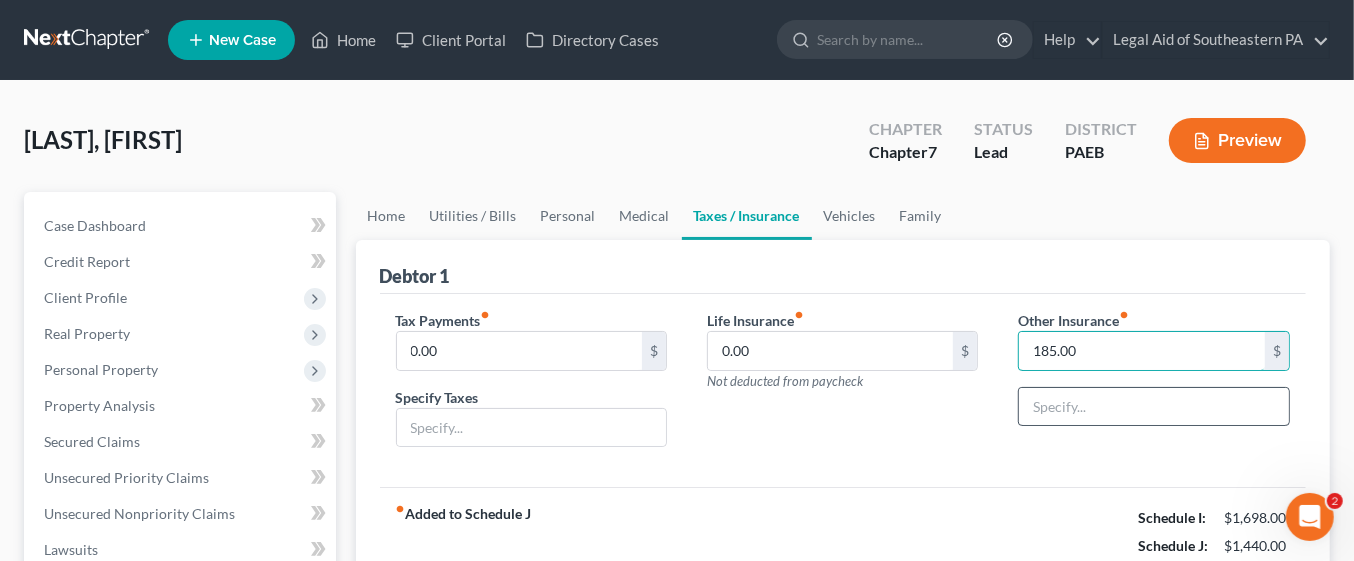 type on "185.00" 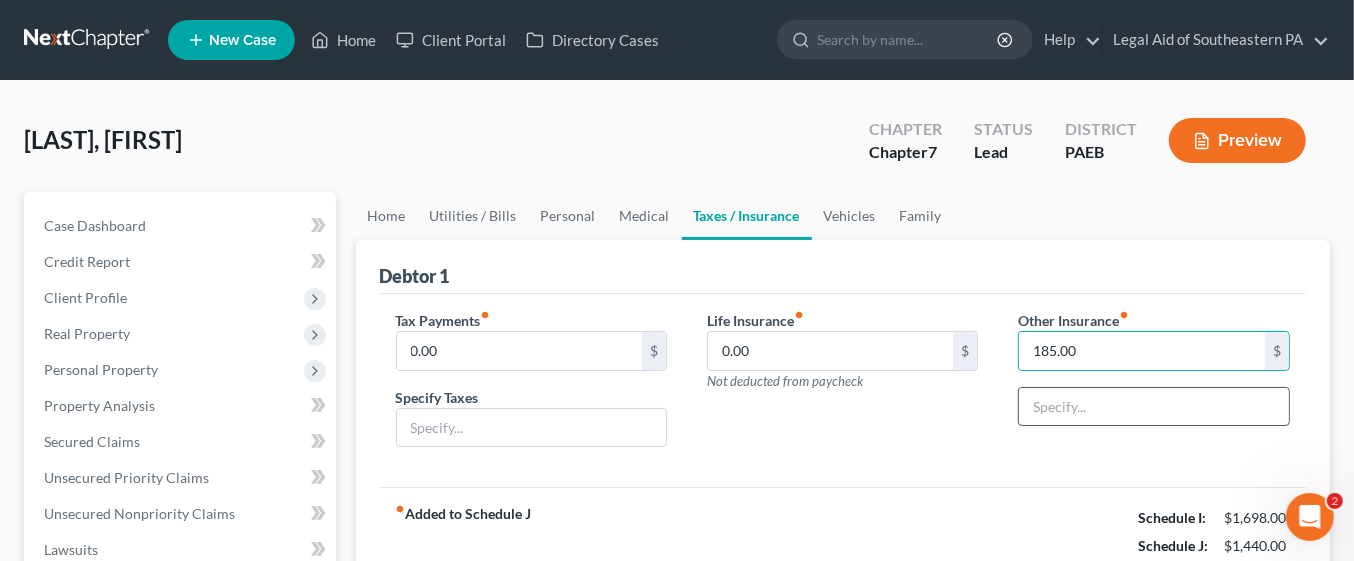 click at bounding box center [1153, 407] 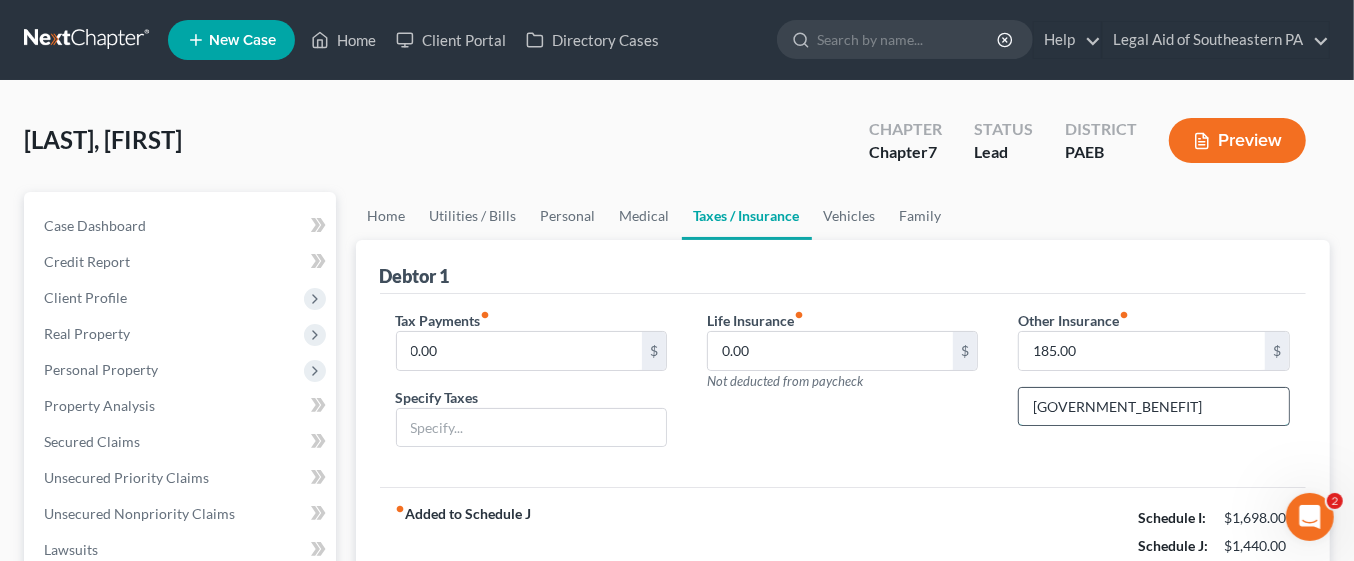 type on "[GOVERNMENT_BENEFIT]" 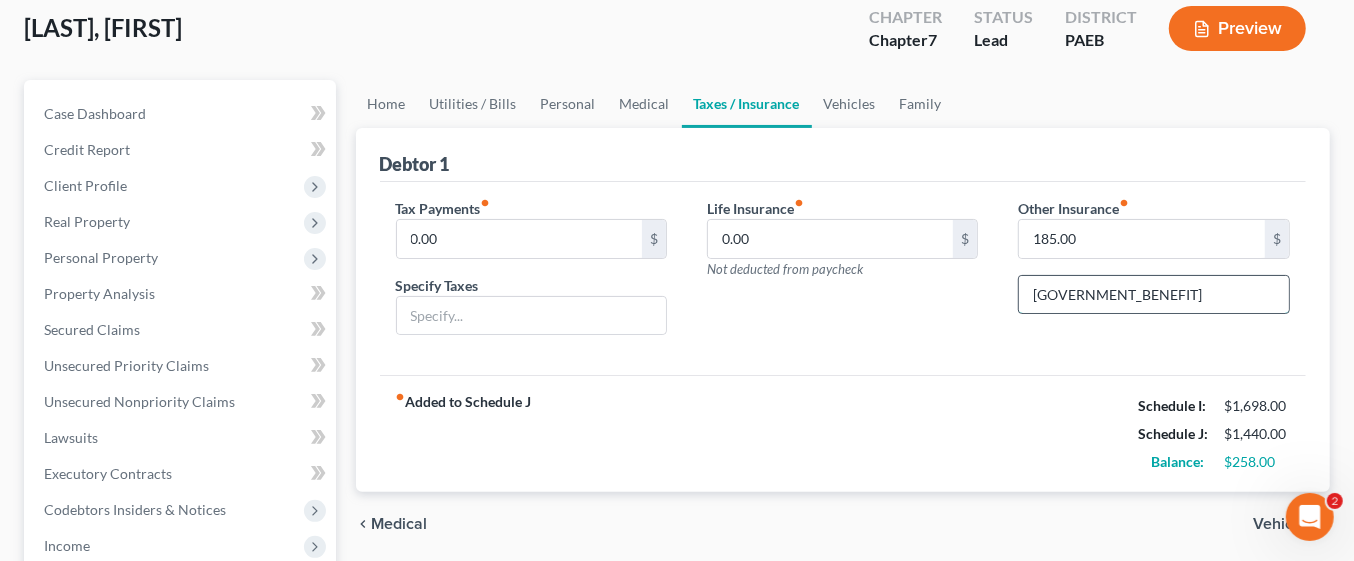 scroll, scrollTop: 140, scrollLeft: 0, axis: vertical 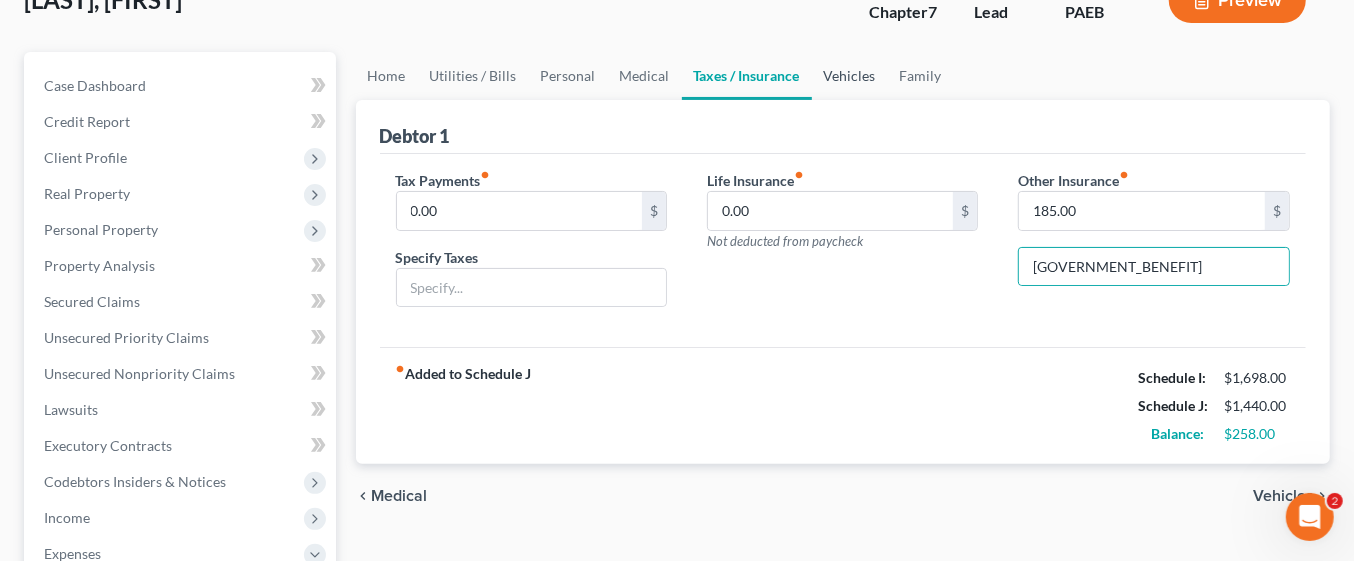 click on "Vehicles" at bounding box center [850, 76] 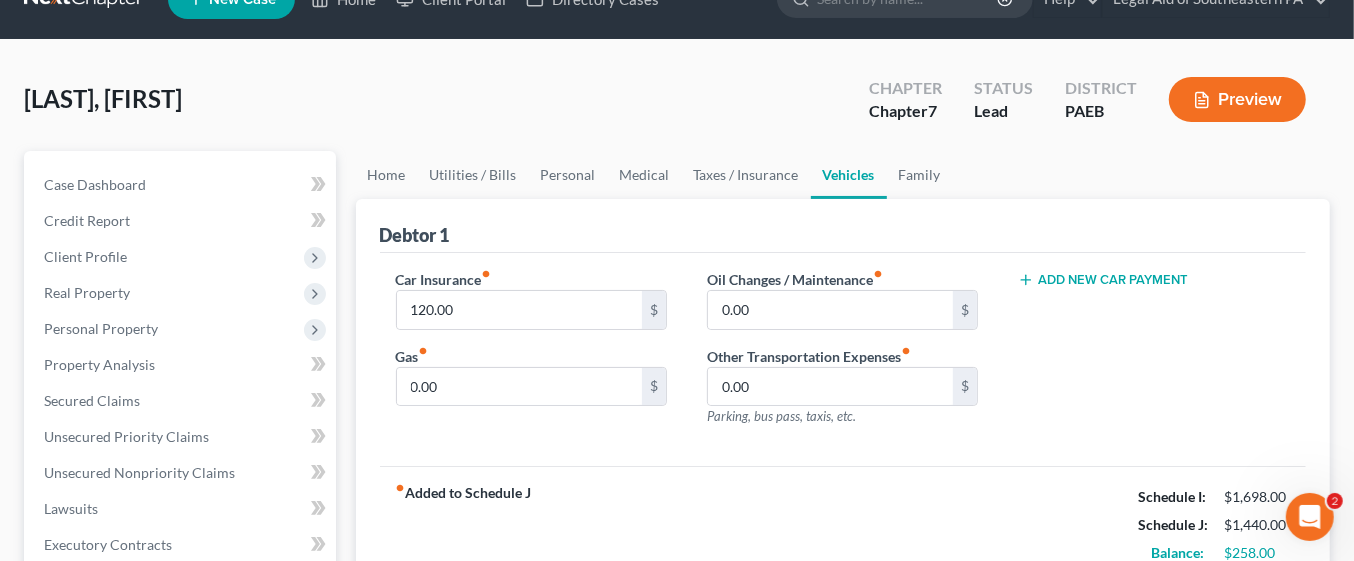 scroll, scrollTop: 75, scrollLeft: 0, axis: vertical 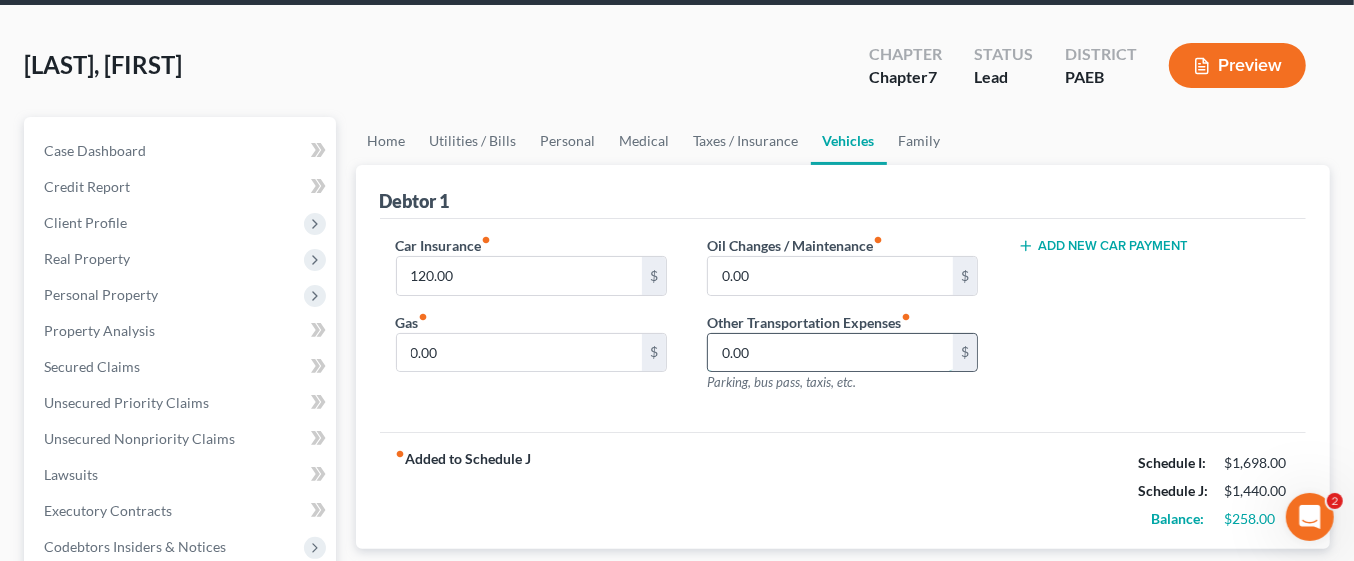 click on "0.00" at bounding box center [831, 353] 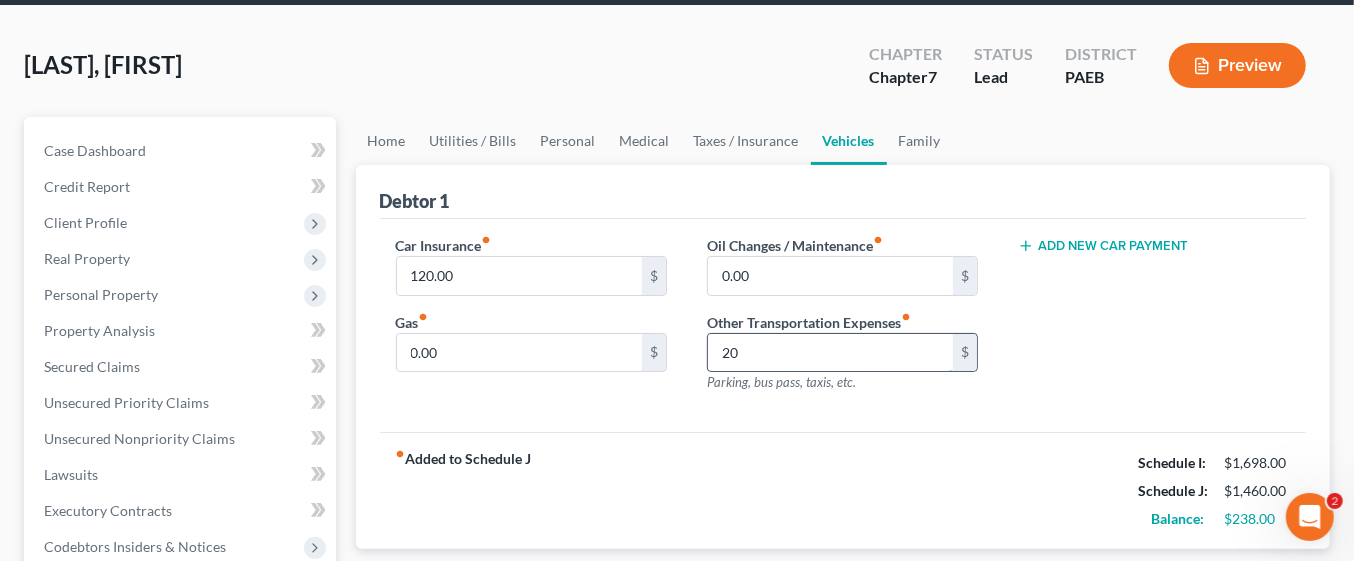 type on "2" 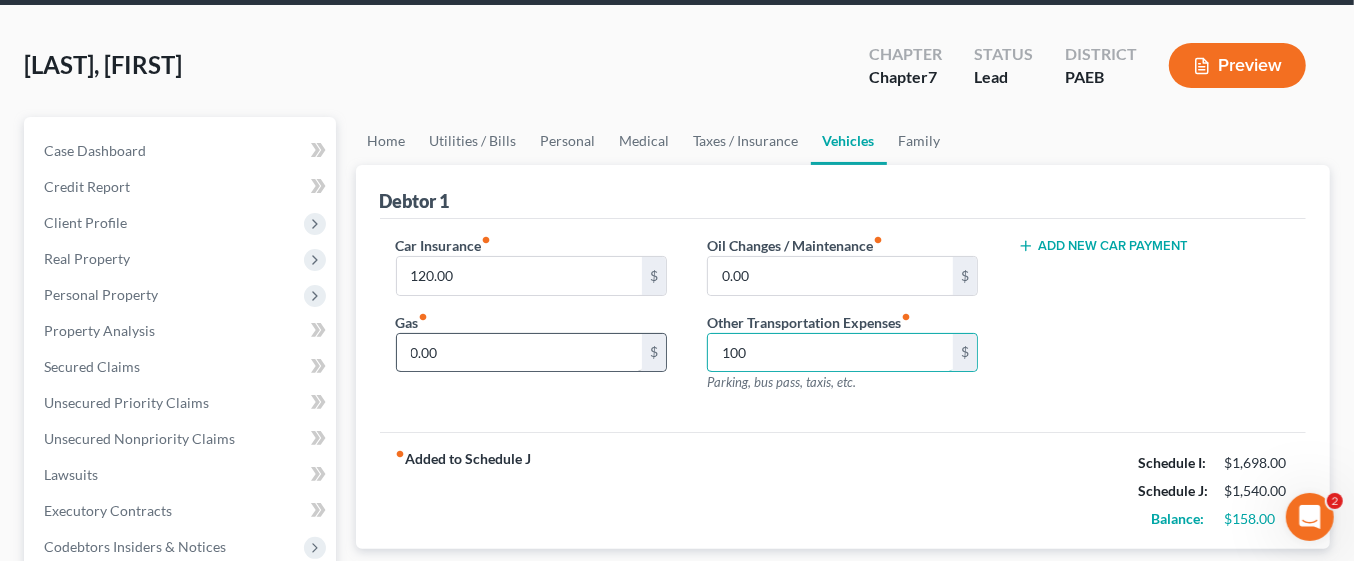 type on "100" 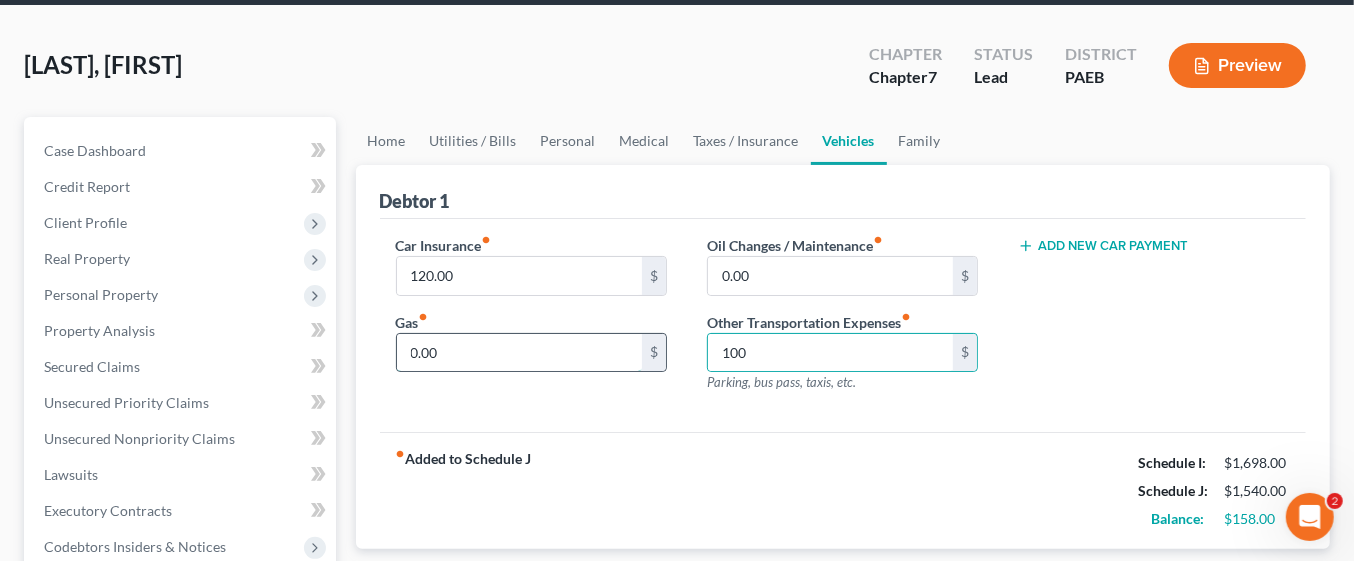 click on "0.00" at bounding box center [520, 353] 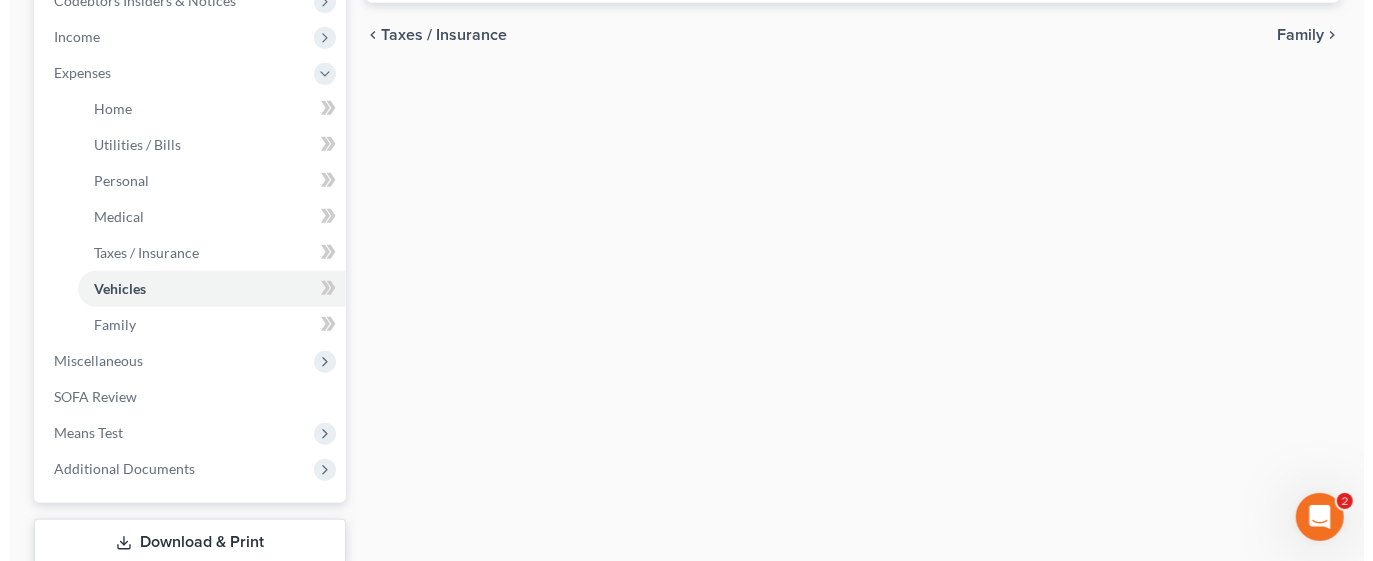 scroll, scrollTop: 622, scrollLeft: 0, axis: vertical 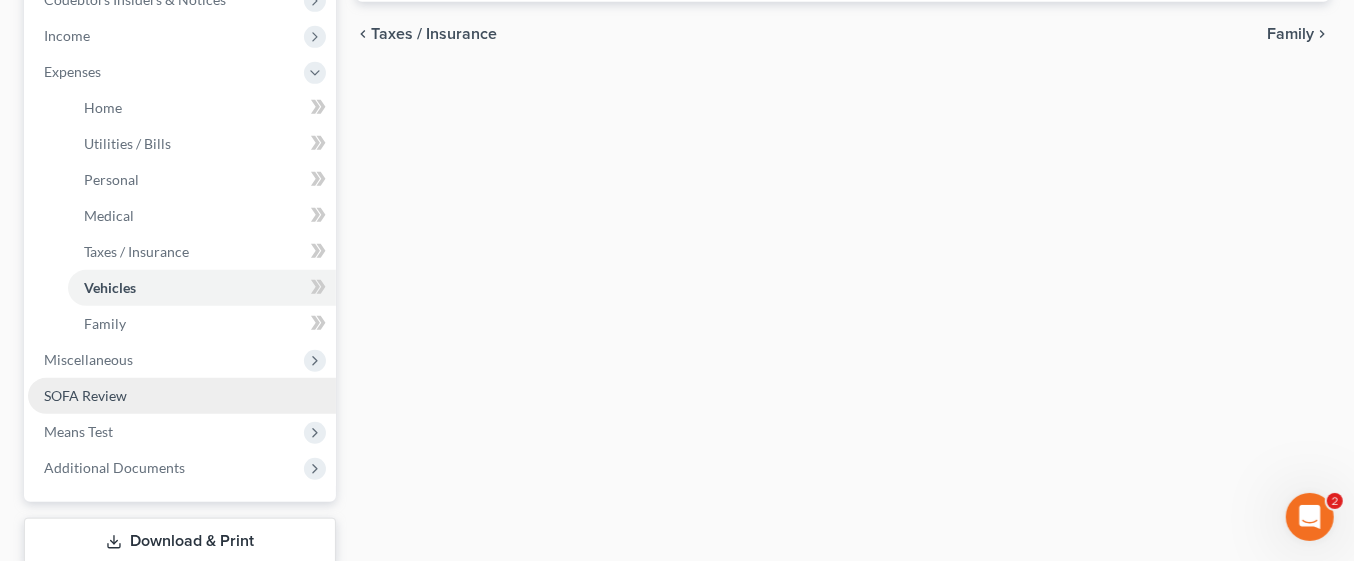 type on "100.00" 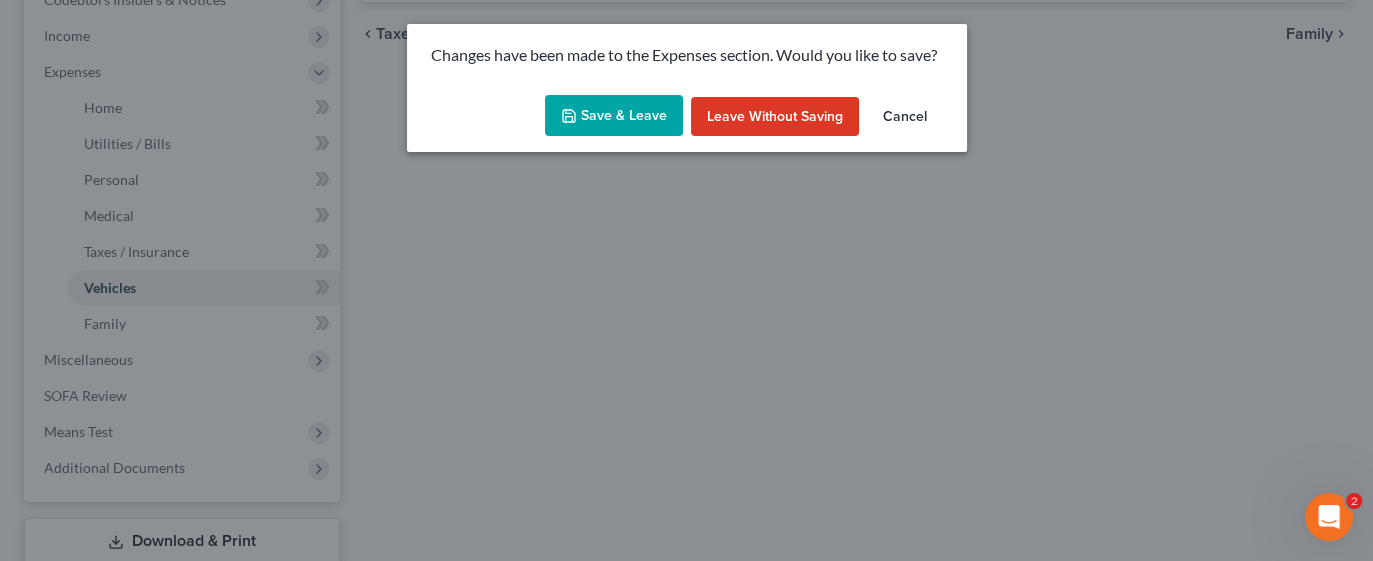 click on "Save & Leave" at bounding box center [614, 116] 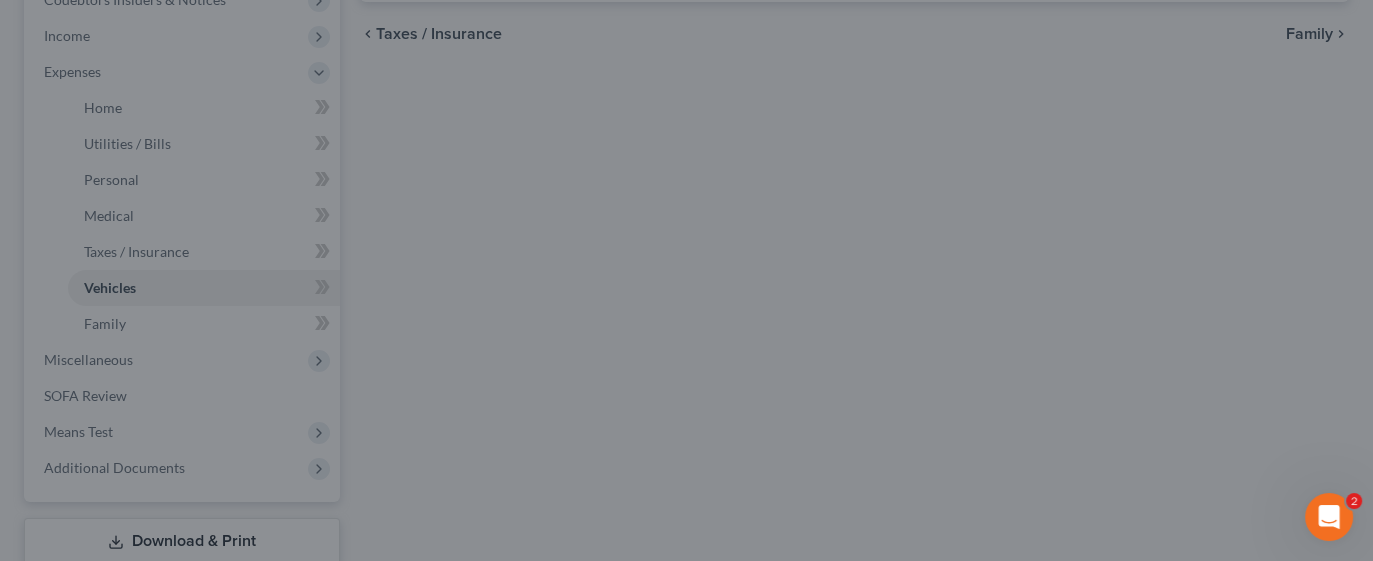 type on "100.00" 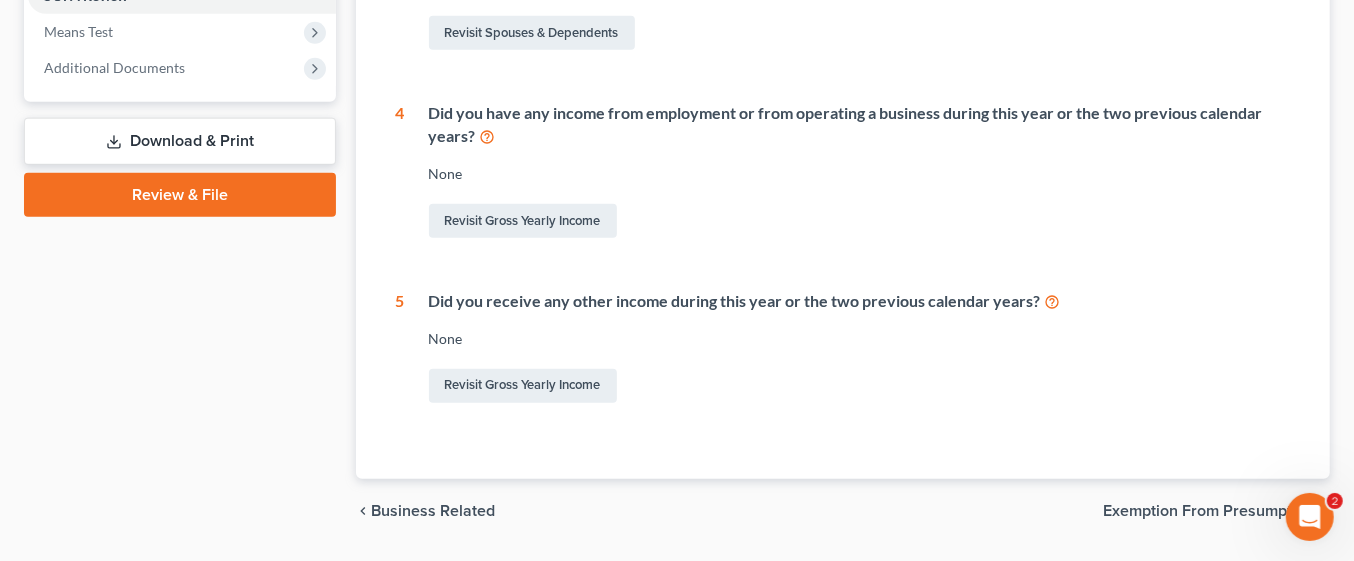 scroll, scrollTop: 825, scrollLeft: 0, axis: vertical 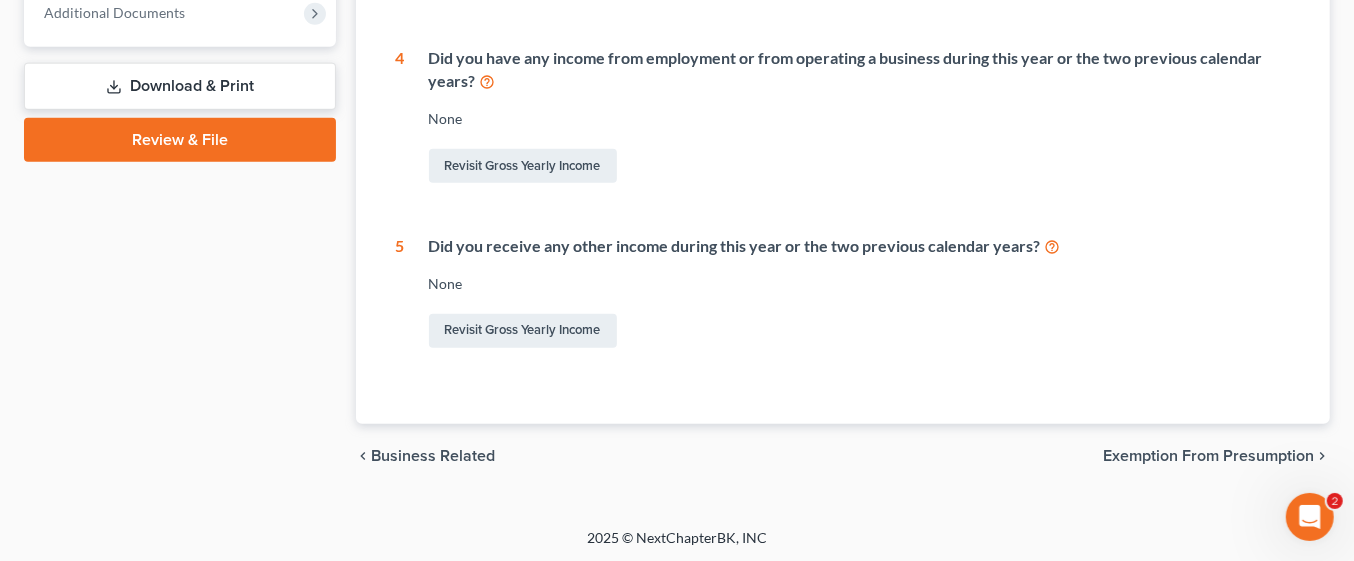 click on "Exemption from Presumption" at bounding box center (1208, 456) 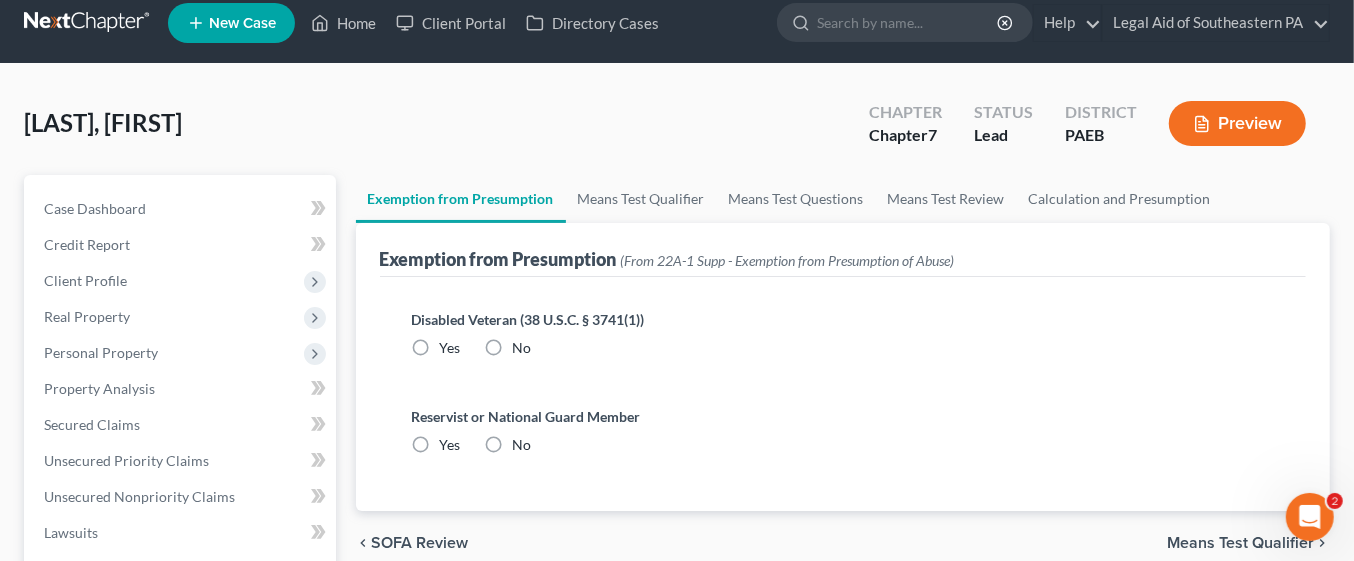 scroll, scrollTop: 0, scrollLeft: 0, axis: both 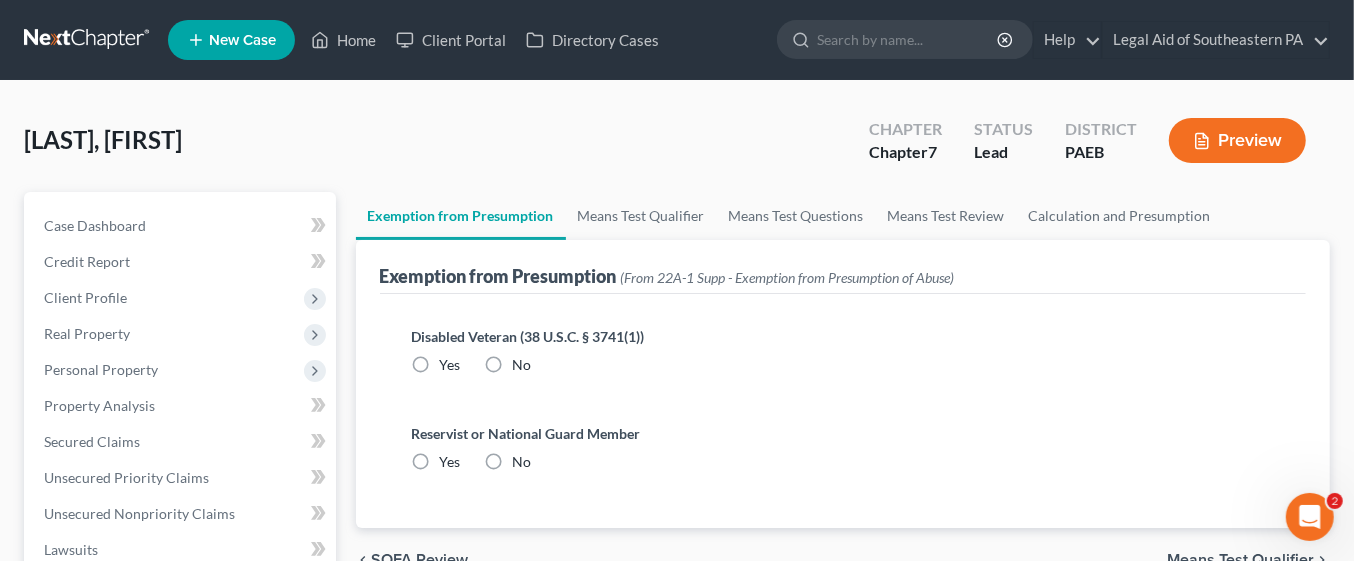 click on "No" at bounding box center [522, 365] 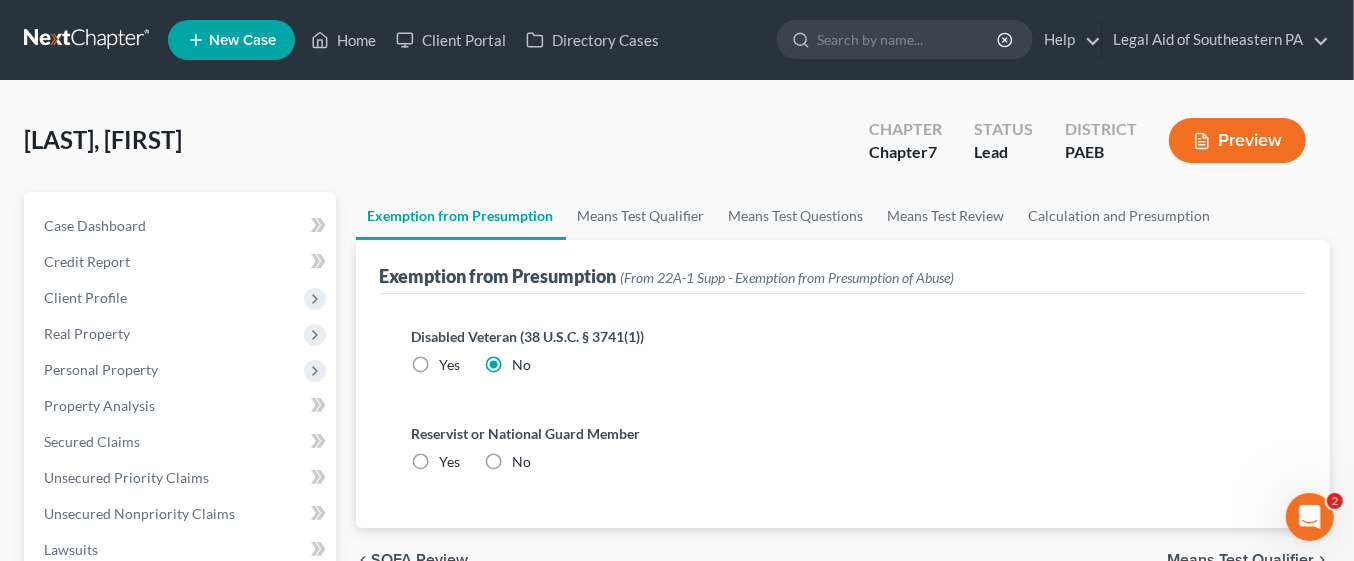 click on "No" at bounding box center (522, 462) 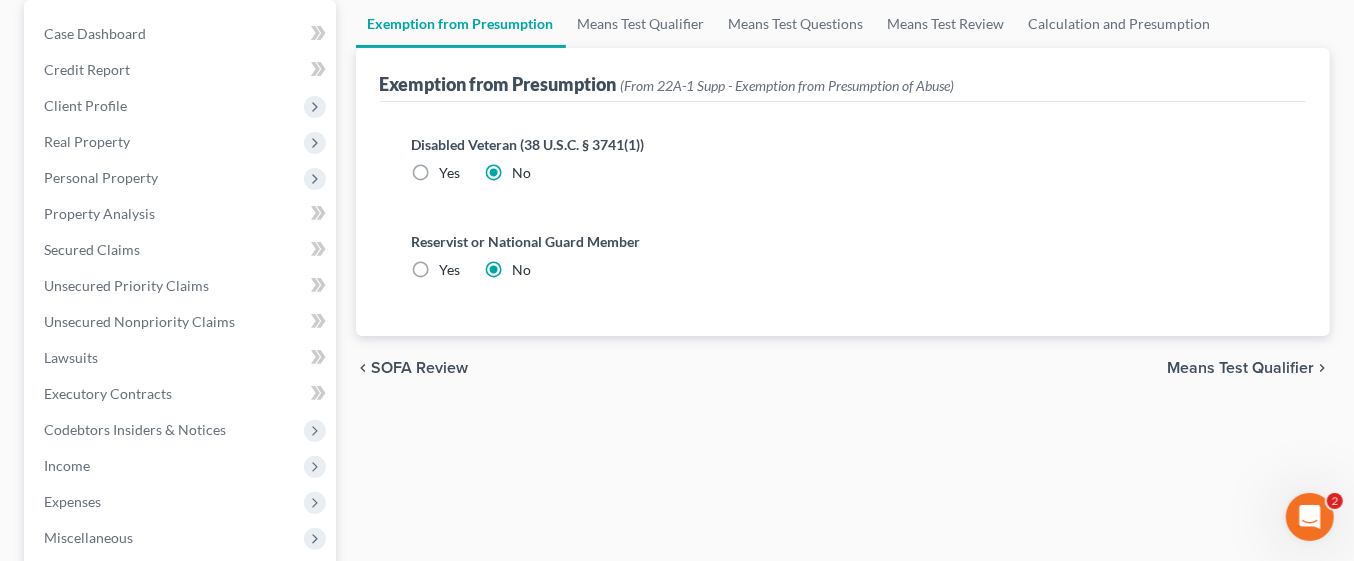 scroll, scrollTop: 193, scrollLeft: 0, axis: vertical 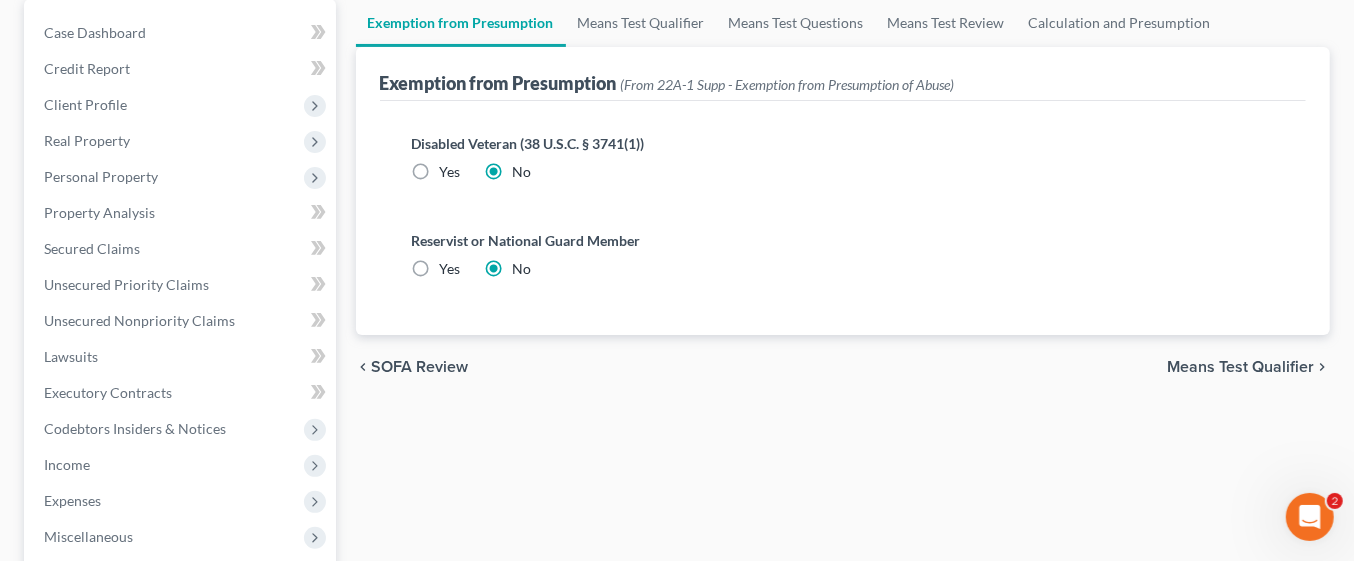 click on "Means Test Qualifier" at bounding box center [1240, 367] 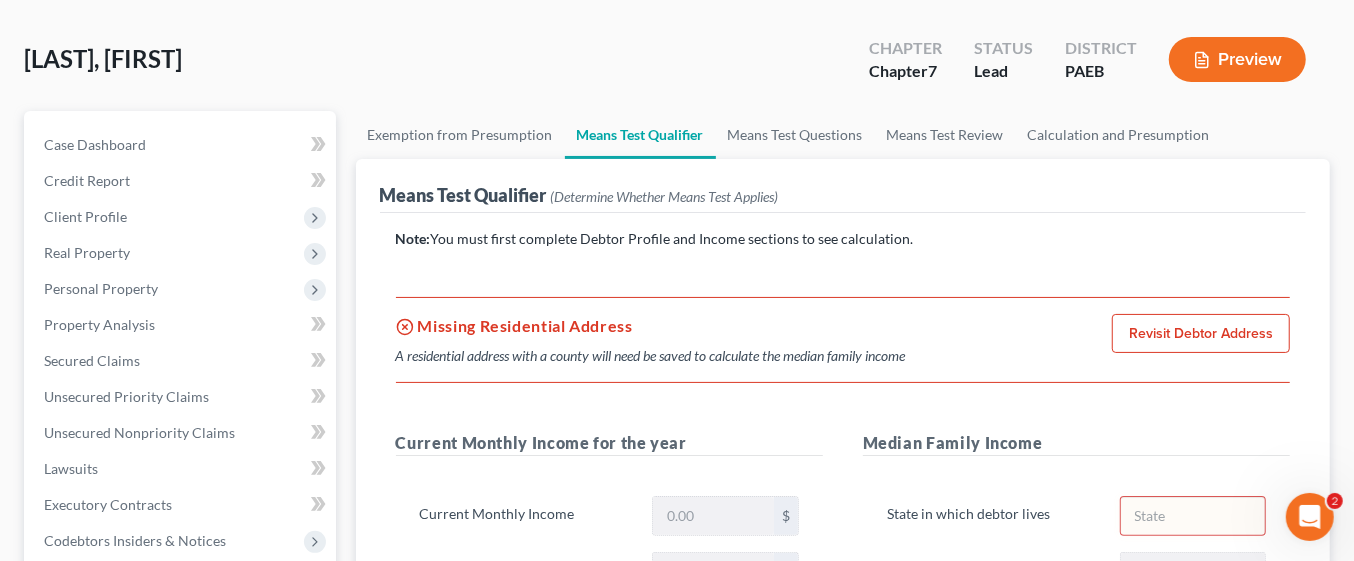 scroll, scrollTop: 0, scrollLeft: 0, axis: both 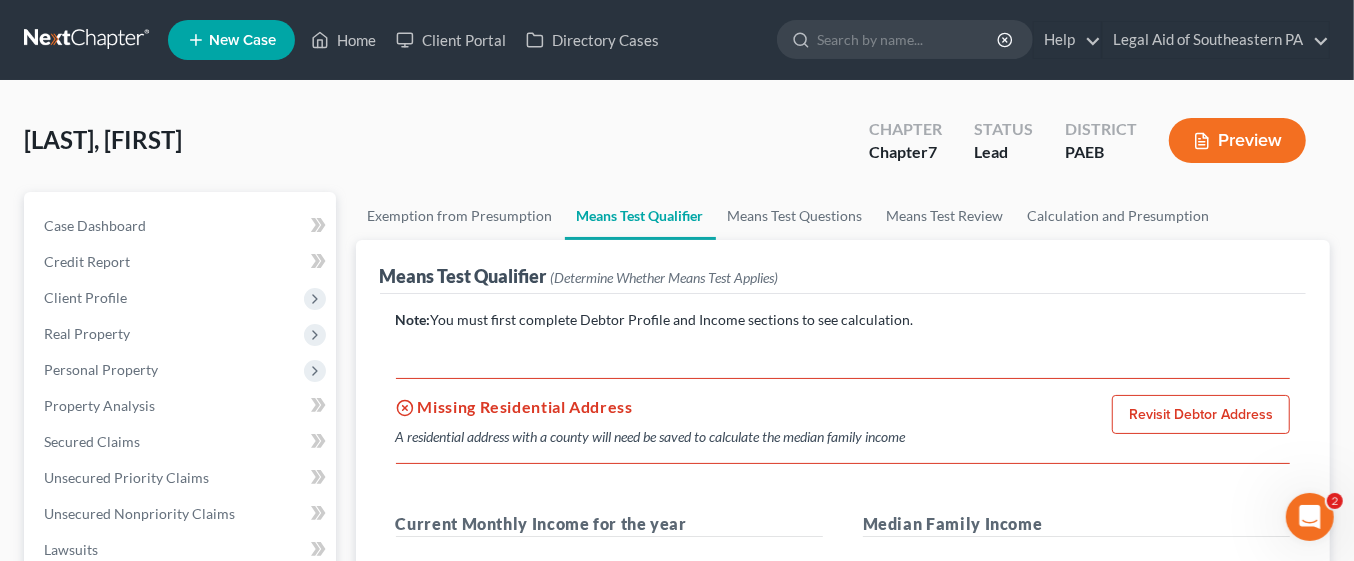 click on "Revisit Debtor Address" at bounding box center (1201, 415) 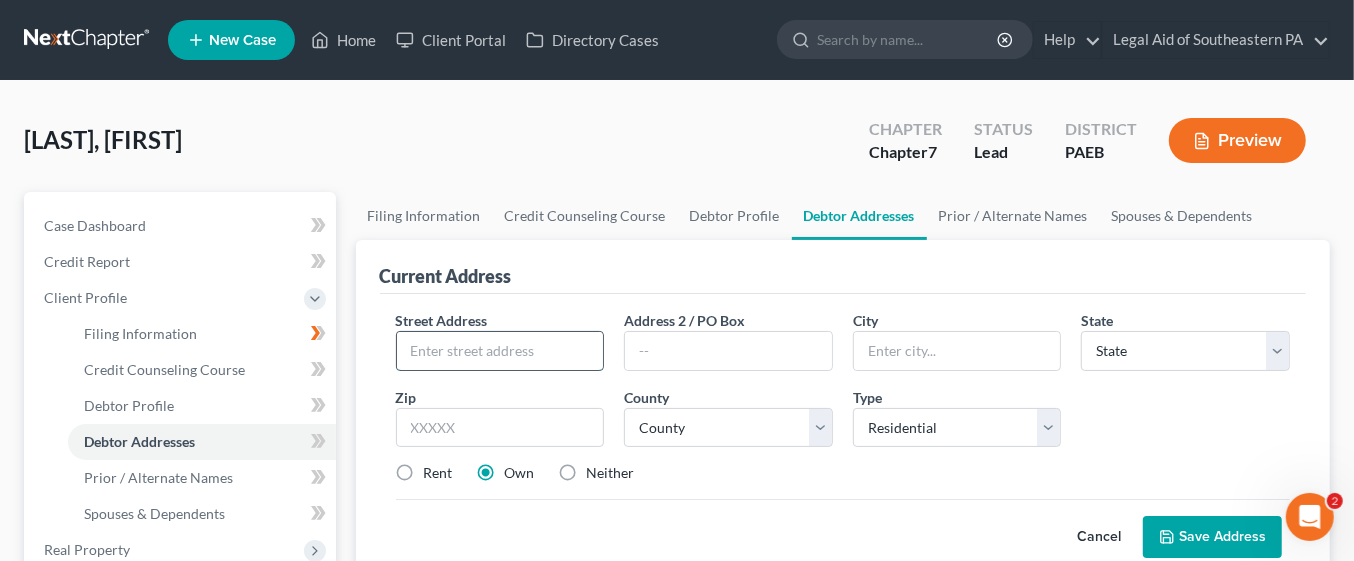 click at bounding box center (500, 351) 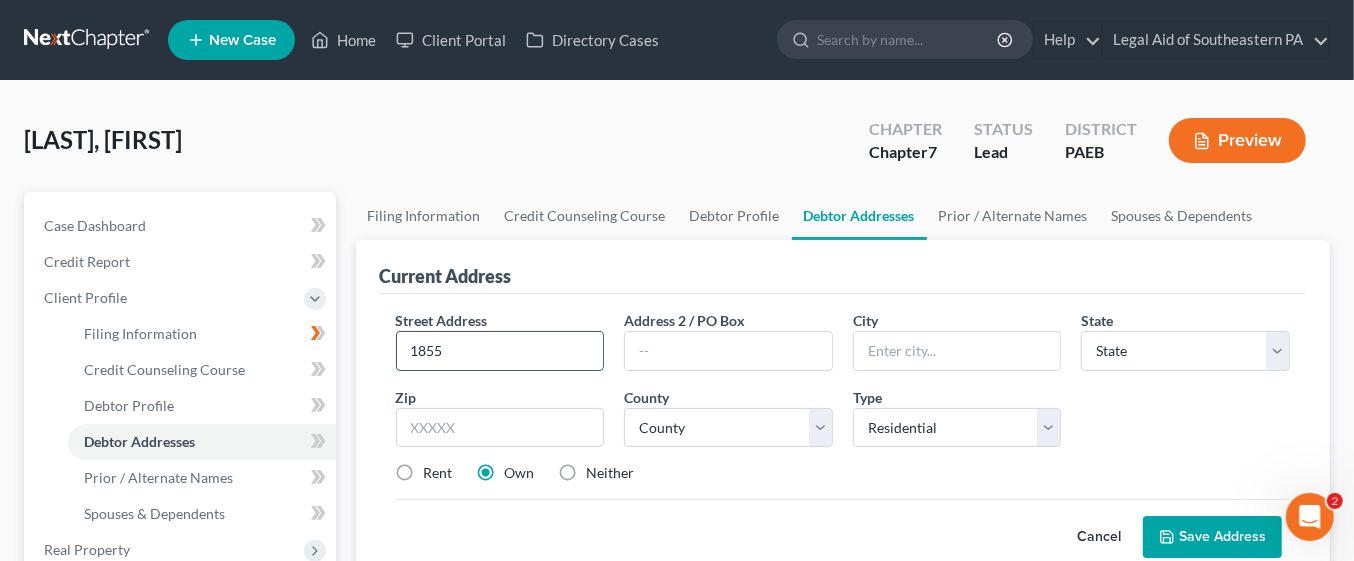 type on "[NUMBER] [STREET]" 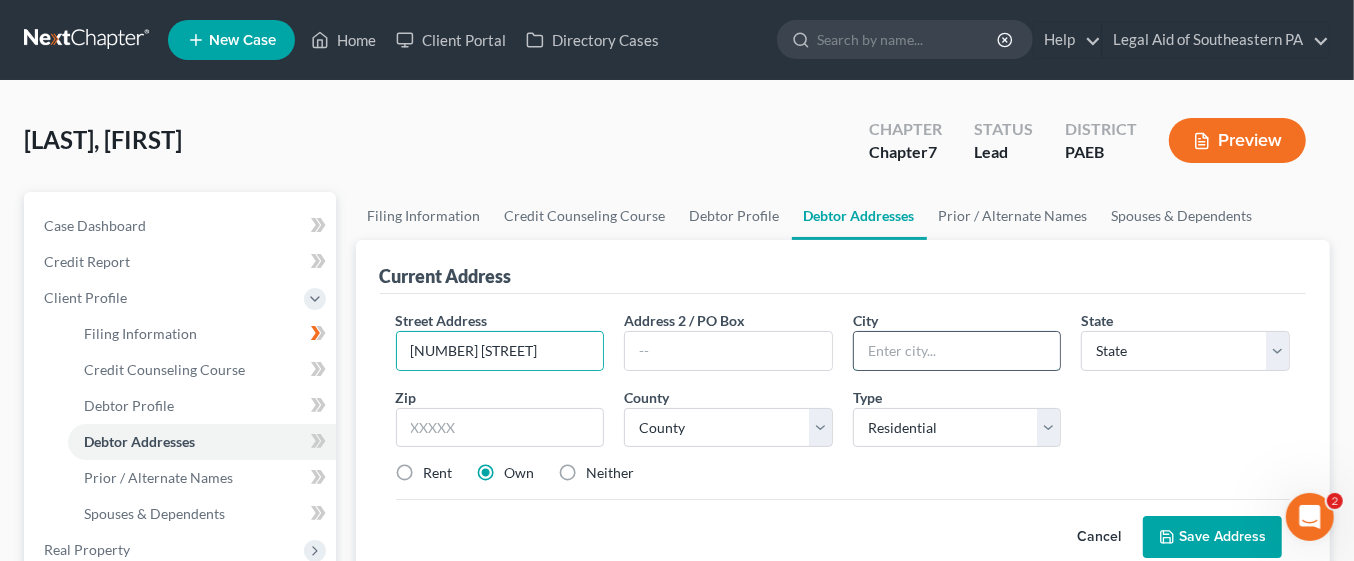 click at bounding box center (957, 351) 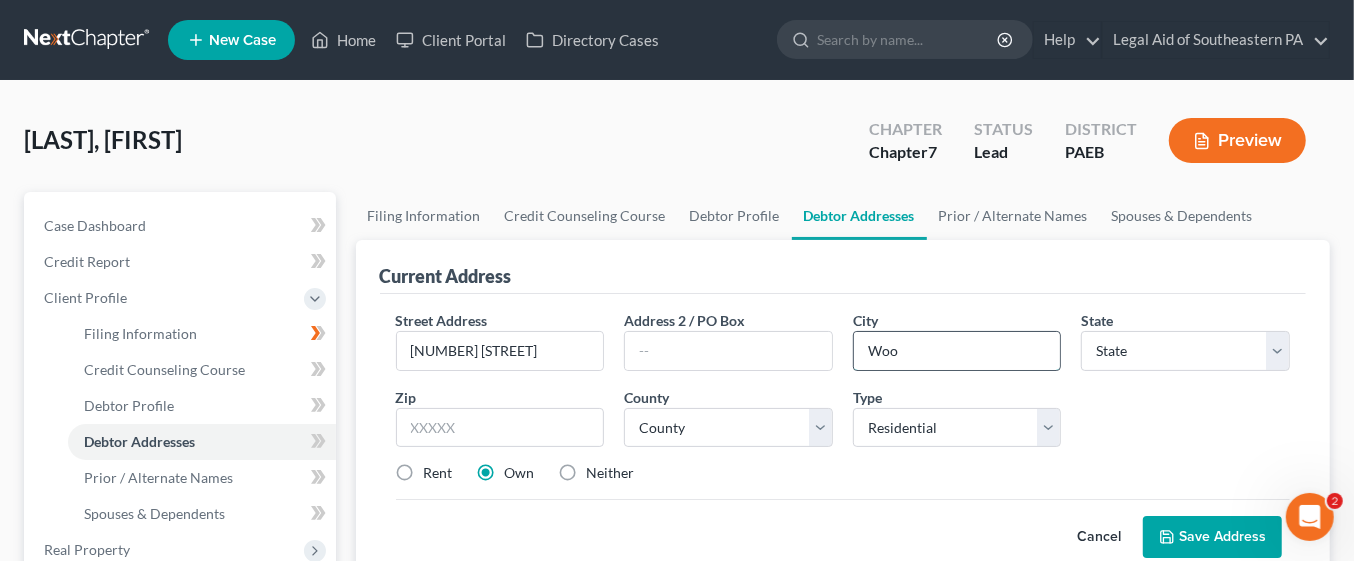type on "[CITY]" 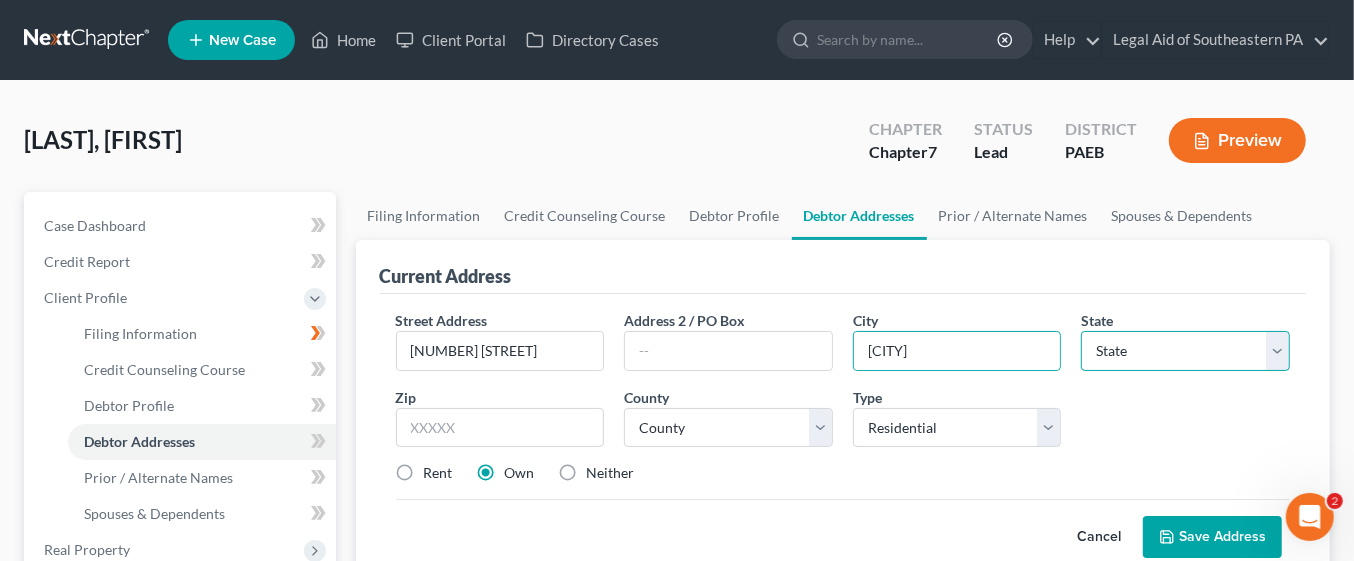 click on "State AL AK AR AZ CA CO CT DE DC FL GA GU HI ID IL IN IA KS KY LA ME MD MA MI MN MS MO MT NC ND NE NV NH NJ NM NY OH OK OR PA PR RI SC SD TN TX UT VI VA VT WA WV WI WY" at bounding box center [1185, 351] 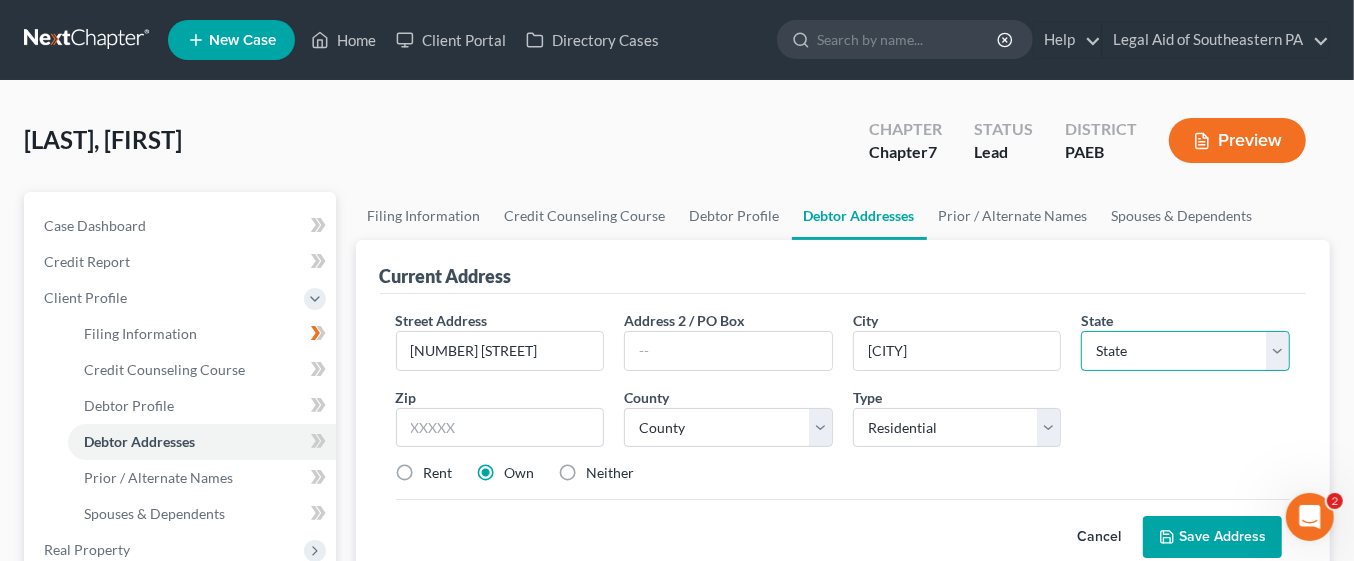 select on "39" 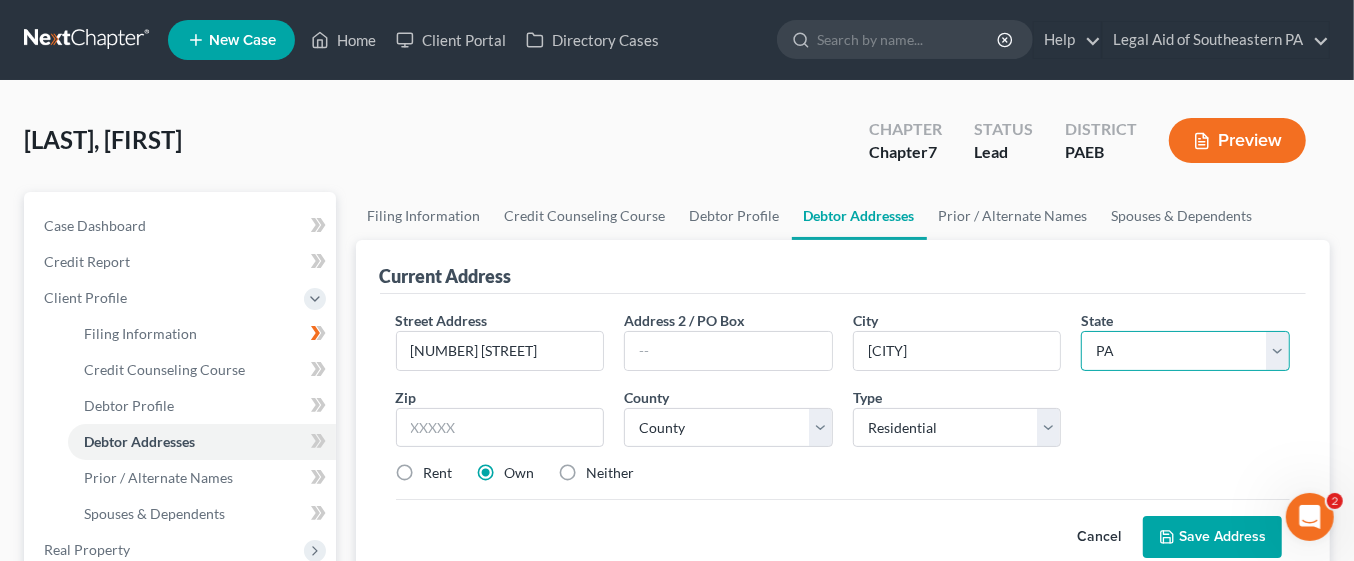 click on "State AL AK AR AZ CA CO CT DE DC FL GA GU HI ID IL IN IA KS KY LA ME MD MA MI MN MS MO MT NC ND NE NV NH NJ NM NY OH OK OR PA PR RI SC SD TN TX UT VI VA VT WA WV WI WY" at bounding box center [1185, 351] 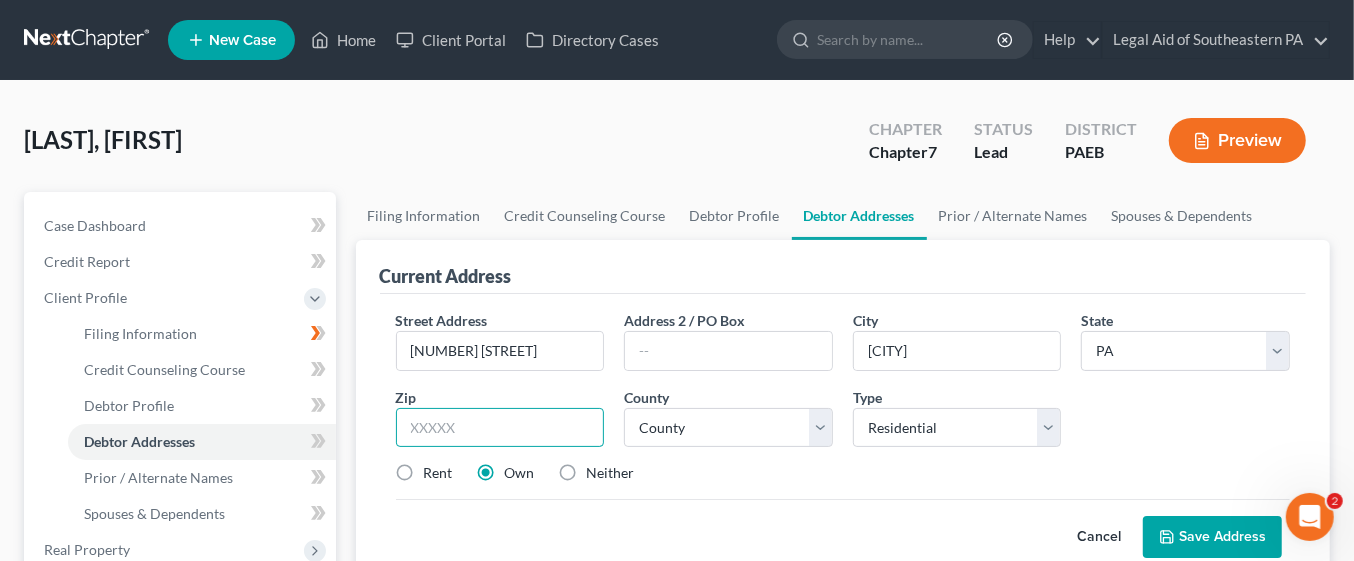 click at bounding box center (500, 428) 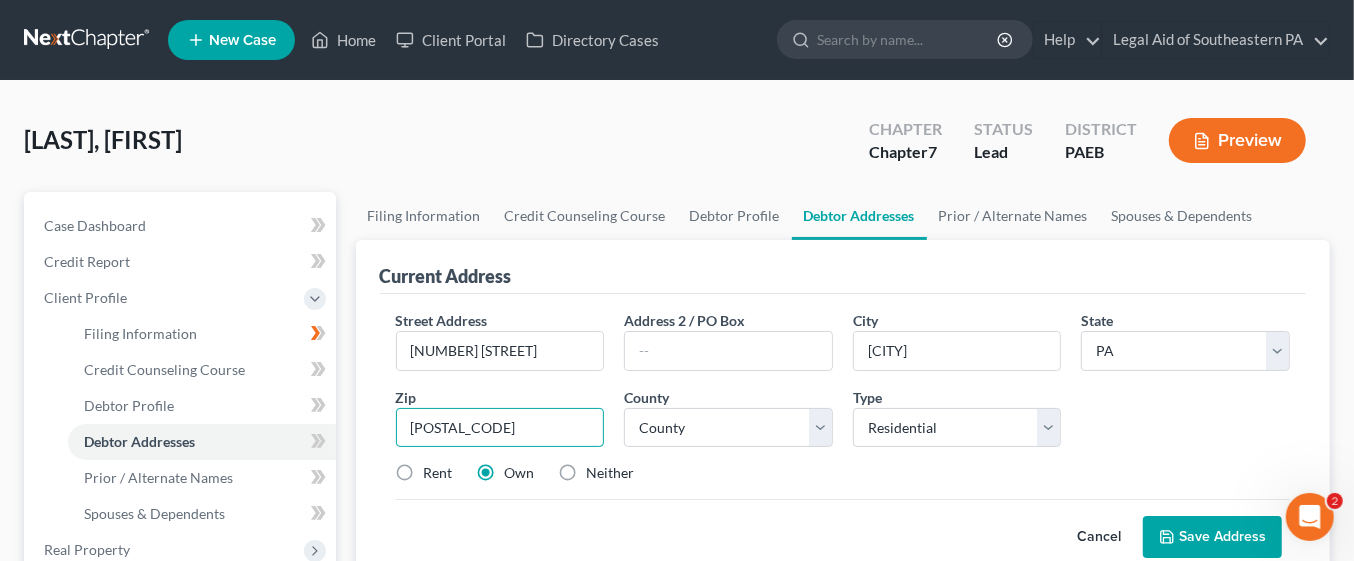 type on "[POSTAL_CODE]" 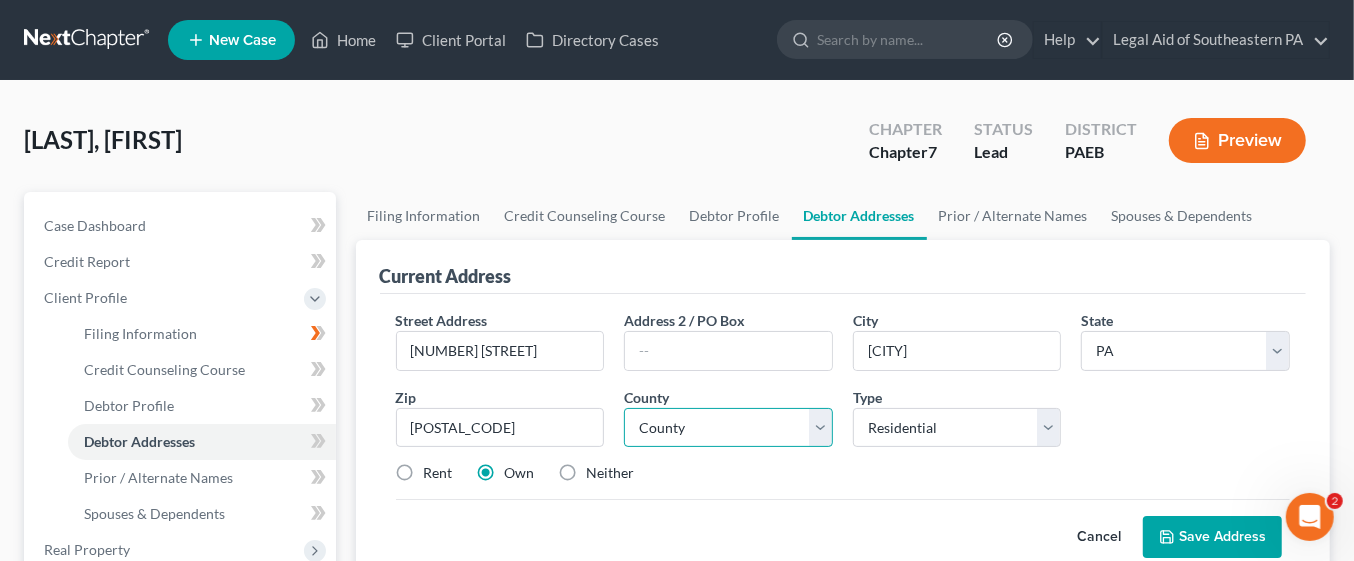 click on "County Adams County Allegheny County Armstrong County Beaver County Bedford County Berks County Blair County Bradford County Bucks County Butler County Cambria County Cameron County Carbon County Centre County Chester County Clarion County Clearfield County Clinton County Columbia County Crawford County Cumberland County Dauphin County Delaware County Elk County Erie County Fayette County Forest County Franklin County Fulton County Greene County Huntingdon County Indiana County Jefferson County Juniata County Lackawanna County Lancaster County Lawrence County Lebanon County Lehigh County Luzerne County Lycoming County McKean County Mercer County Mifflin County Monroe County Montgomery County Montour County Northampton County Northumberland County Perry County Philadelphia County Pike County Potter County Schuylkill County Snyder County Somerset County Sullivan County Susquehanna County Tioga County Union County Venango County Warren County Washington County Wayne County Westmoreland County Wyoming County" at bounding box center (728, 428) 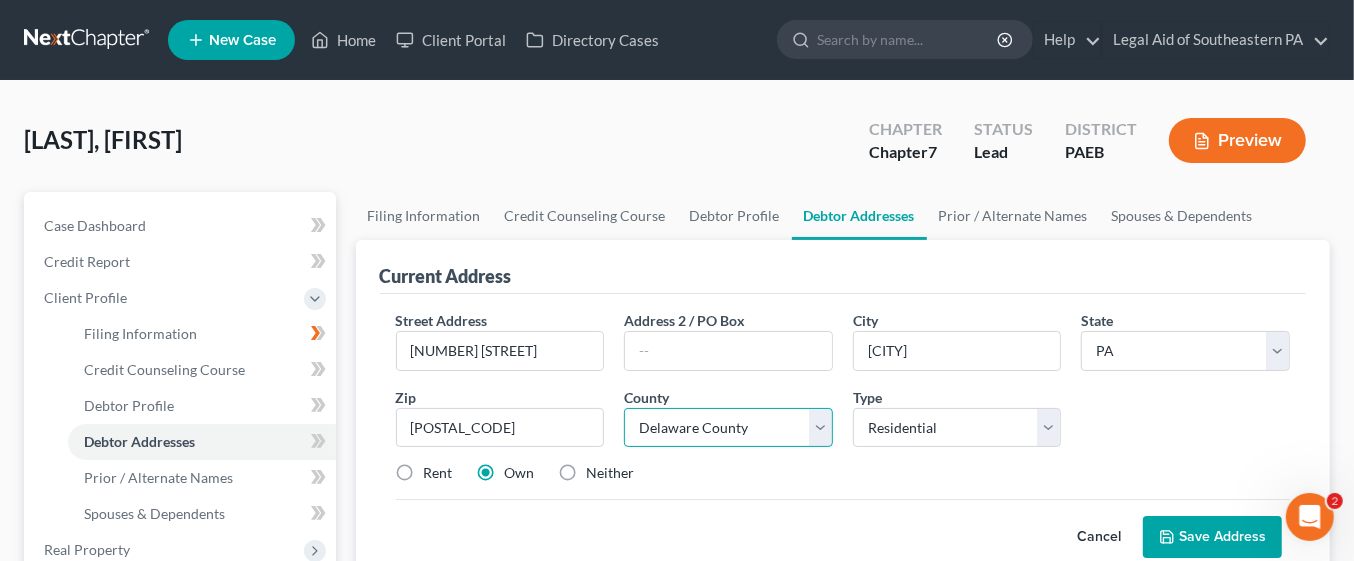 click on "County Adams County Allegheny County Armstrong County Beaver County Bedford County Berks County Blair County Bradford County Bucks County Butler County Cambria County Cameron County Carbon County Centre County Chester County Clarion County Clearfield County Clinton County Columbia County Crawford County Cumberland County Dauphin County Delaware County Elk County Erie County Fayette County Forest County Franklin County Fulton County Greene County Huntingdon County Indiana County Jefferson County Juniata County Lackawanna County Lancaster County Lawrence County Lebanon County Lehigh County Luzerne County Lycoming County McKean County Mercer County Mifflin County Monroe County Montgomery County Montour County Northampton County Northumberland County Perry County Philadelphia County Pike County Potter County Schuylkill County Snyder County Somerset County Sullivan County Susquehanna County Tioga County Union County Venango County Warren County Washington County Wayne County Westmoreland County Wyoming County" at bounding box center (728, 428) 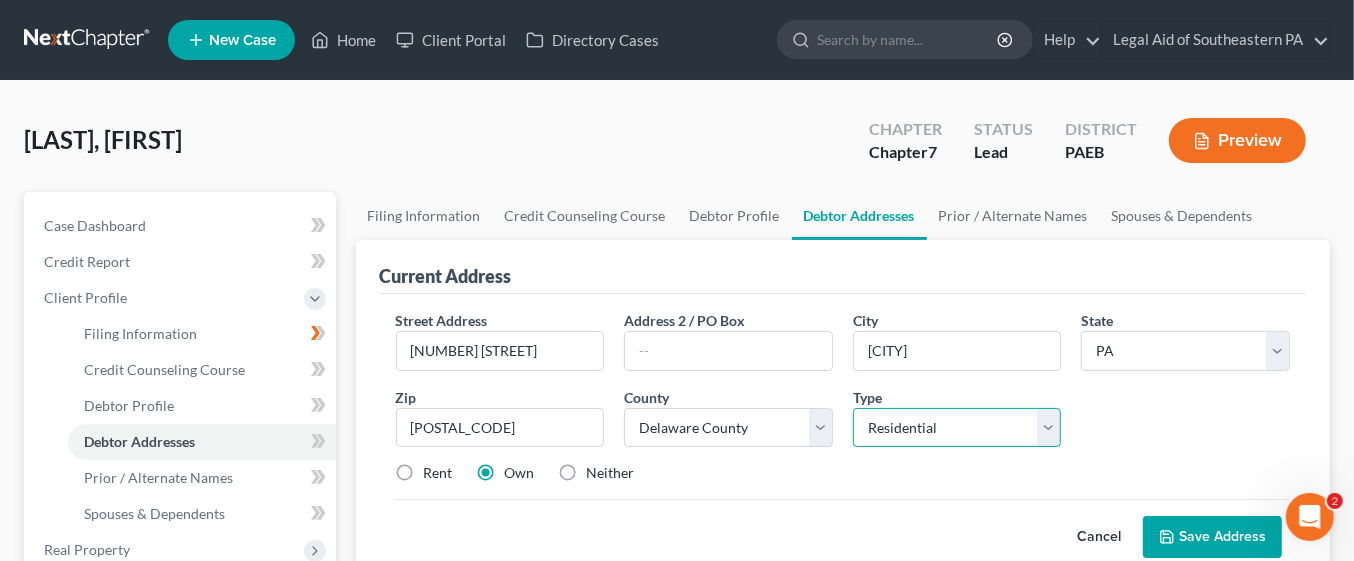 click on "Select Residential Mailing Rental Business" at bounding box center (957, 428) 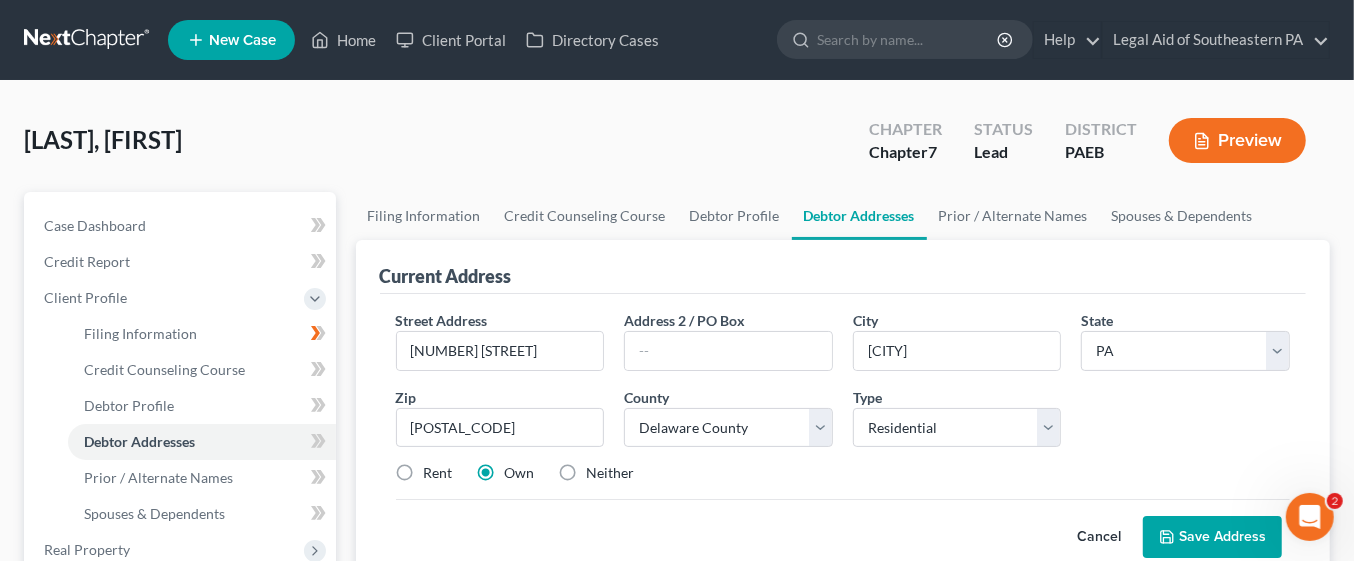 click on "Rent" at bounding box center [438, 473] 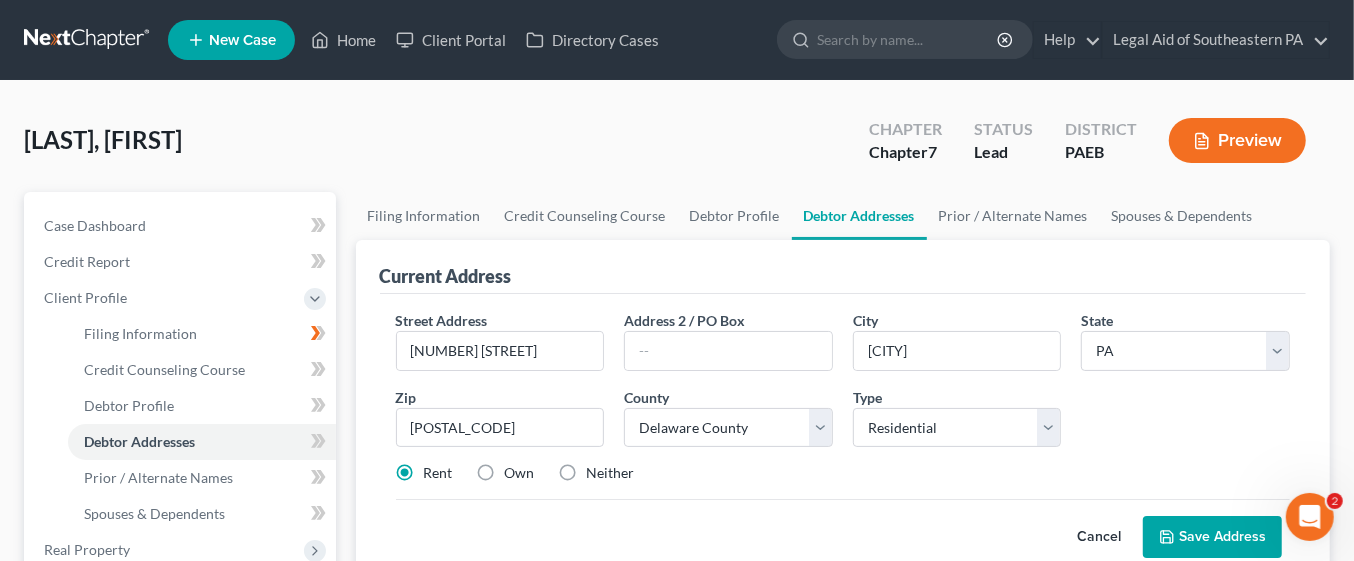 click on "Save Address" at bounding box center [1212, 537] 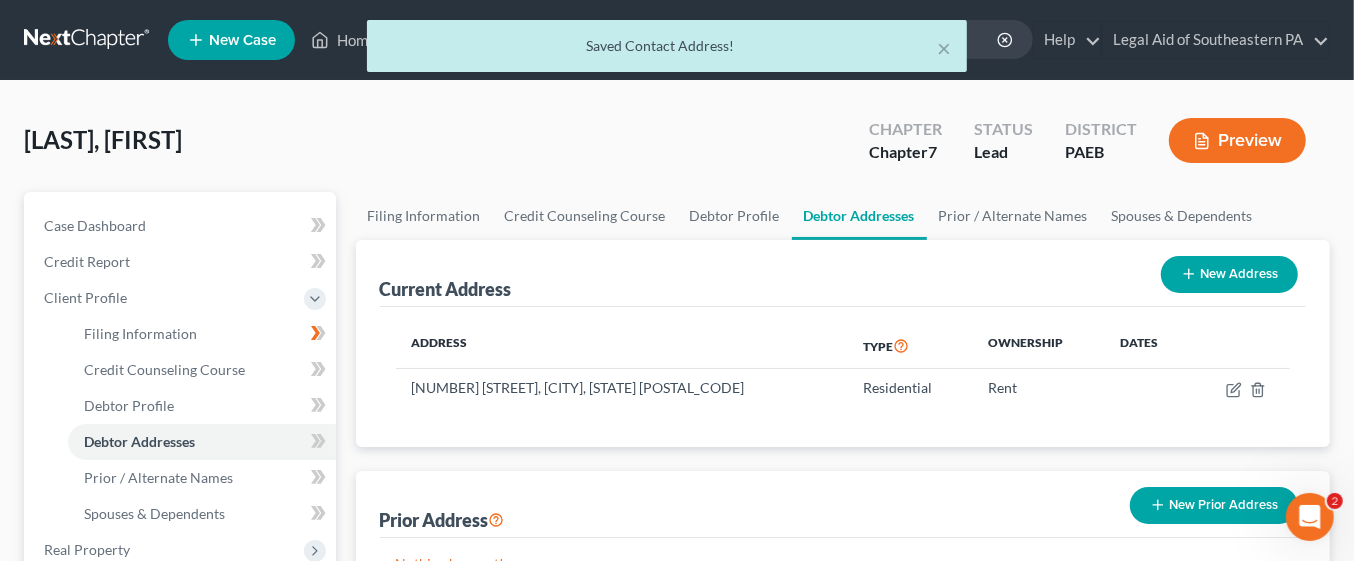 click on "[LAST], [FIRST]" at bounding box center (677, 148) 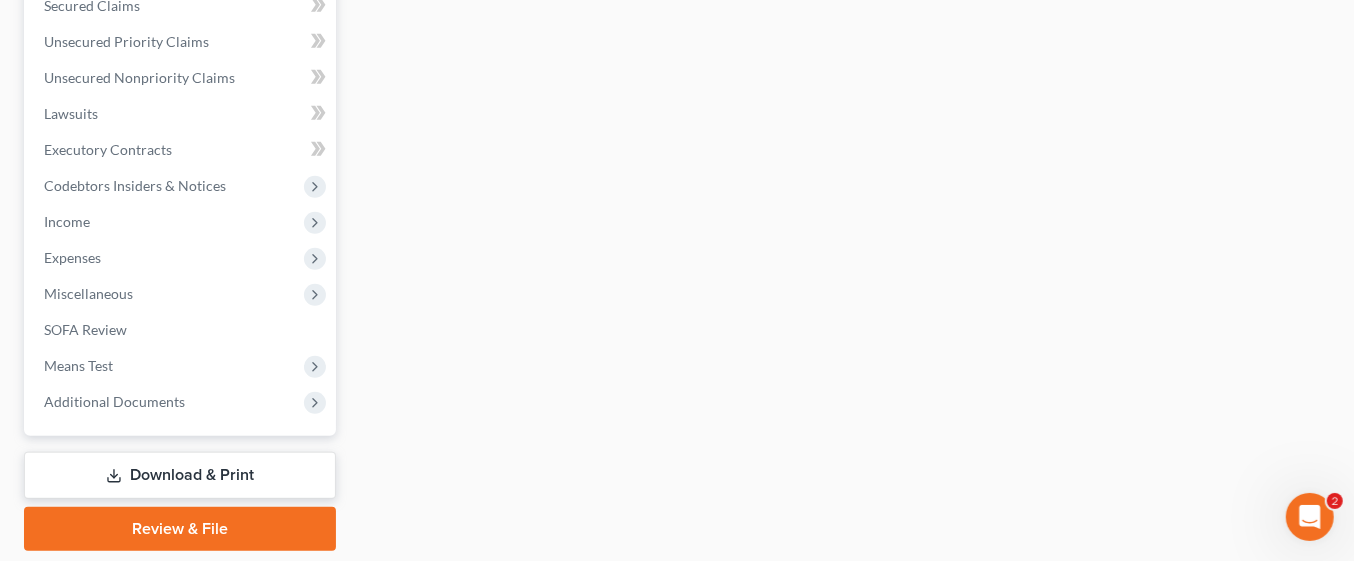 scroll, scrollTop: 715, scrollLeft: 0, axis: vertical 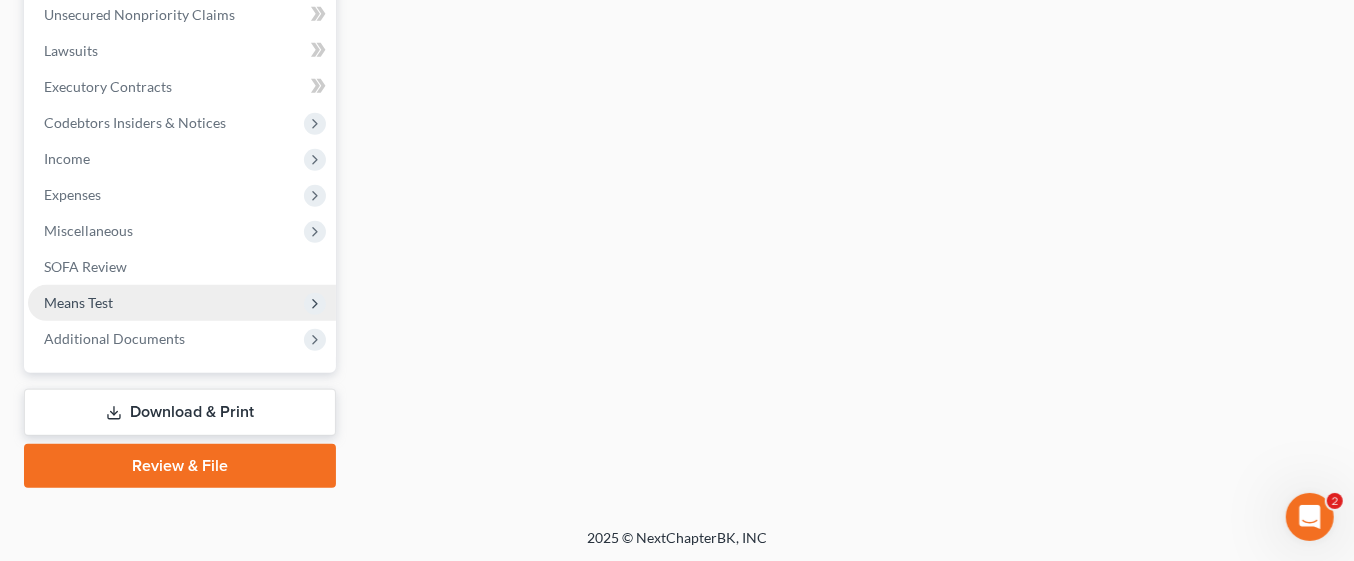 click on "Means Test" at bounding box center (78, 302) 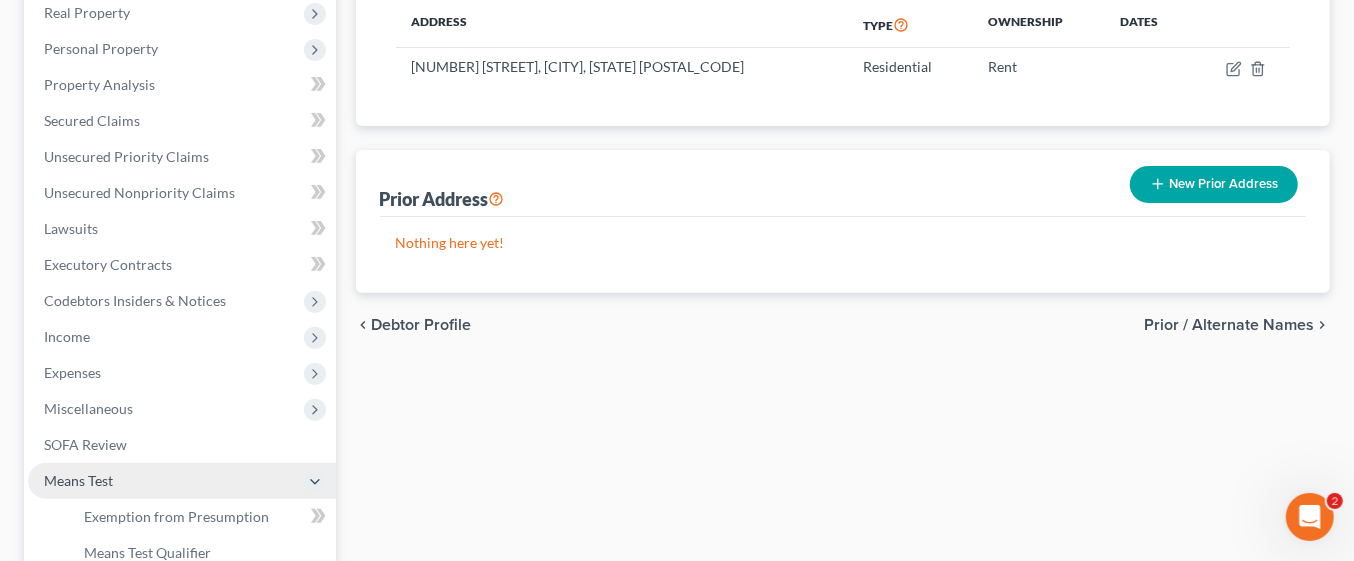scroll, scrollTop: 305, scrollLeft: 0, axis: vertical 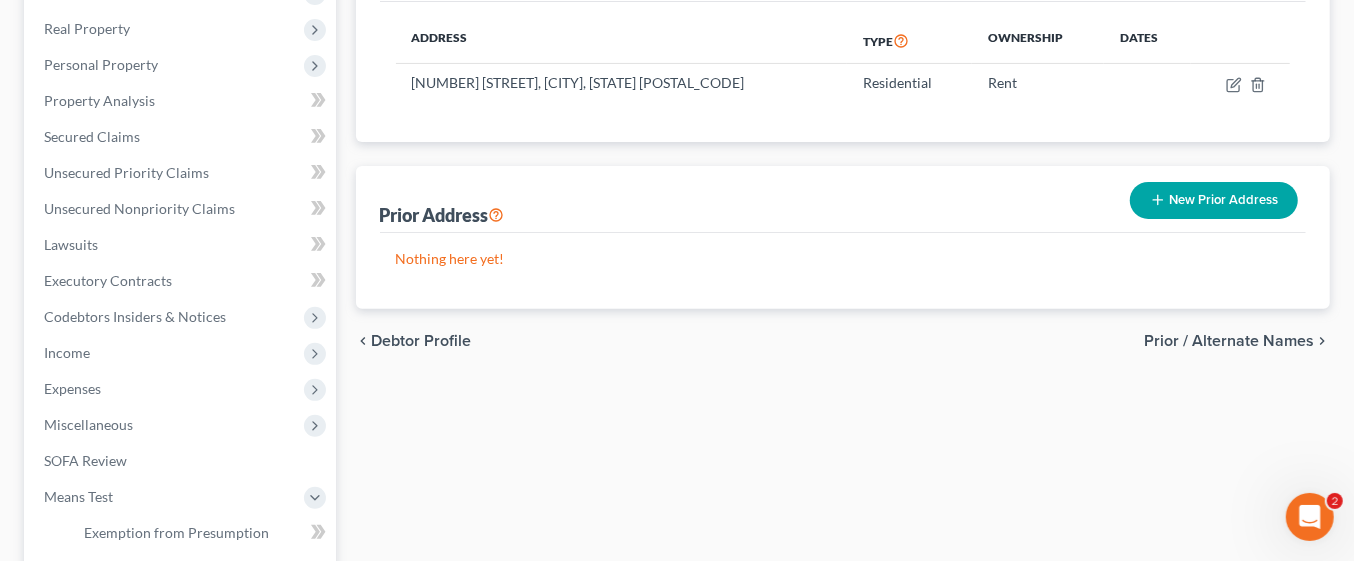 click on "Prior / Alternate Names" at bounding box center (1229, 341) 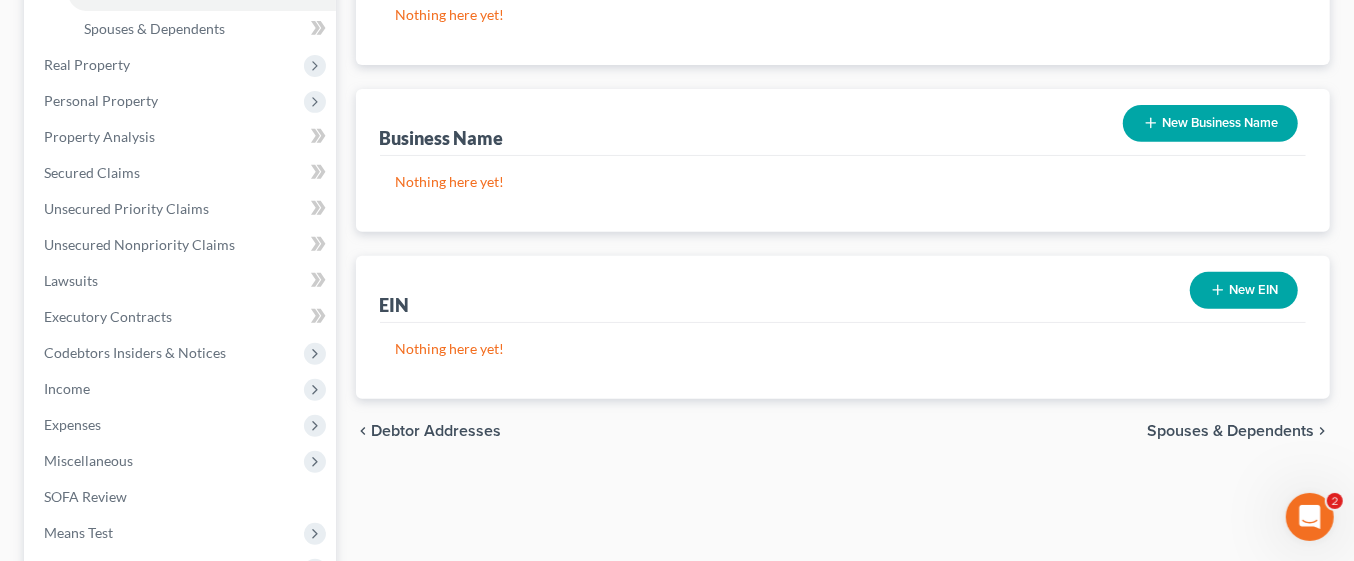 scroll, scrollTop: 490, scrollLeft: 0, axis: vertical 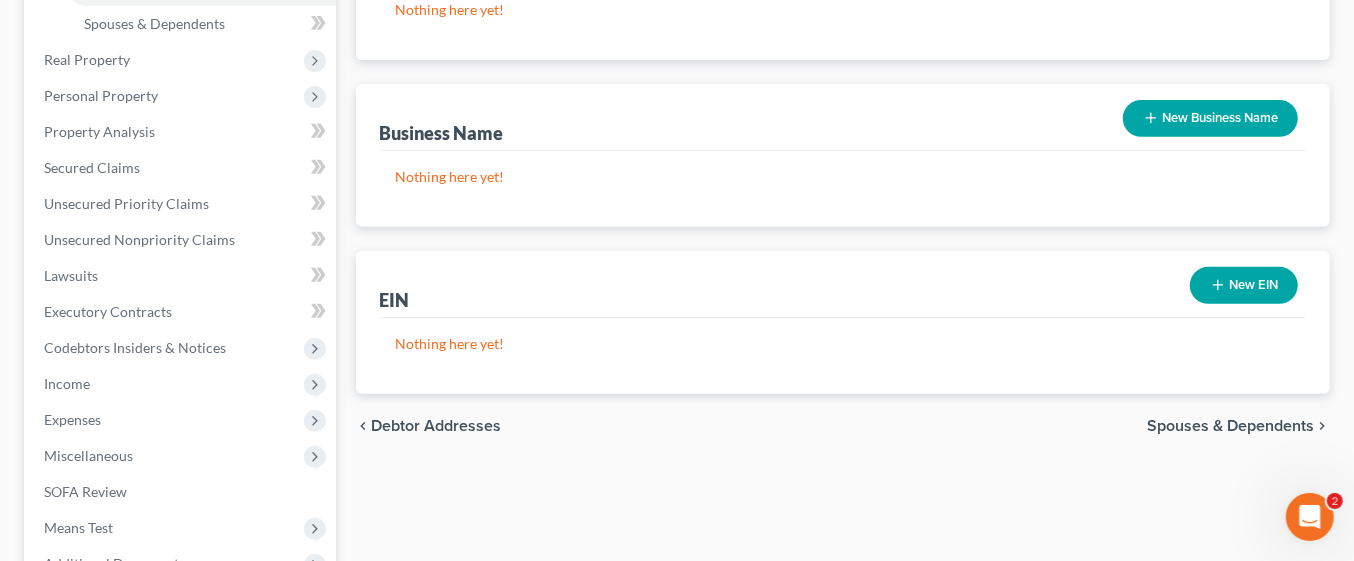 click on "Spouses & Dependents" at bounding box center (1230, 426) 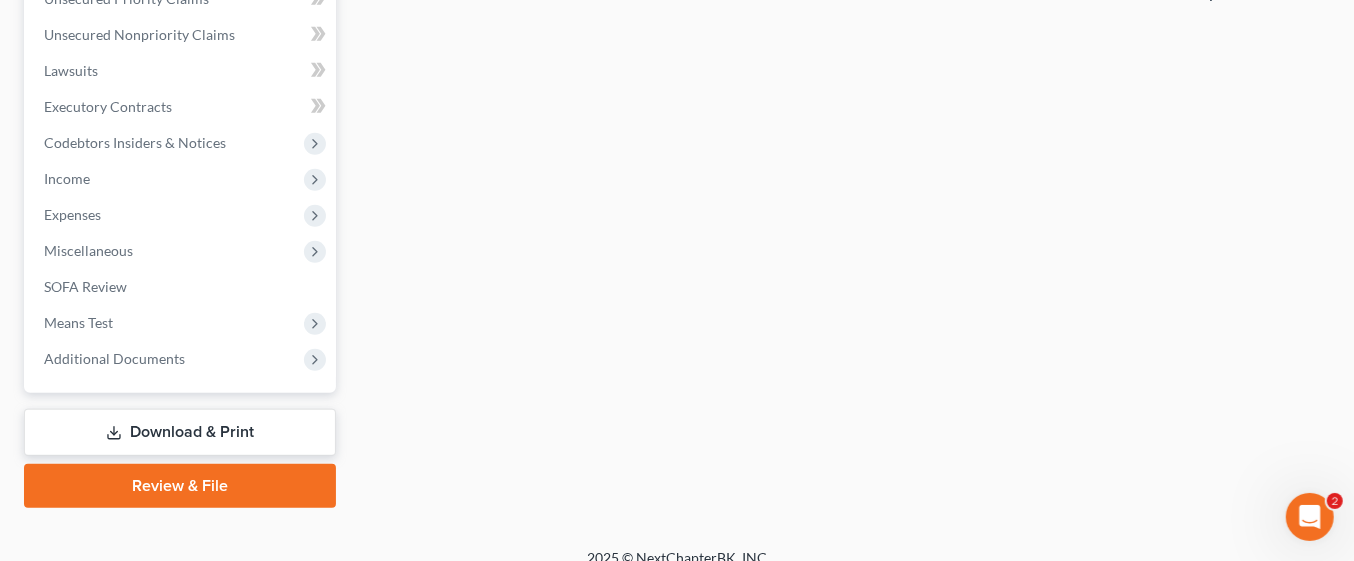 scroll, scrollTop: 698, scrollLeft: 0, axis: vertical 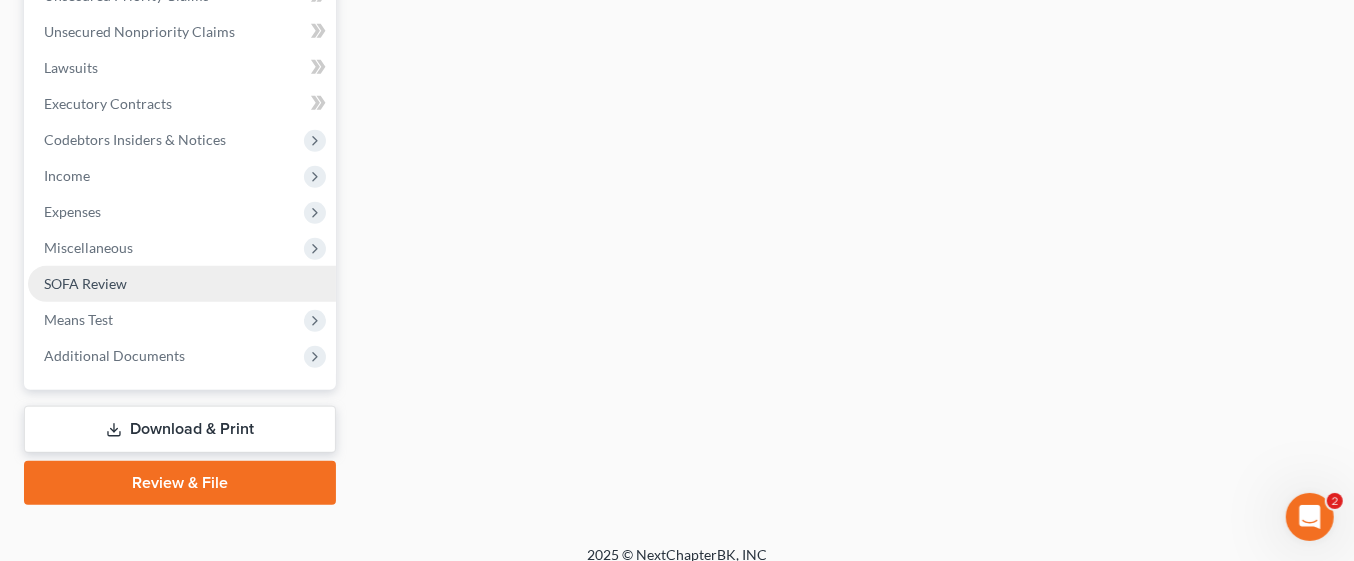 click on "SOFA Review" at bounding box center (85, 283) 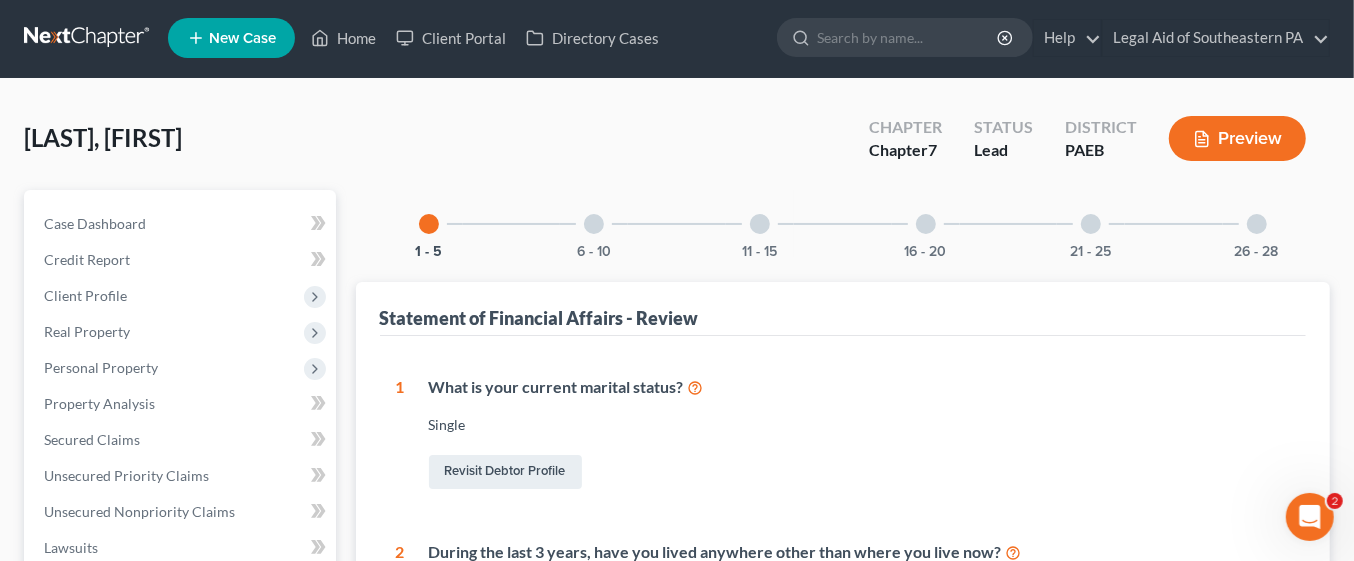 scroll, scrollTop: 0, scrollLeft: 0, axis: both 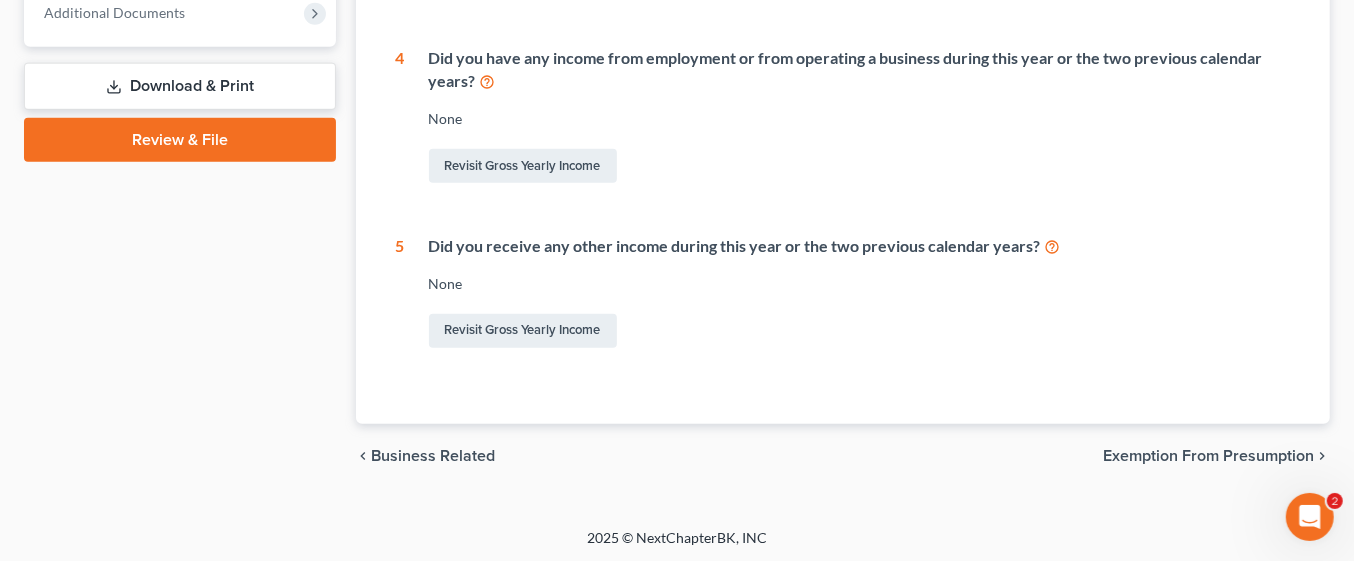 click on "Exemption from Presumption" at bounding box center [1208, 456] 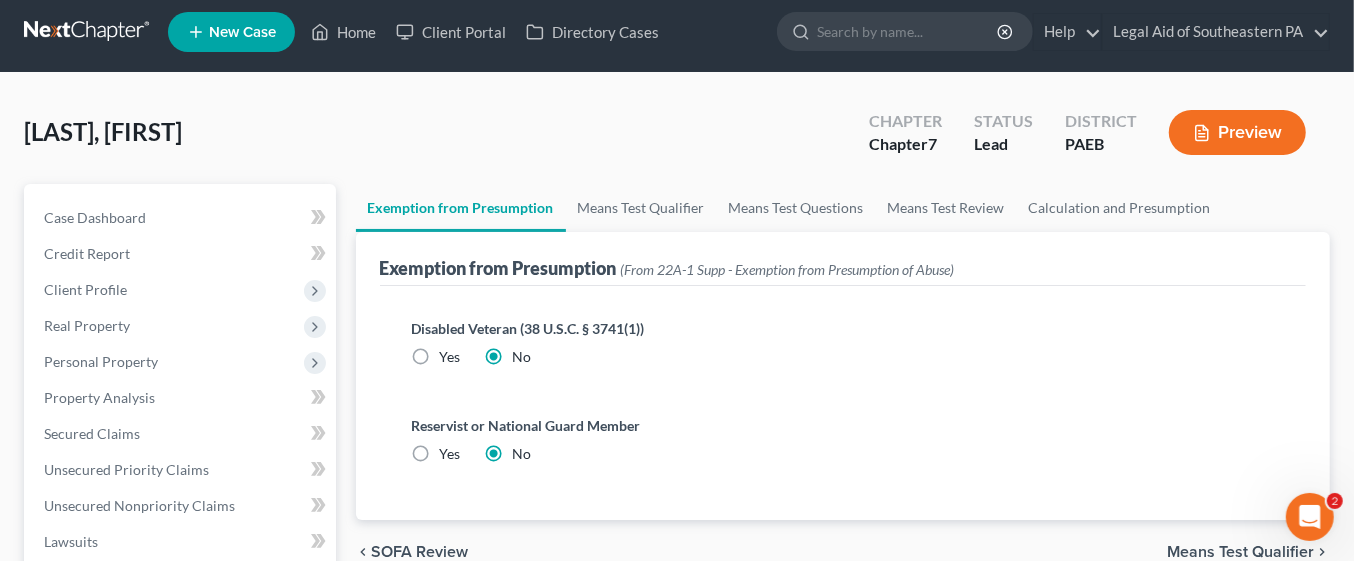 scroll, scrollTop: 0, scrollLeft: 0, axis: both 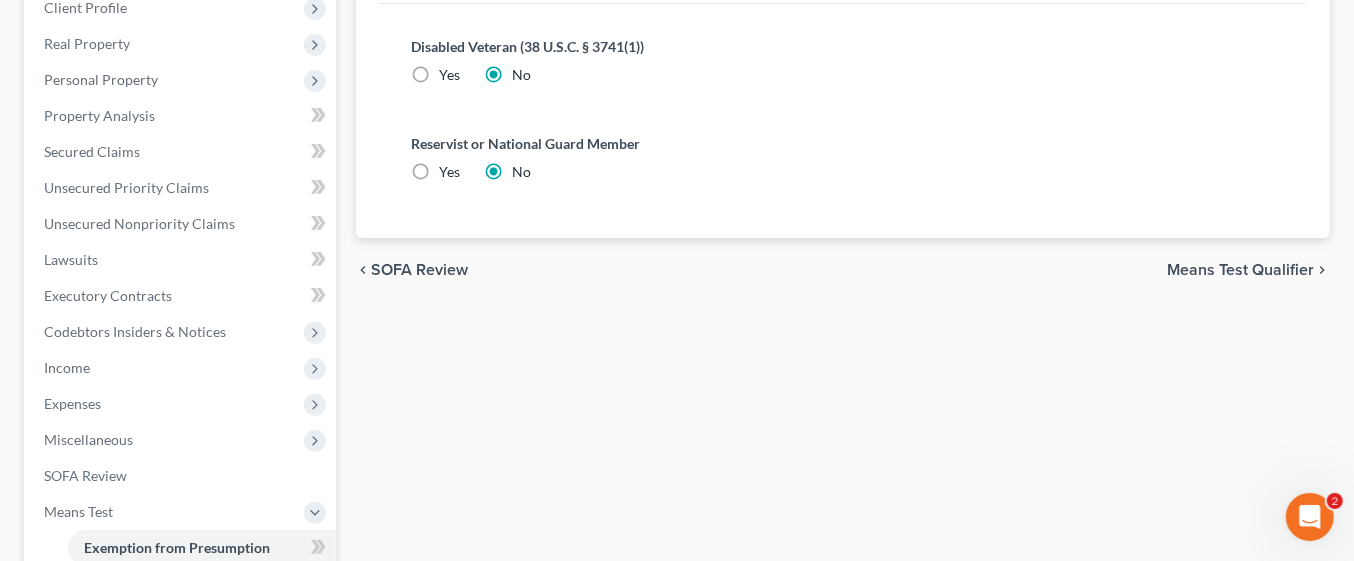 click on "Means Test Qualifier" at bounding box center (1240, 270) 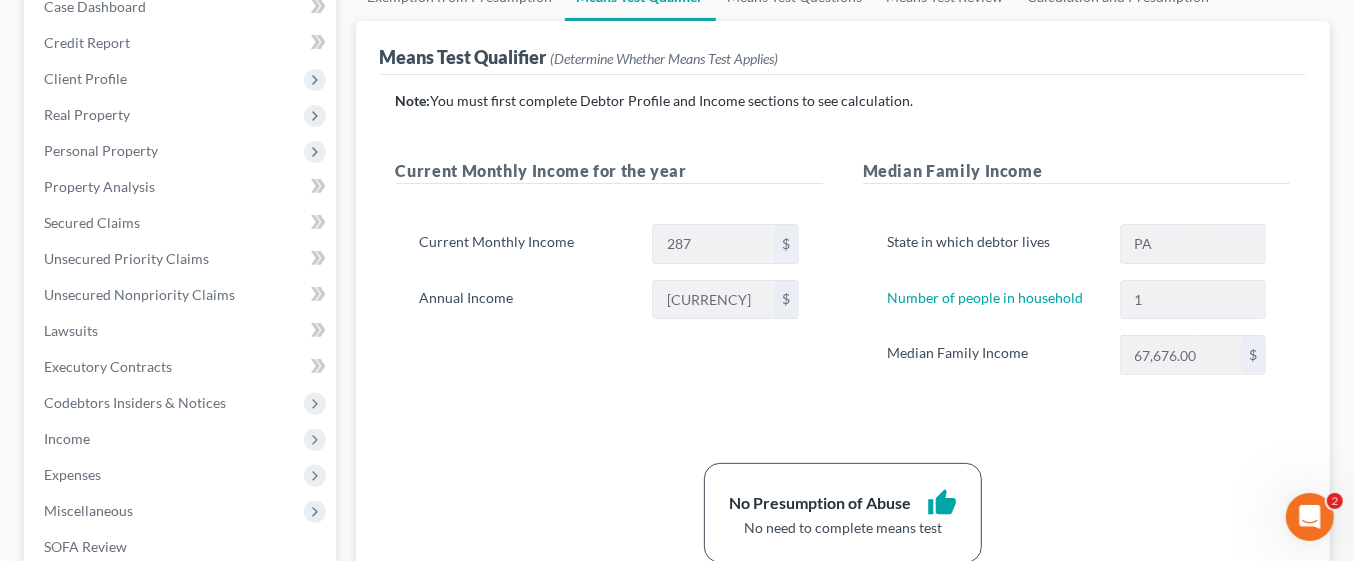 scroll, scrollTop: 220, scrollLeft: 0, axis: vertical 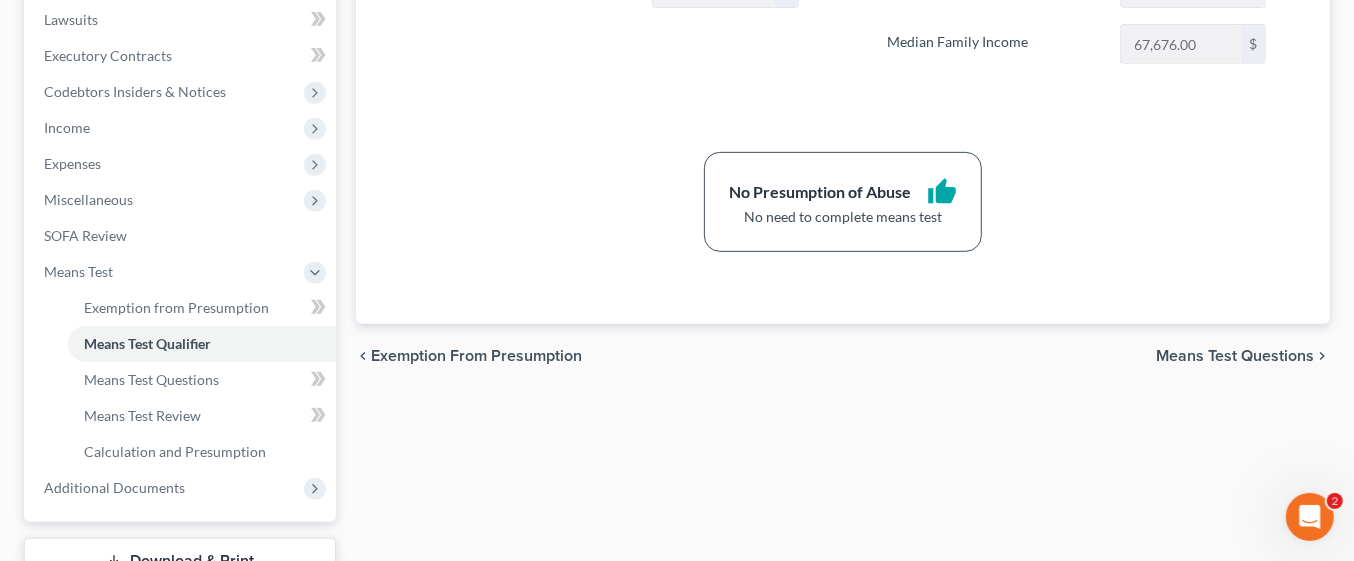 click on "Means Test Questions" at bounding box center (1235, 356) 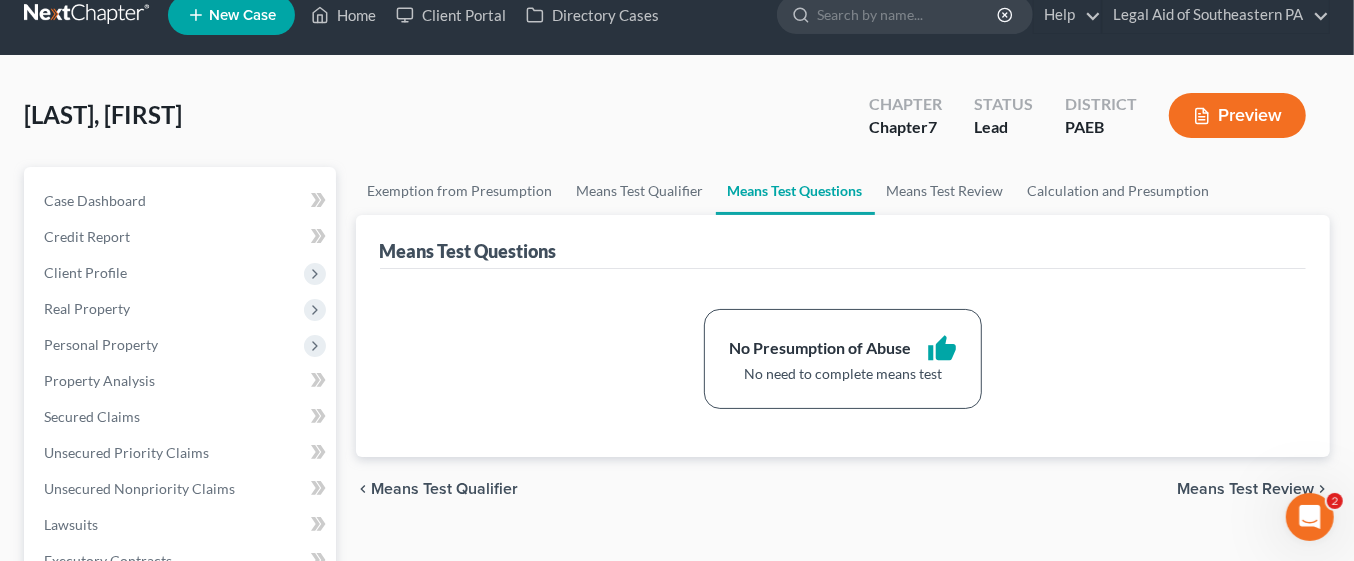 scroll, scrollTop: 80, scrollLeft: 0, axis: vertical 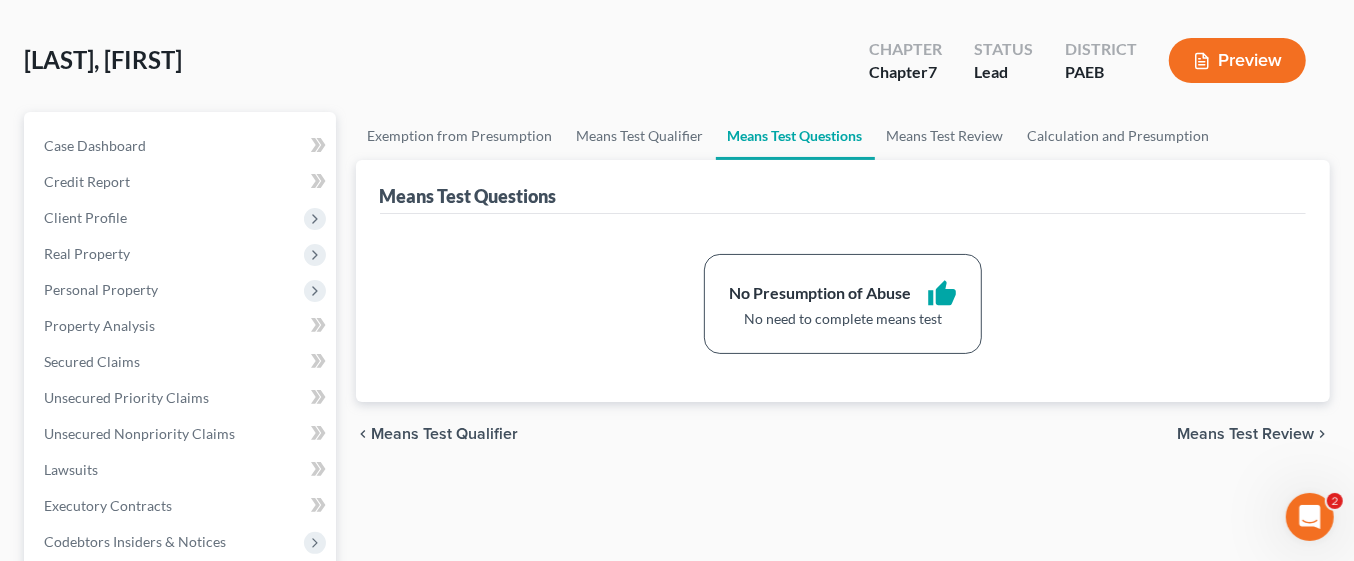 click on "Means Test Review" at bounding box center [1245, 434] 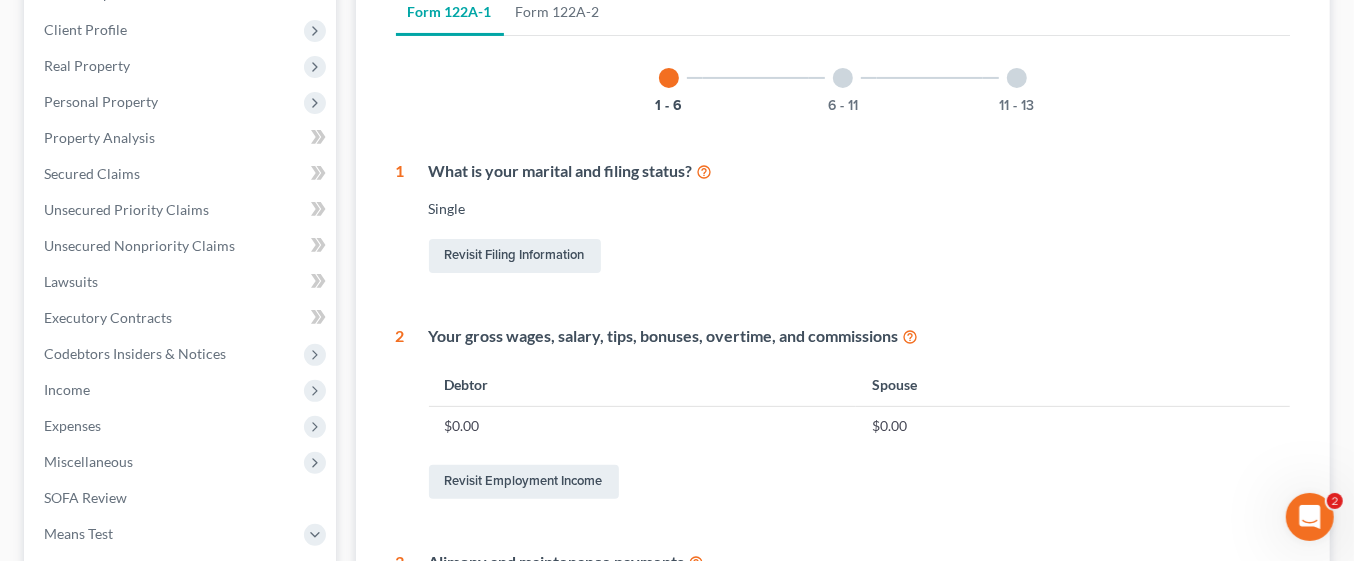 scroll, scrollTop: 275, scrollLeft: 0, axis: vertical 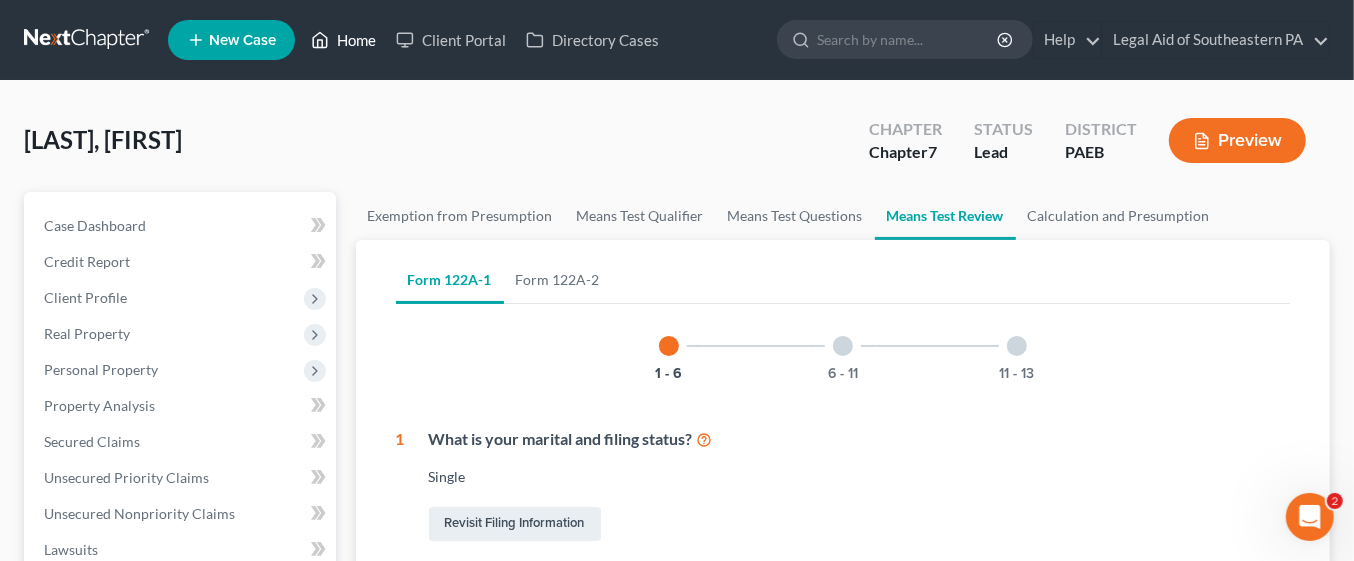 click on "Home" at bounding box center [343, 40] 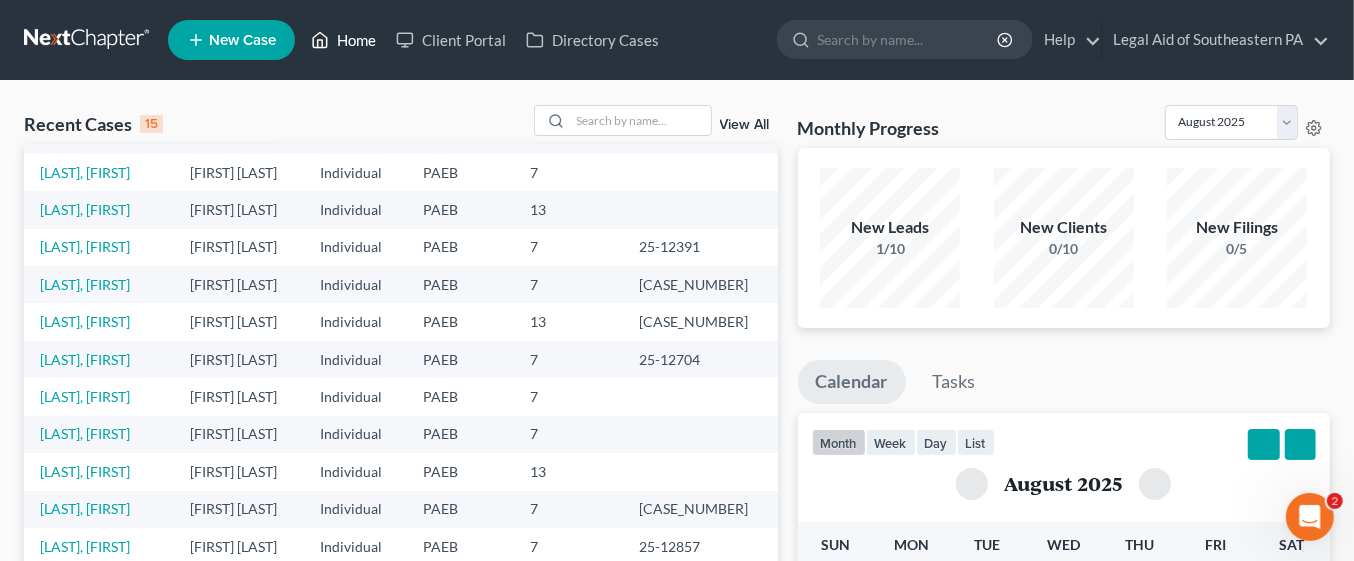 scroll, scrollTop: 137, scrollLeft: 0, axis: vertical 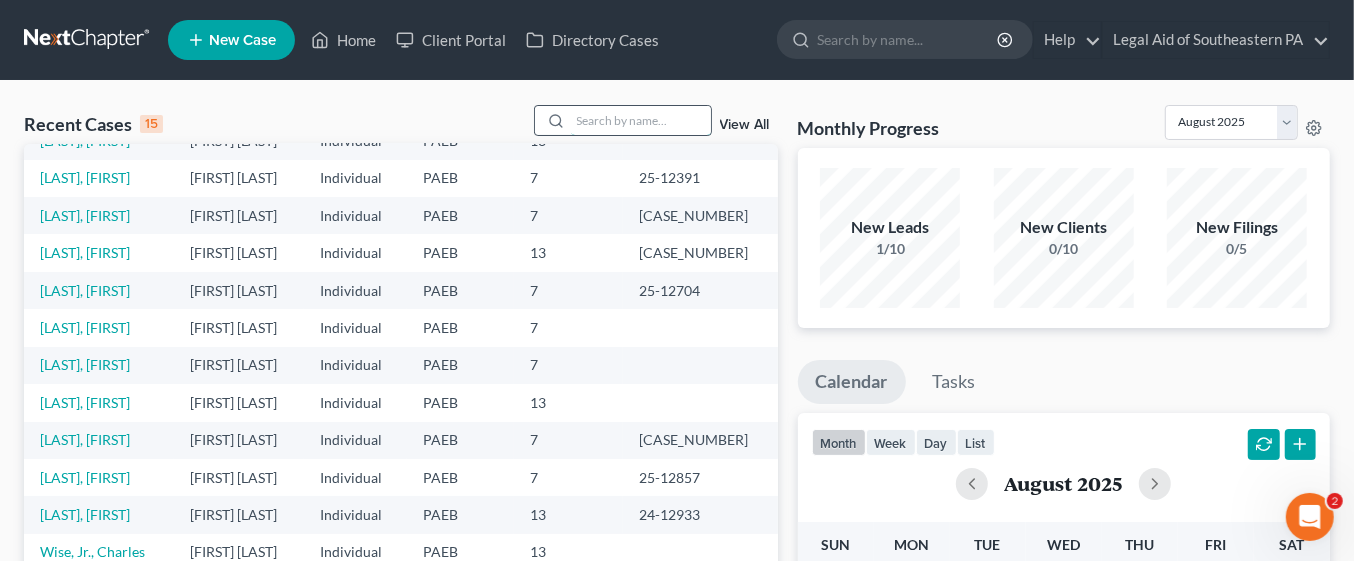 click at bounding box center (641, 120) 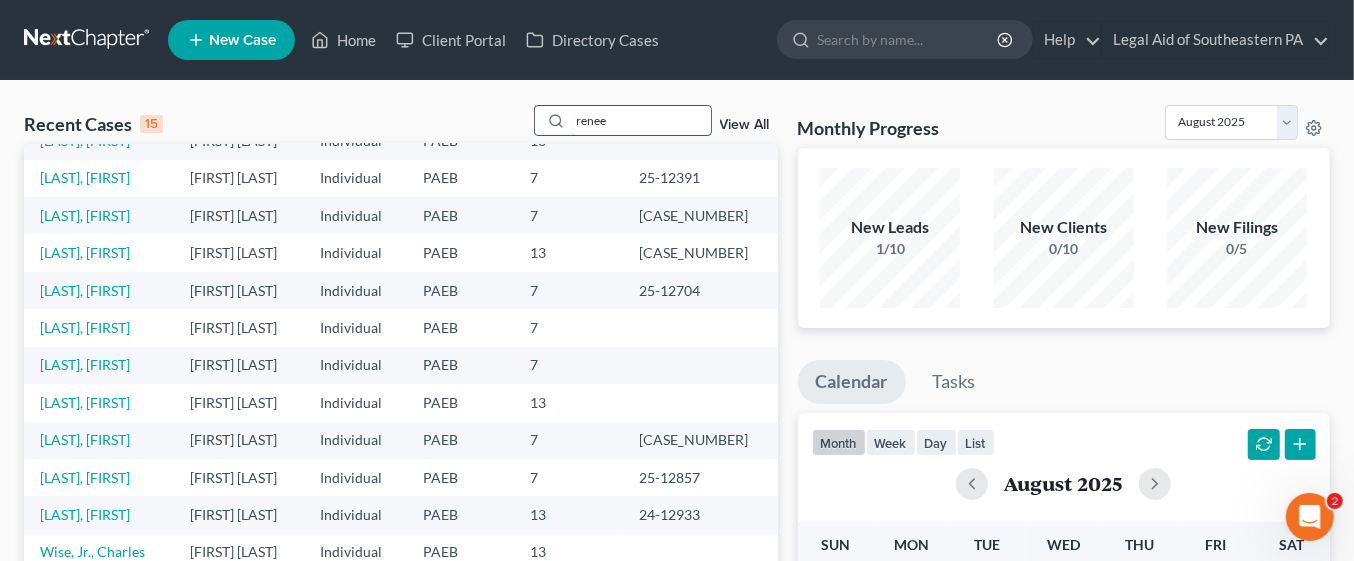 scroll, scrollTop: 0, scrollLeft: 0, axis: both 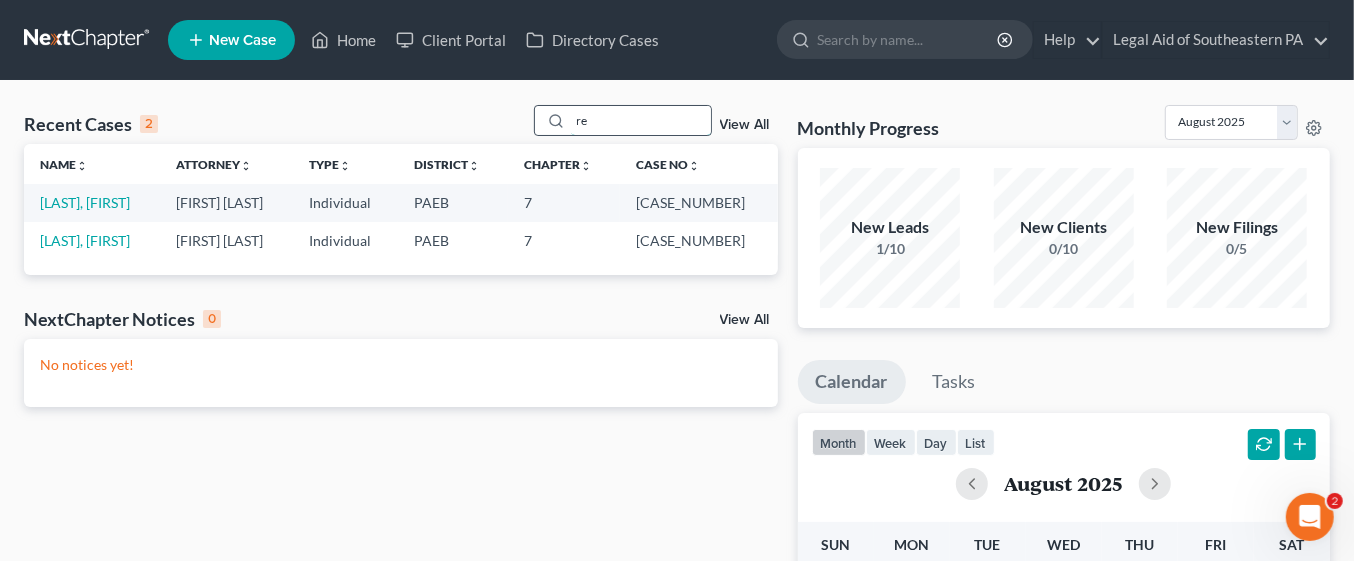 type on "r" 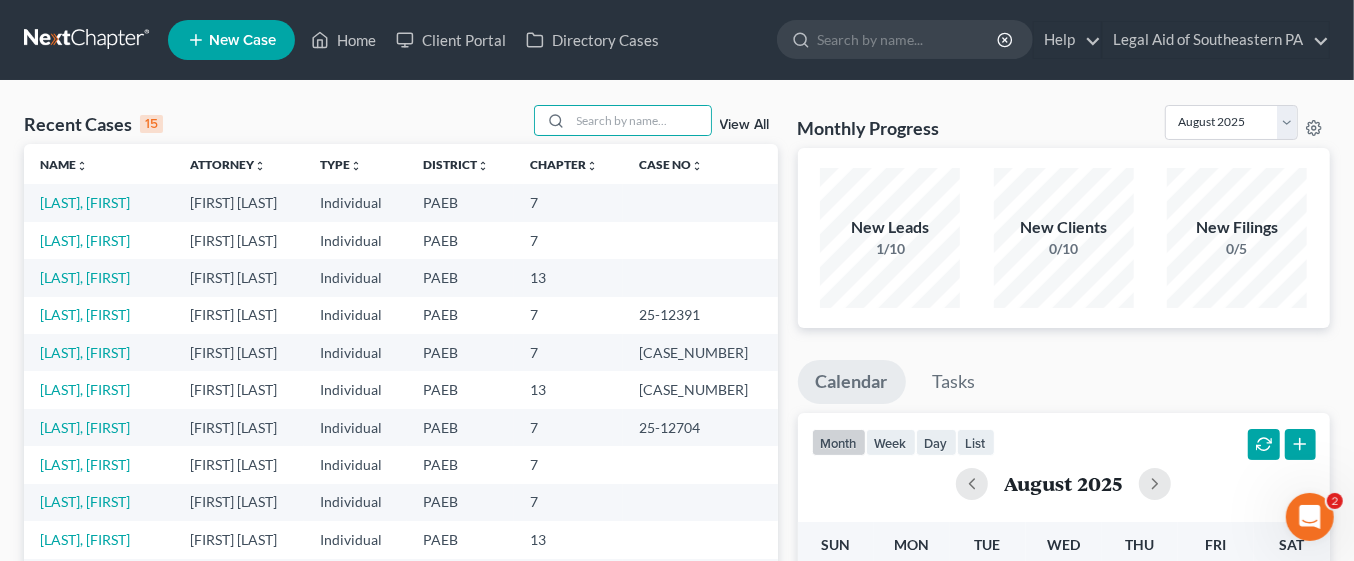 click on "[FIRST] [LAST]" at bounding box center (239, 202) 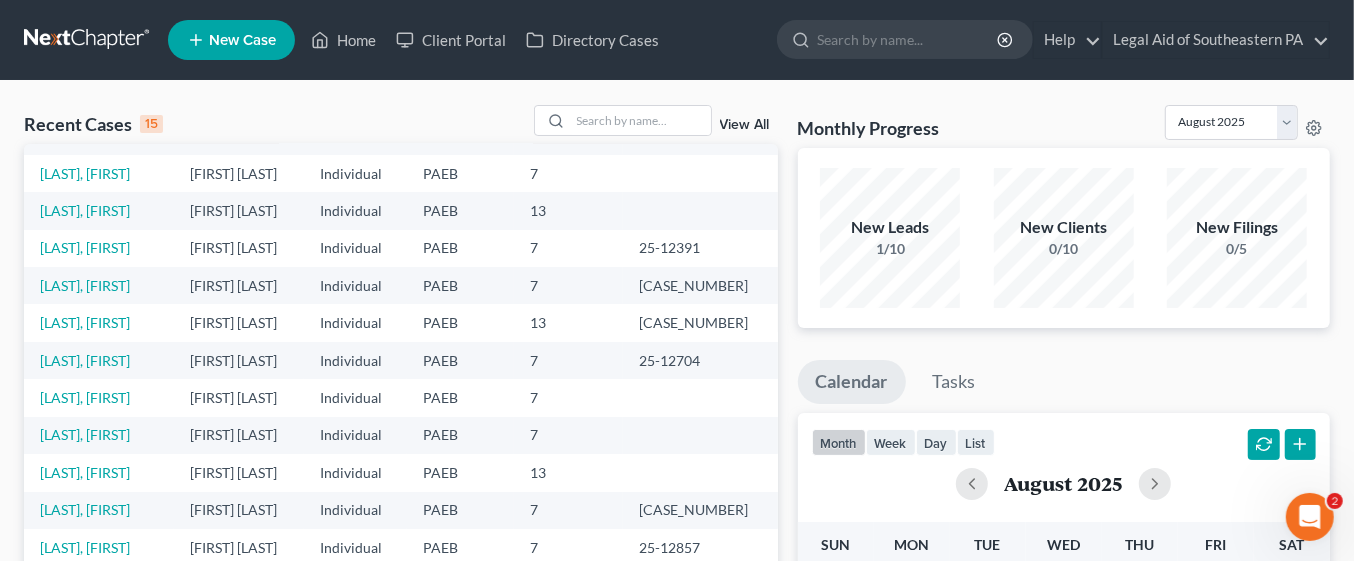 scroll, scrollTop: 137, scrollLeft: 0, axis: vertical 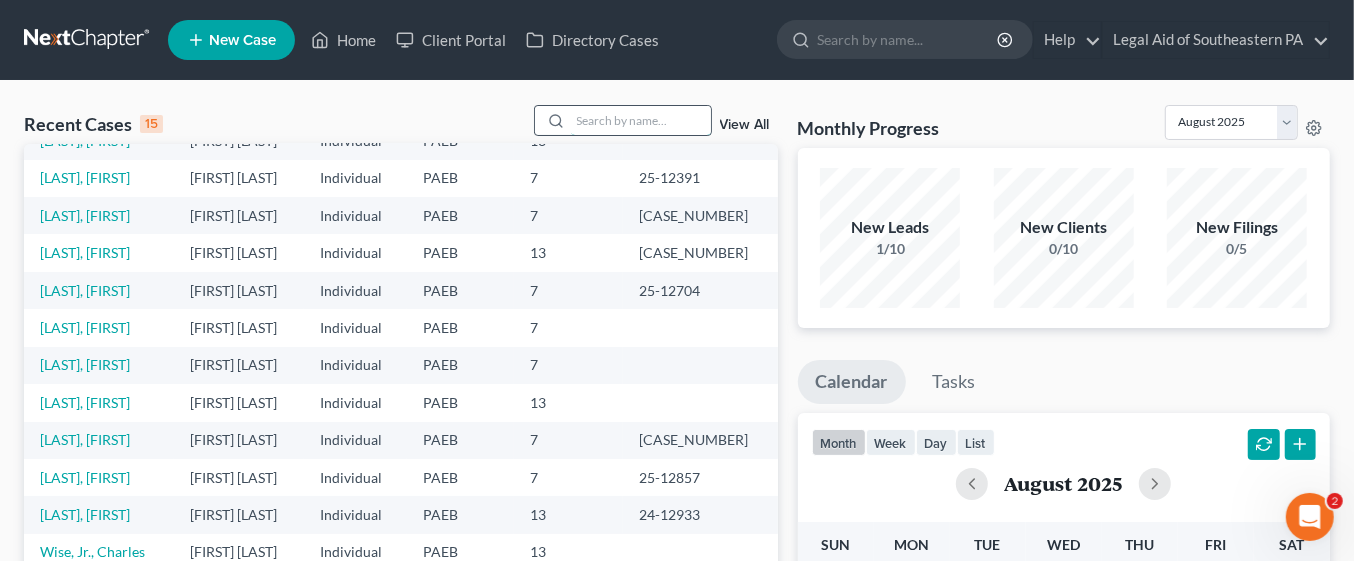 click at bounding box center (641, 120) 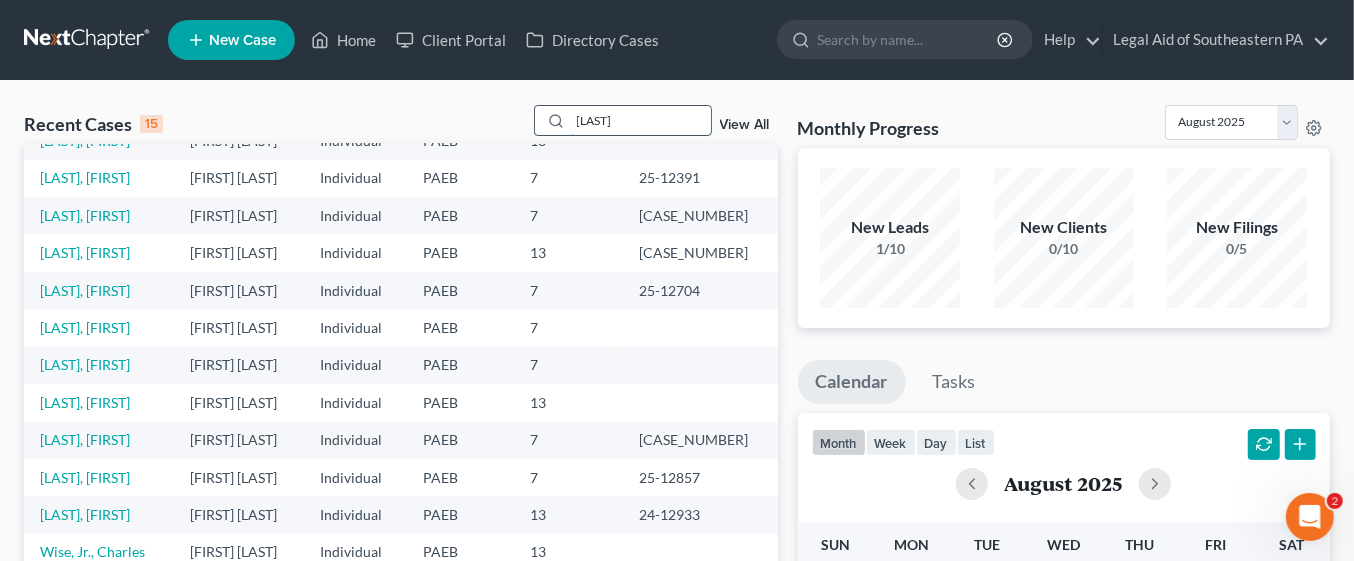 scroll, scrollTop: 0, scrollLeft: 0, axis: both 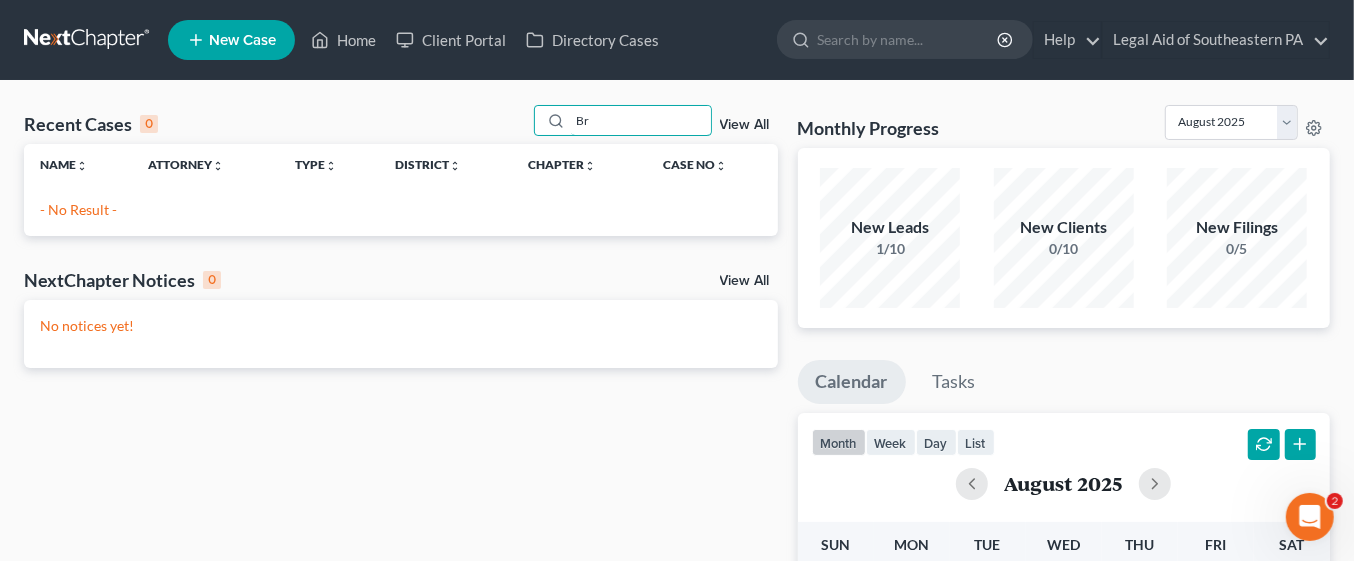 type on "B" 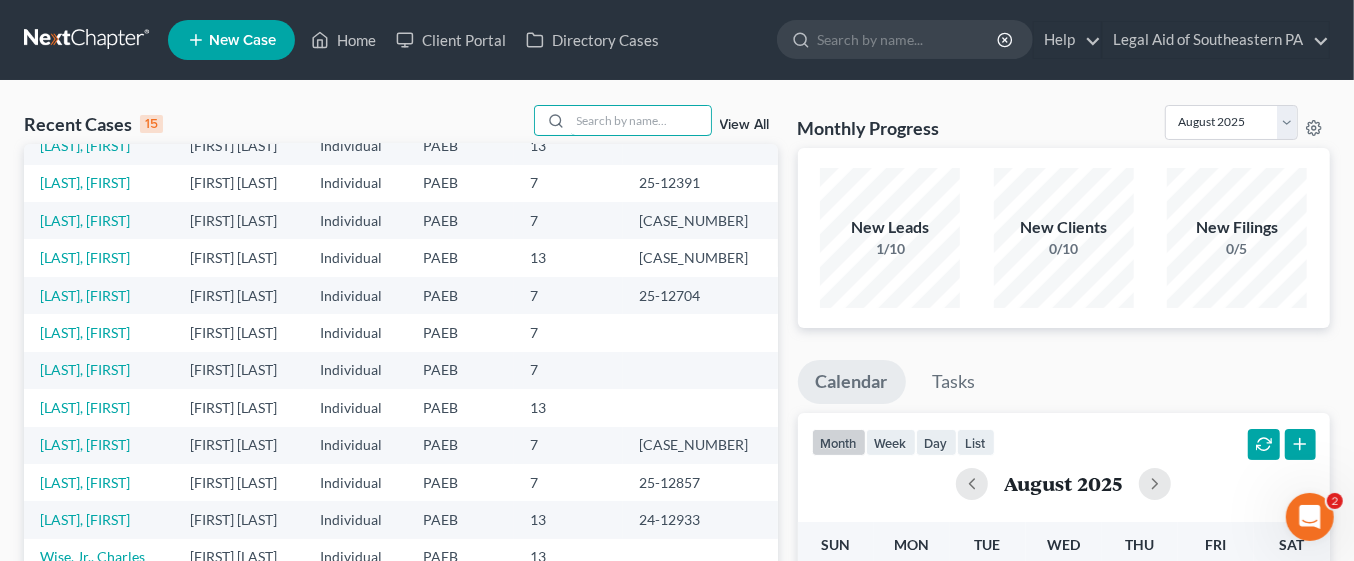 scroll, scrollTop: 137, scrollLeft: 0, axis: vertical 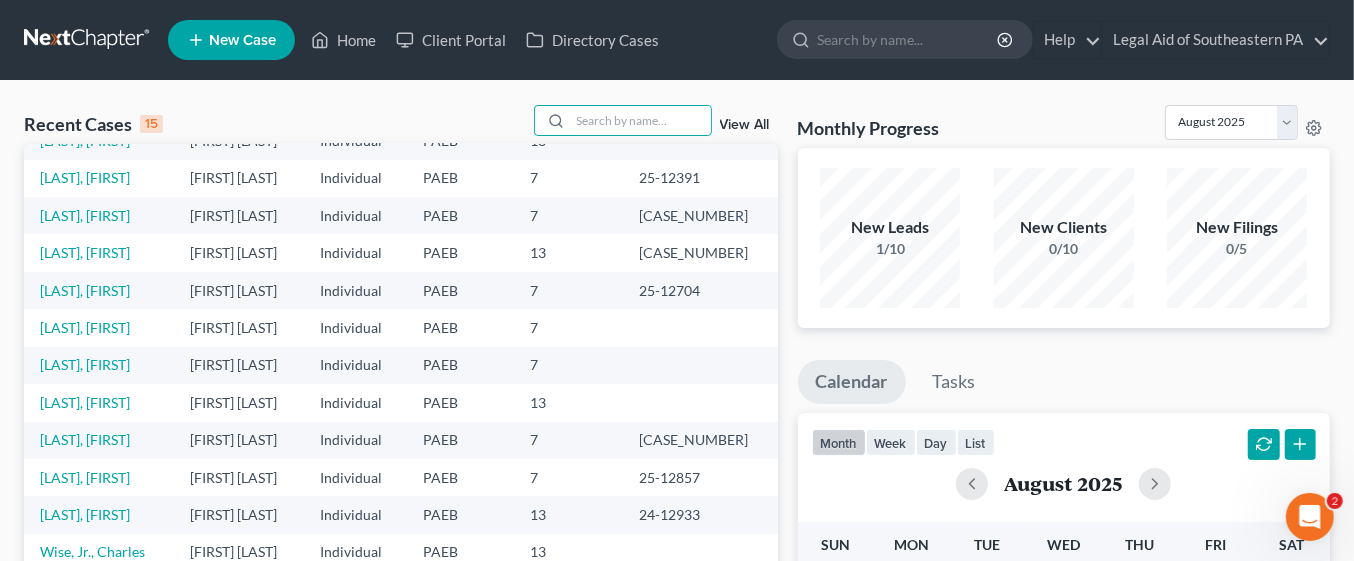 click on "[FIRST] [LAST]" at bounding box center (239, 178) 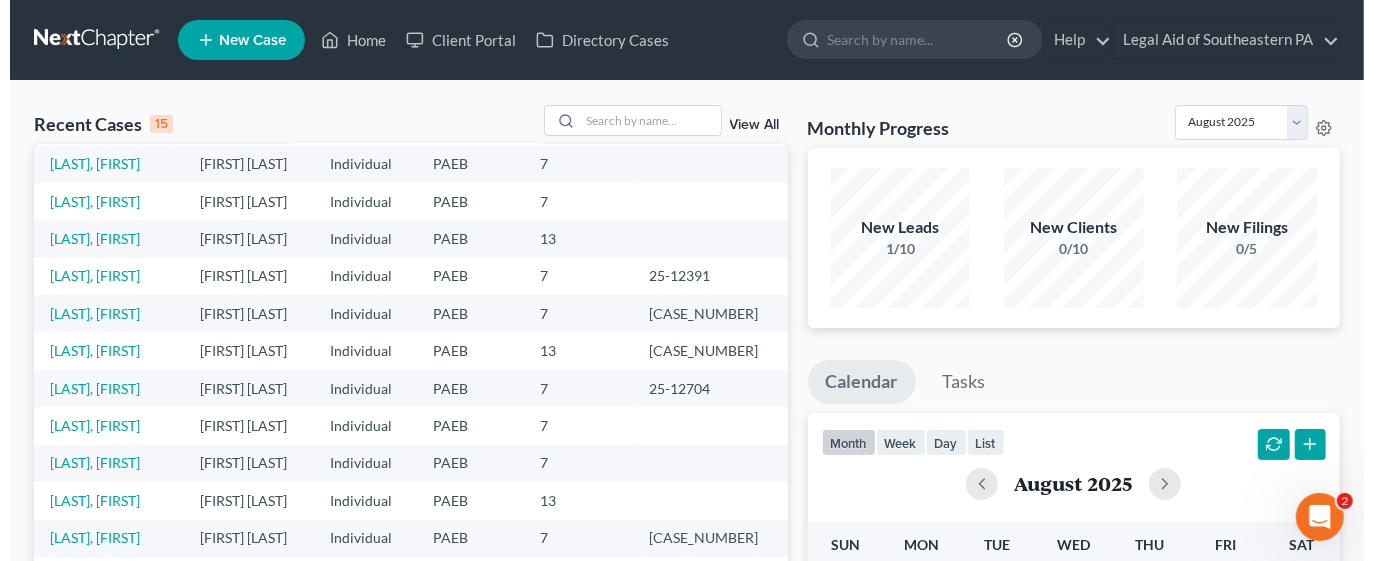 scroll, scrollTop: 0, scrollLeft: 0, axis: both 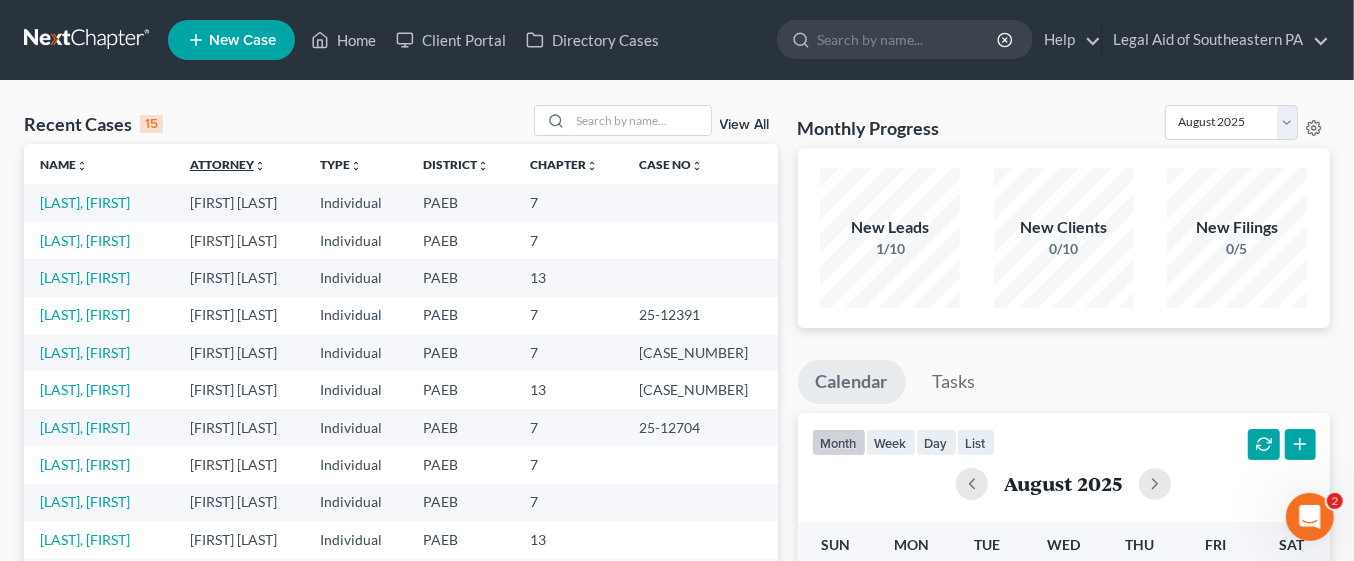 click on "Attorney
unfold_more
expand_more
expand_less" at bounding box center (228, 164) 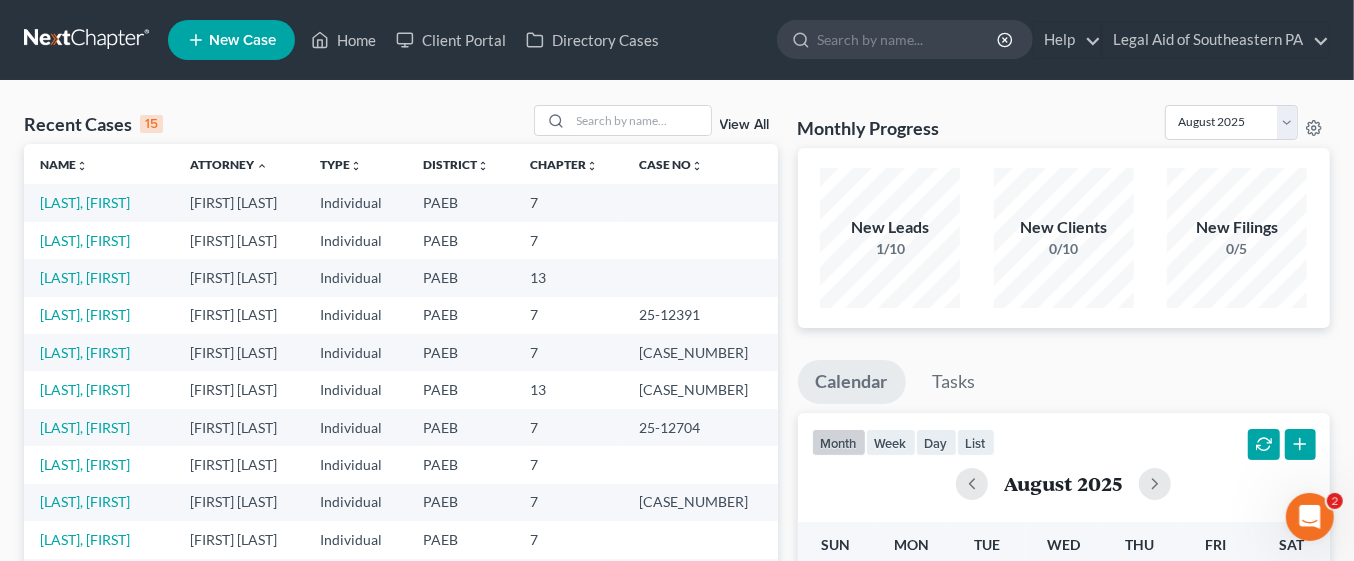 click on "[FIRST] [LAST]" at bounding box center [239, 202] 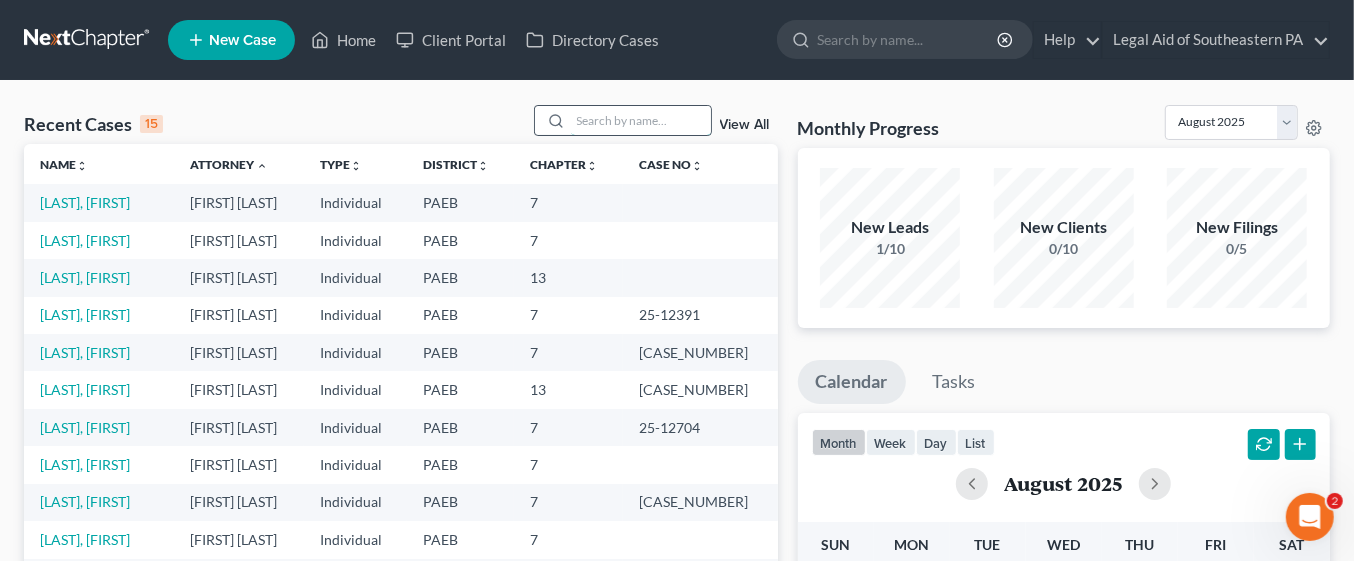 click at bounding box center [641, 120] 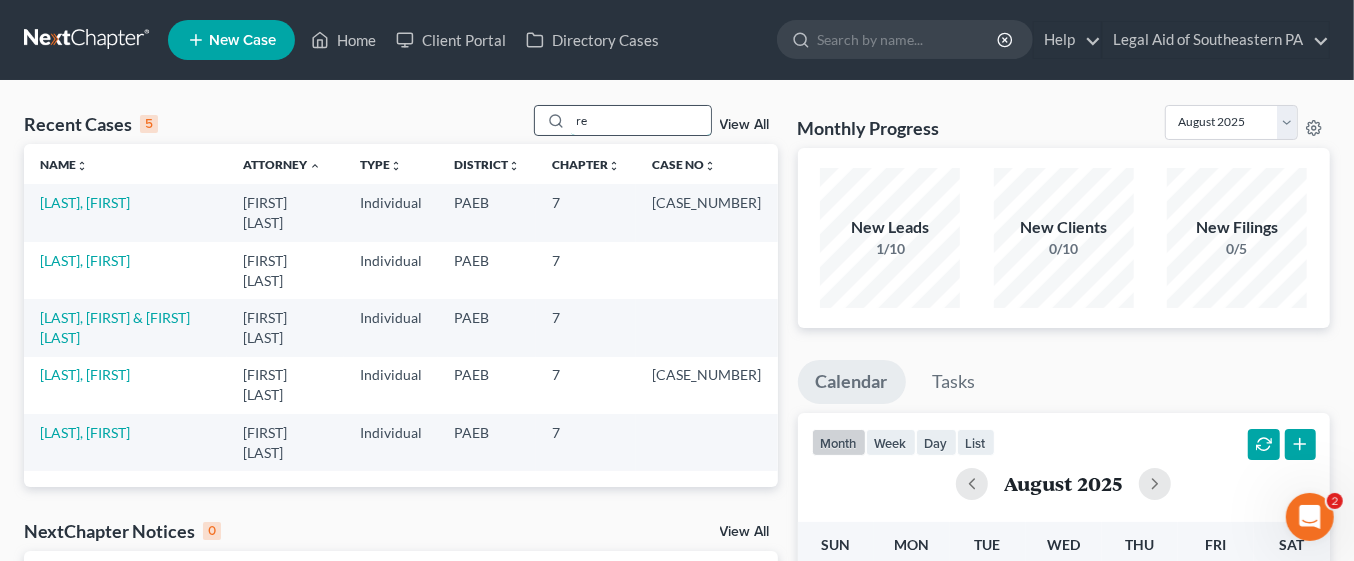 type on "r" 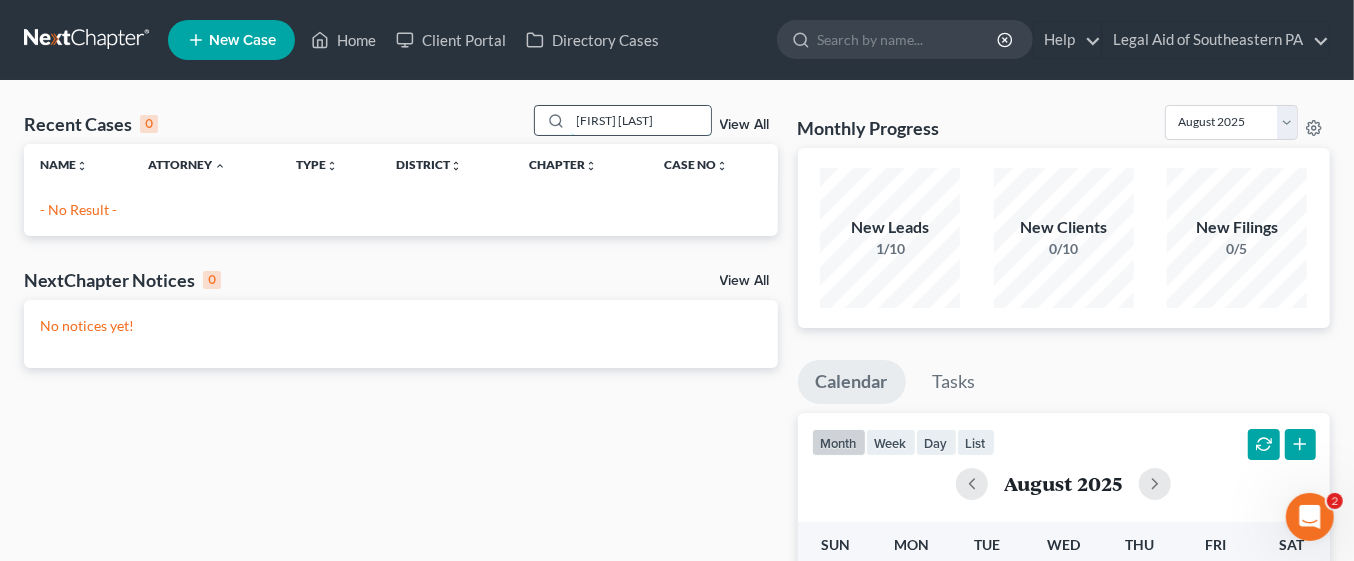 type on "[FIRST] [LAST]" 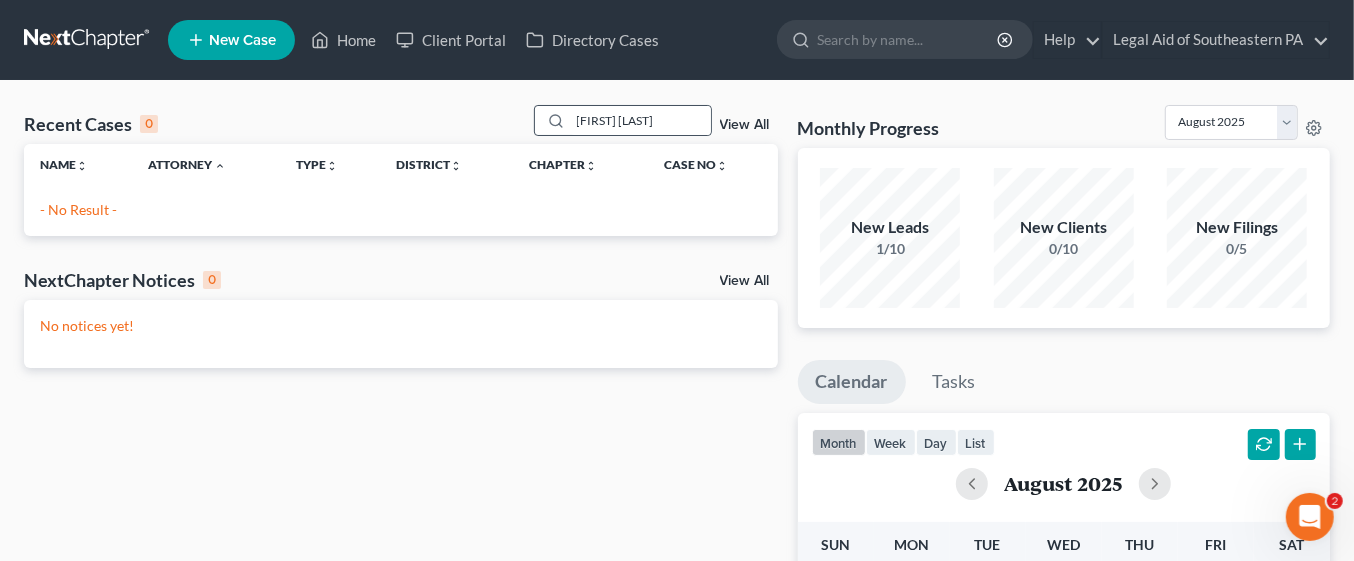 click 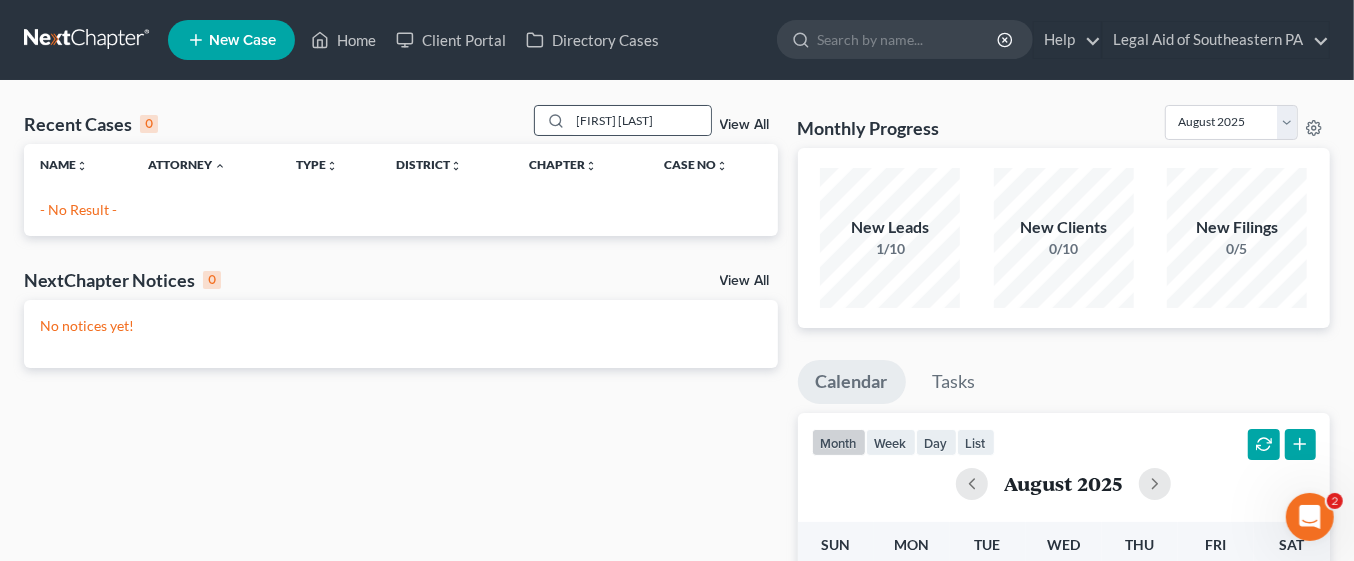 click on "New Case" at bounding box center (242, 40) 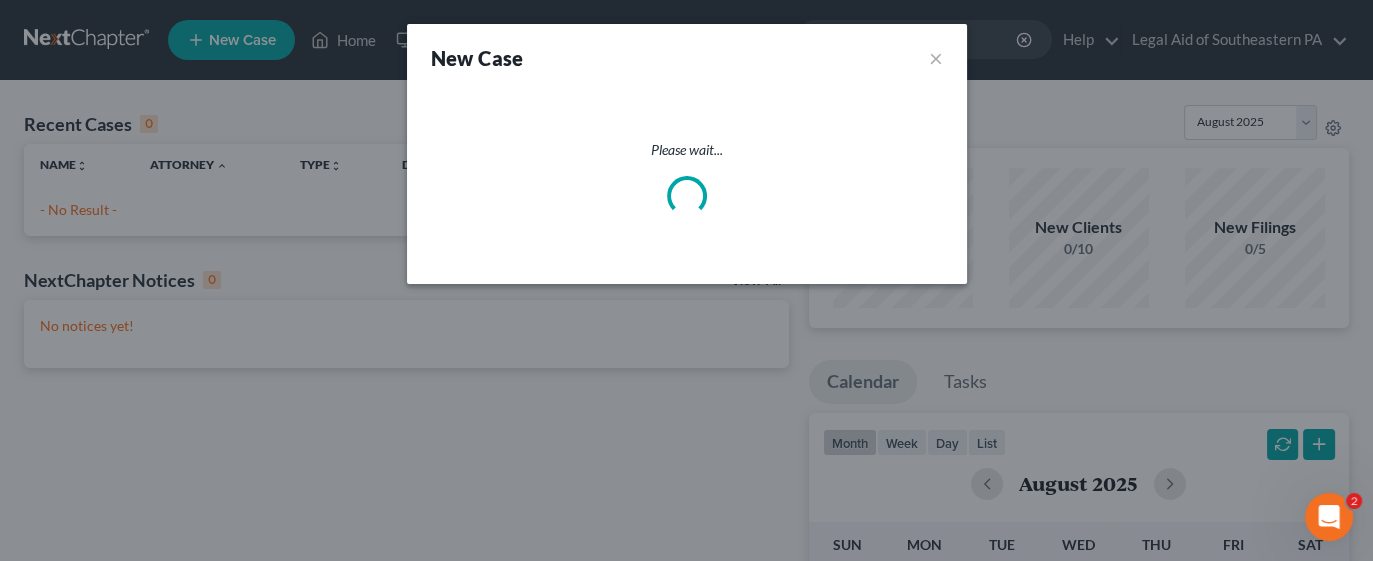 select on "67" 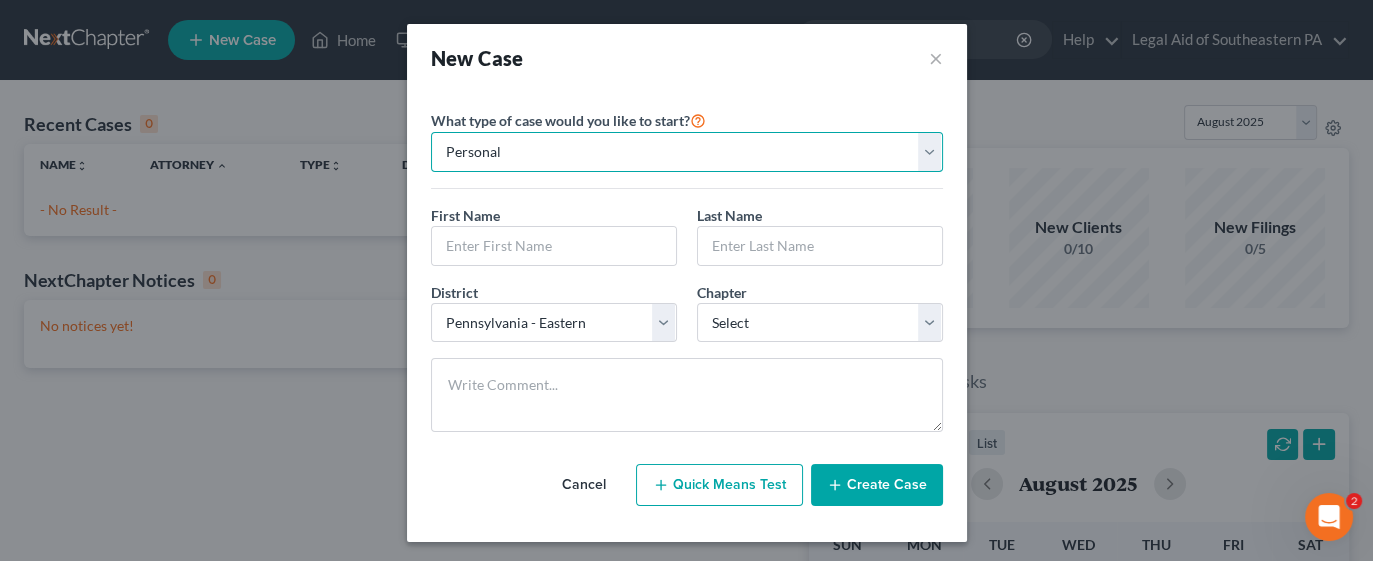 click on "Personal Business" at bounding box center (687, 152) 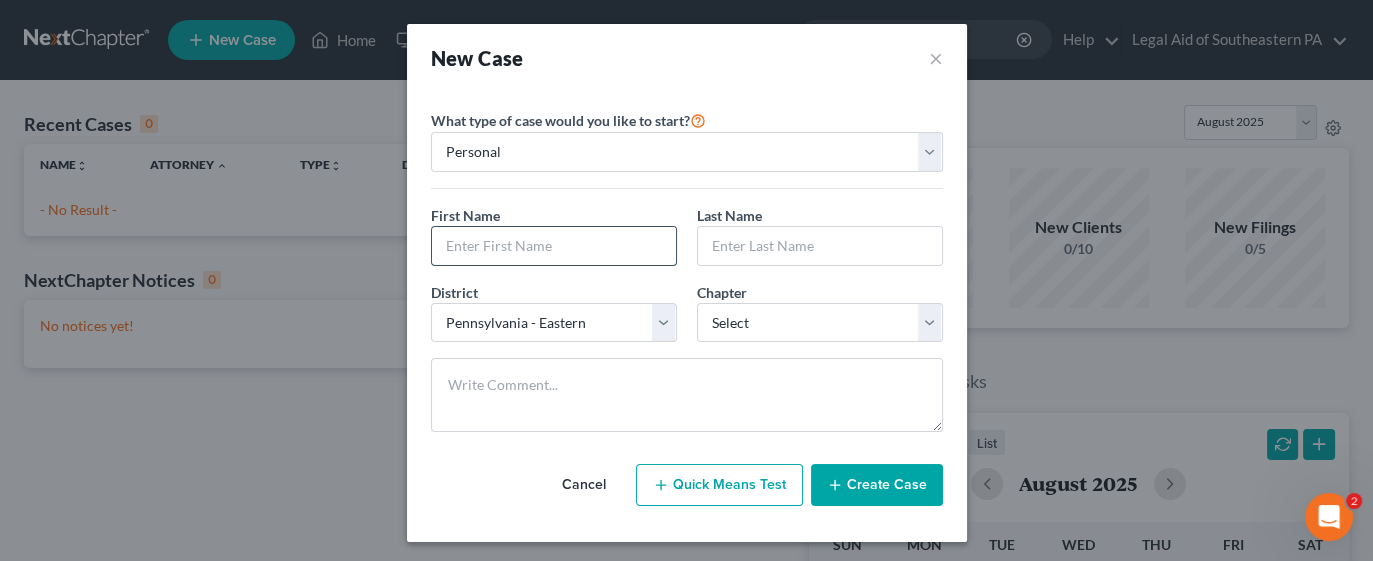 click at bounding box center (554, 246) 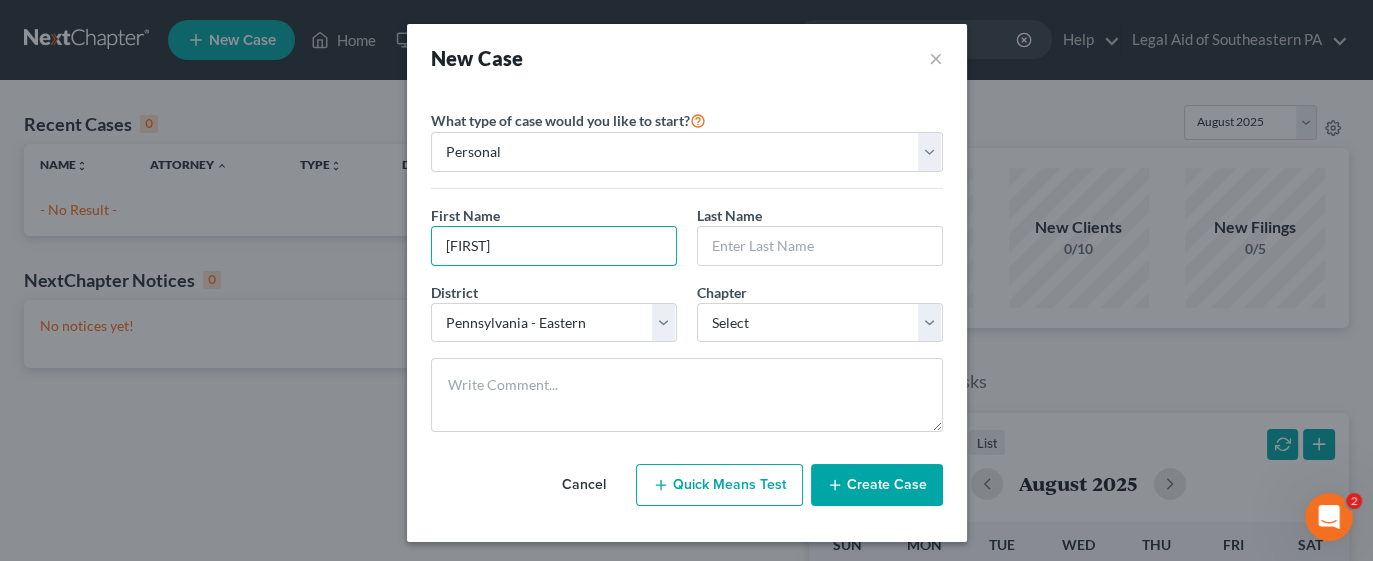type on "[FIRST]" 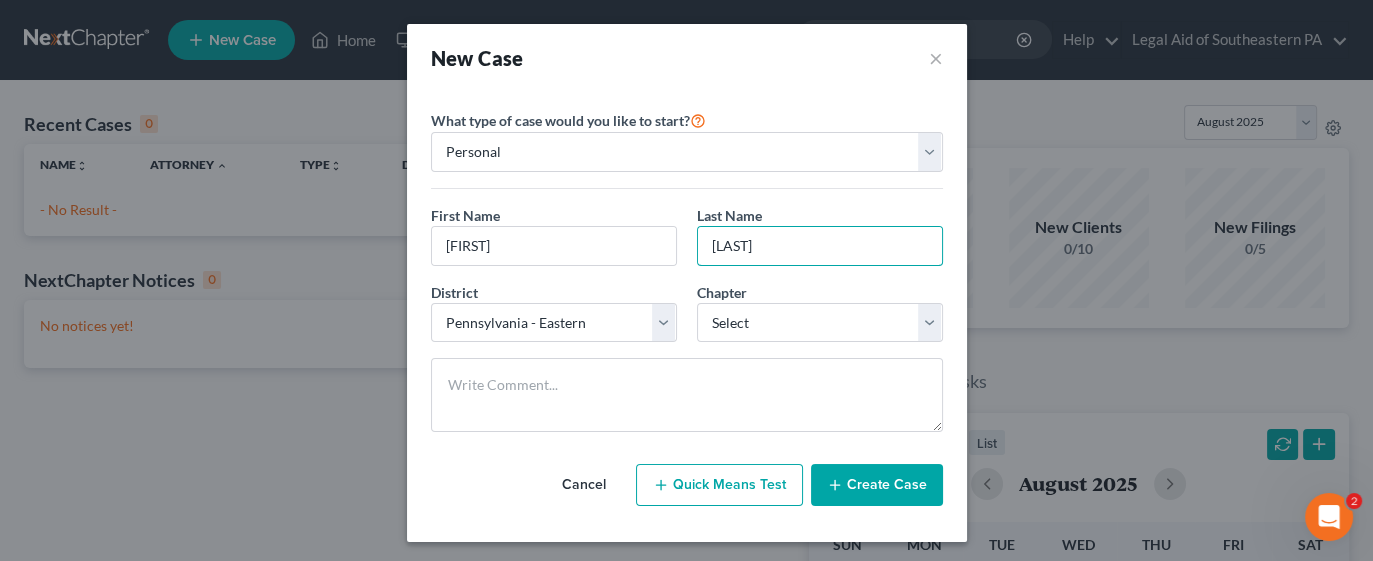 type on "[LAST]" 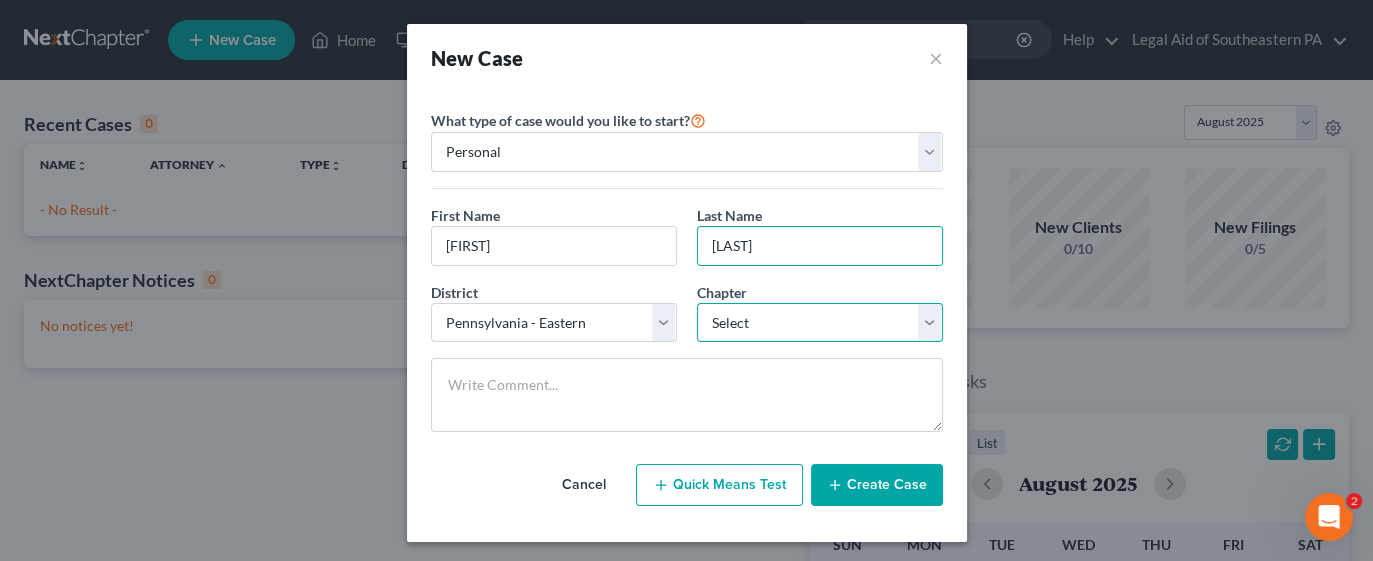 click on "Select 7 11 12 13" at bounding box center [820, 323] 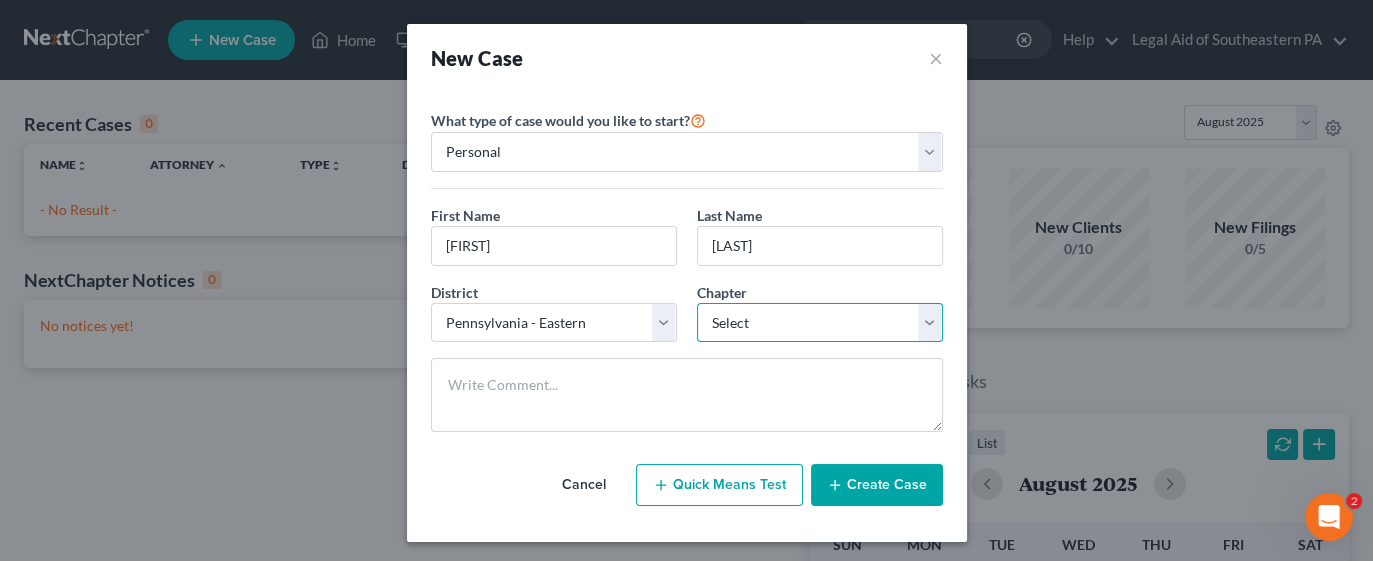 select on "0" 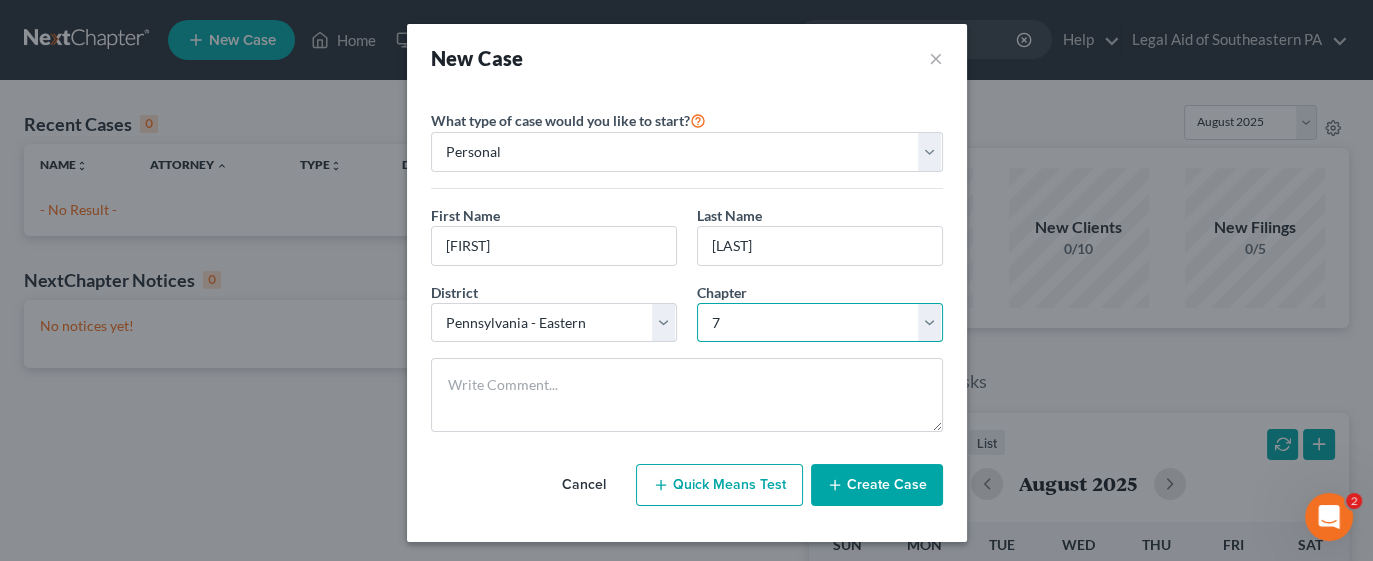 click on "Select 7 11 12 13" at bounding box center (820, 323) 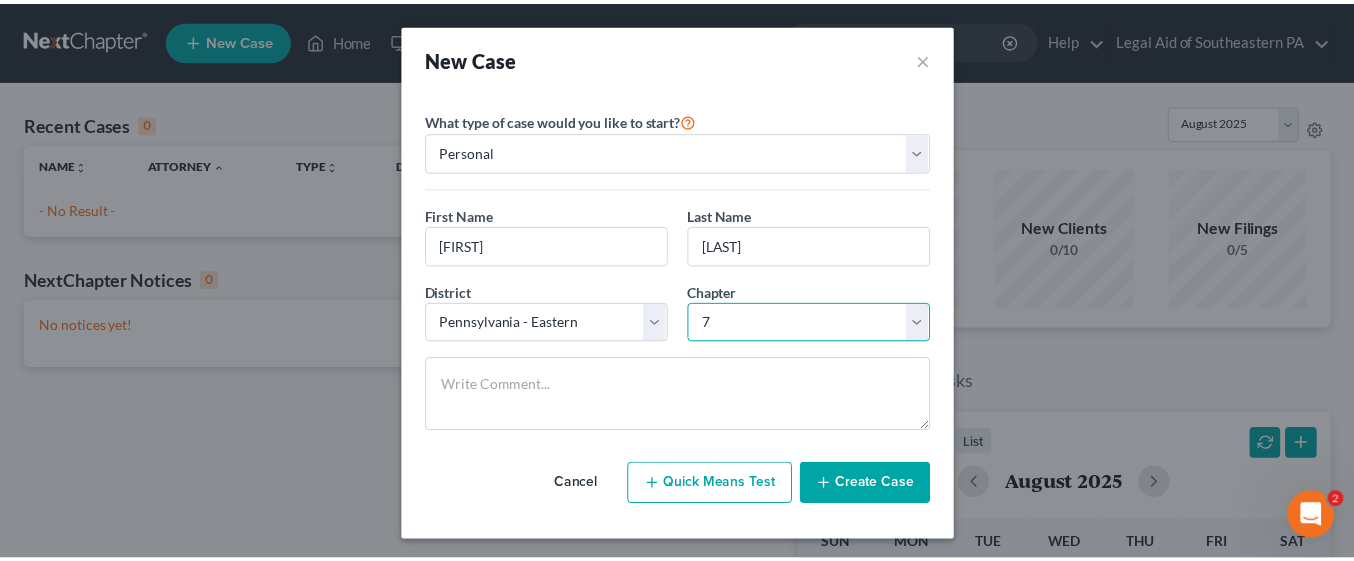 scroll, scrollTop: 2, scrollLeft: 0, axis: vertical 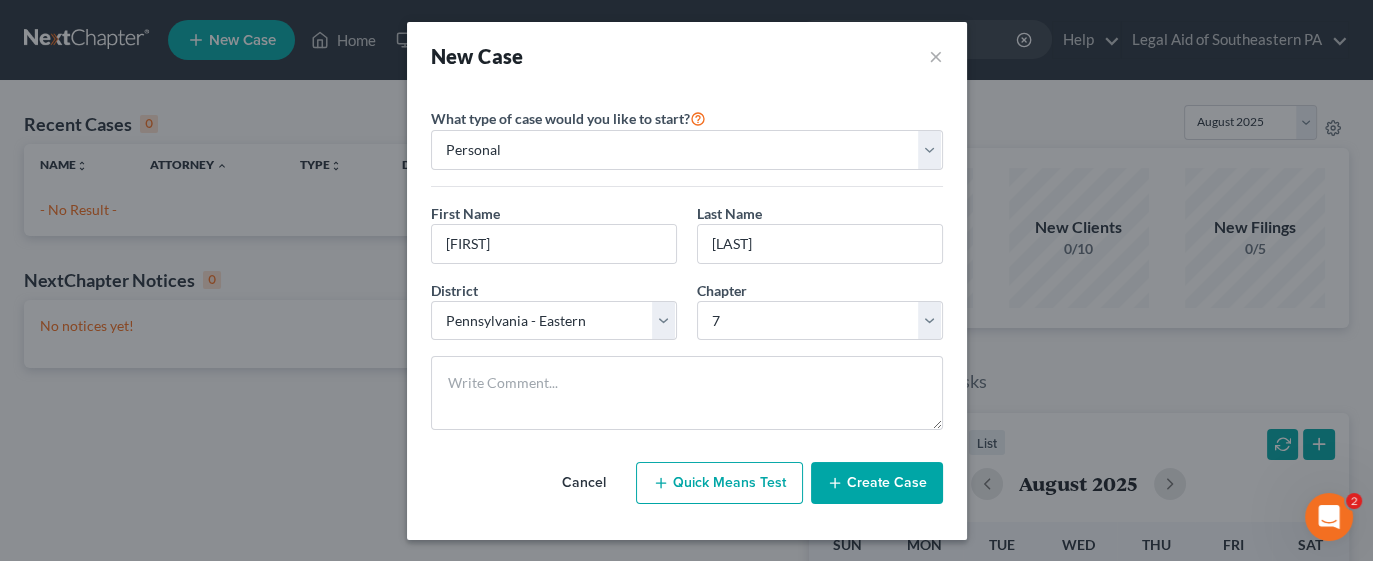 click on "Create Case" at bounding box center (877, 483) 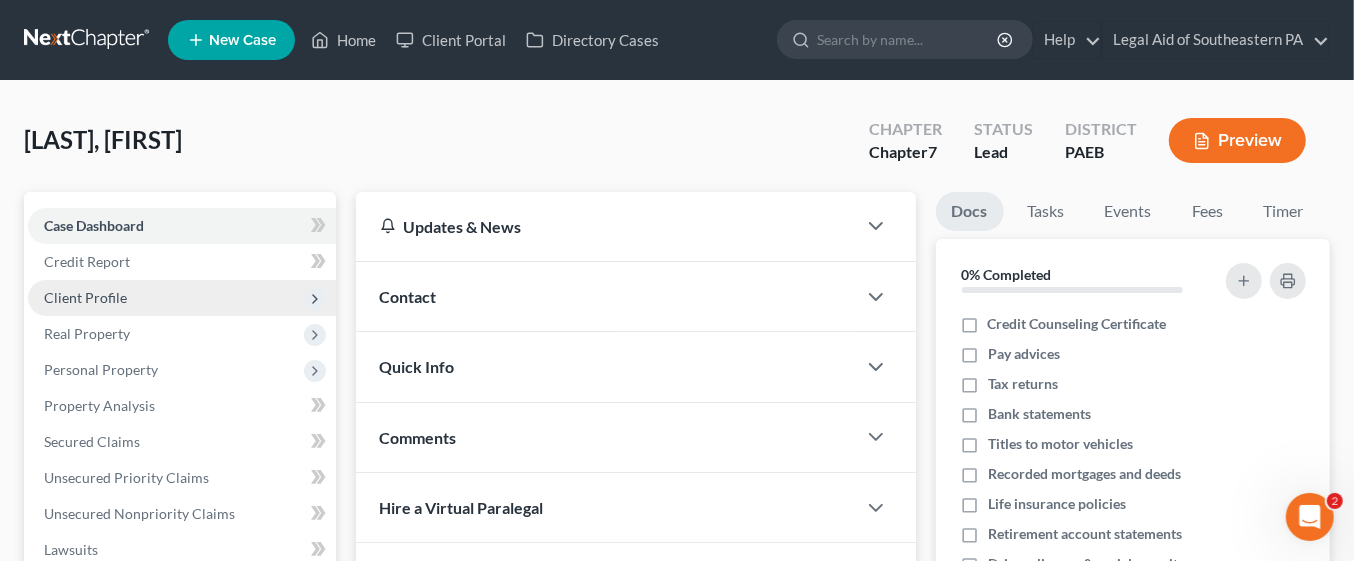 click on "Client Profile" at bounding box center [182, 298] 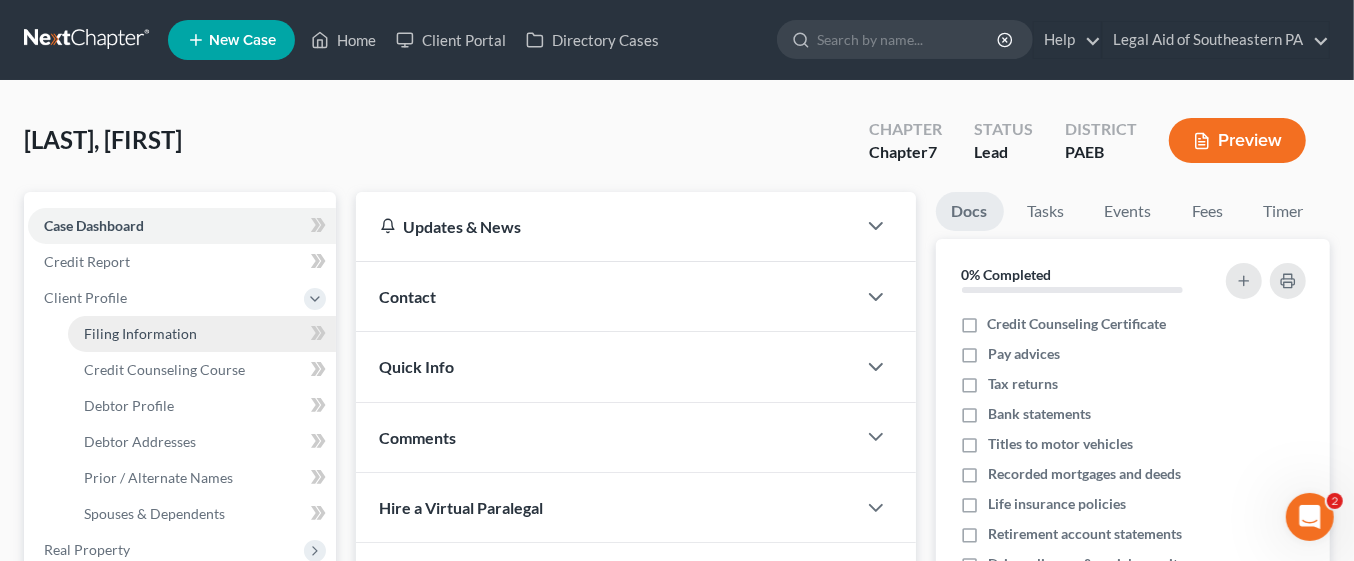 click on "Filing Information" at bounding box center (202, 334) 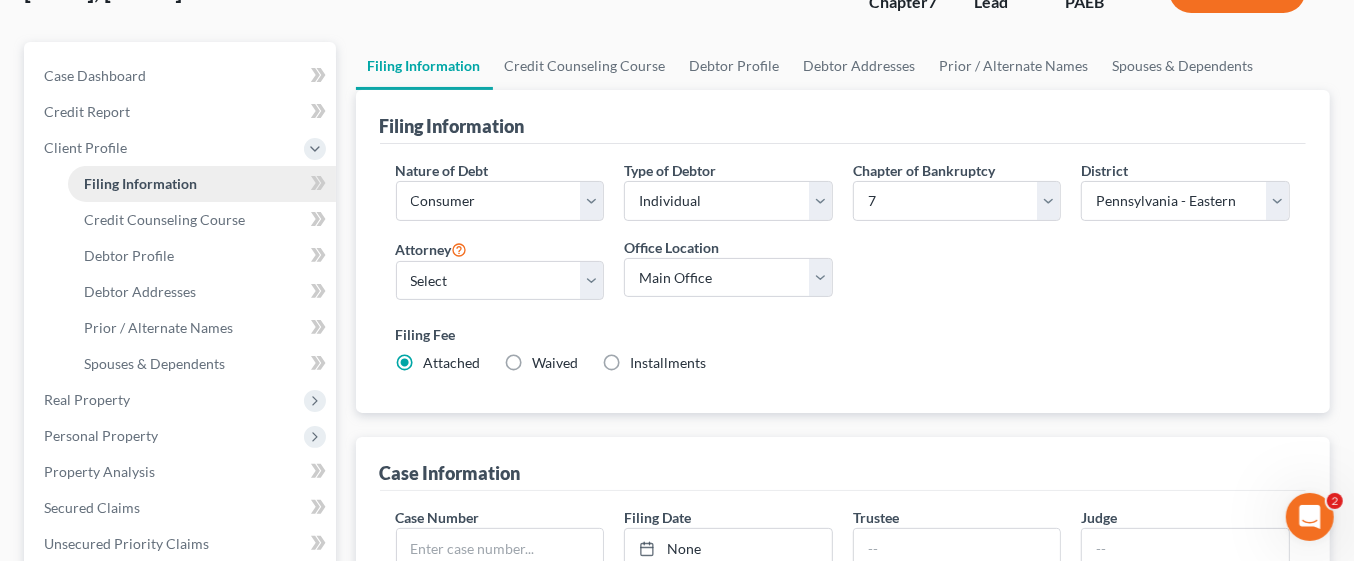 scroll, scrollTop: 152, scrollLeft: 0, axis: vertical 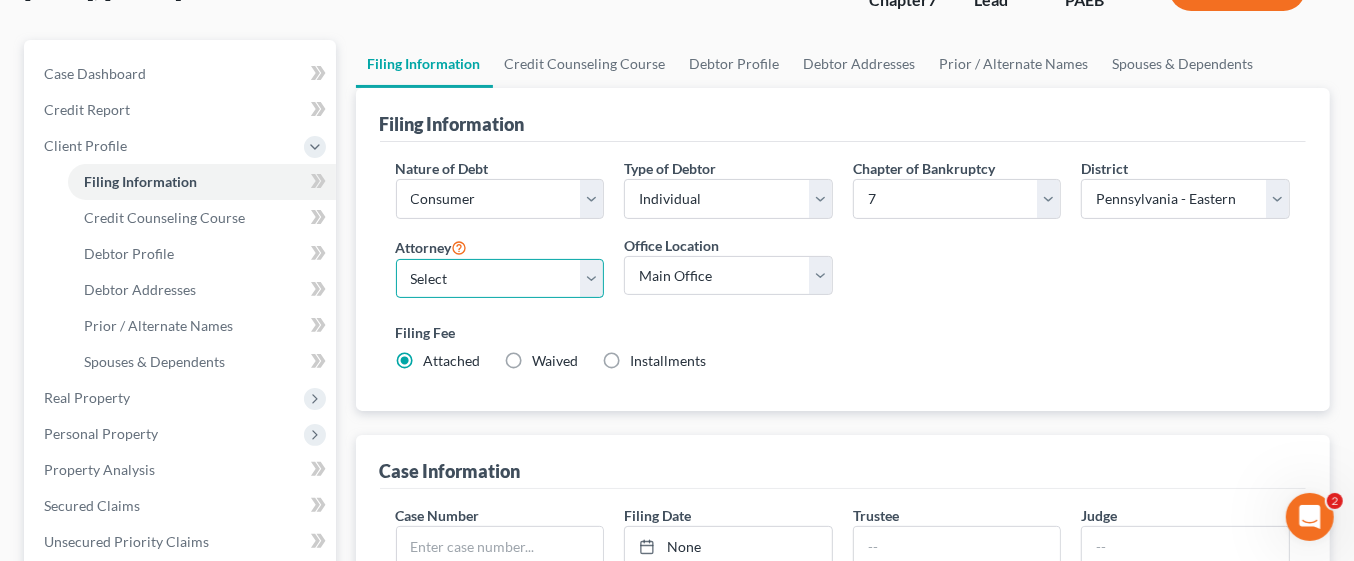 click on "[FIRST] [LAST] - [ORGANIZATION]" at bounding box center (500, 279) 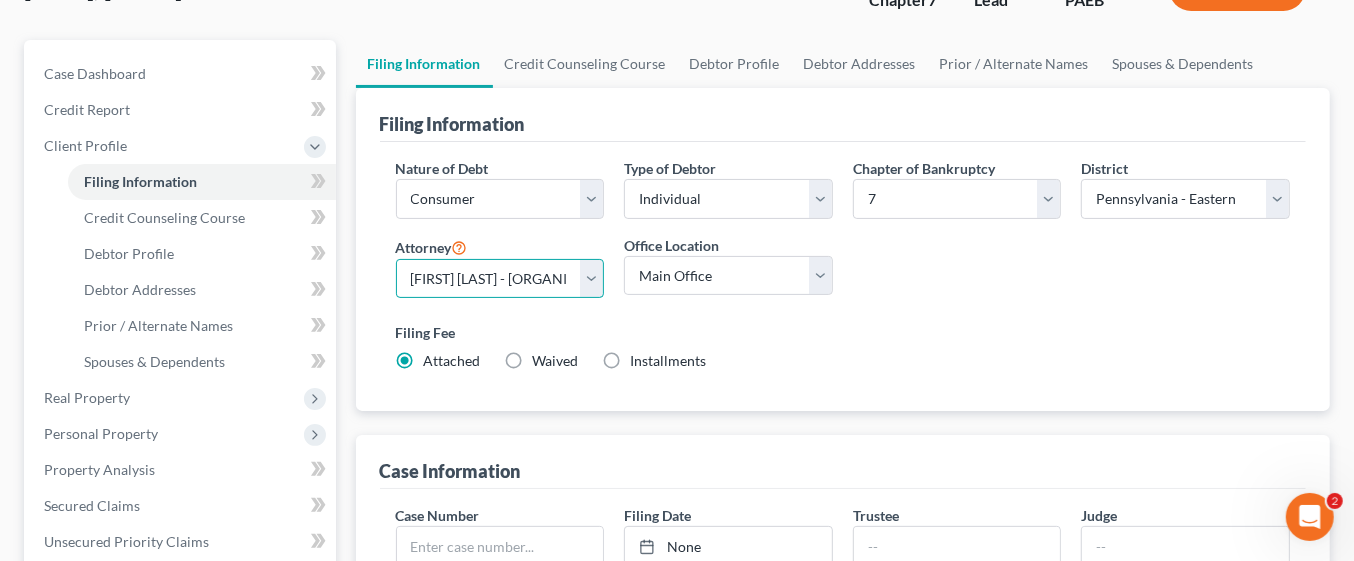 click on "[FIRST] [LAST] - [ORGANIZATION]" at bounding box center [500, 279] 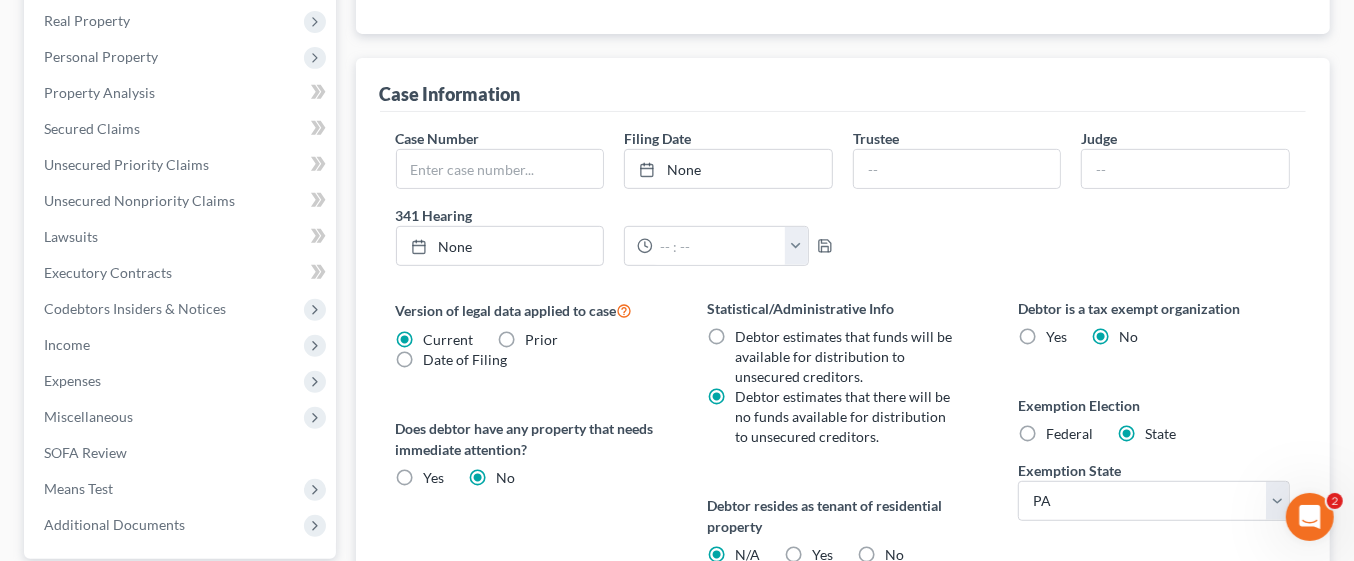 scroll, scrollTop: 534, scrollLeft: 0, axis: vertical 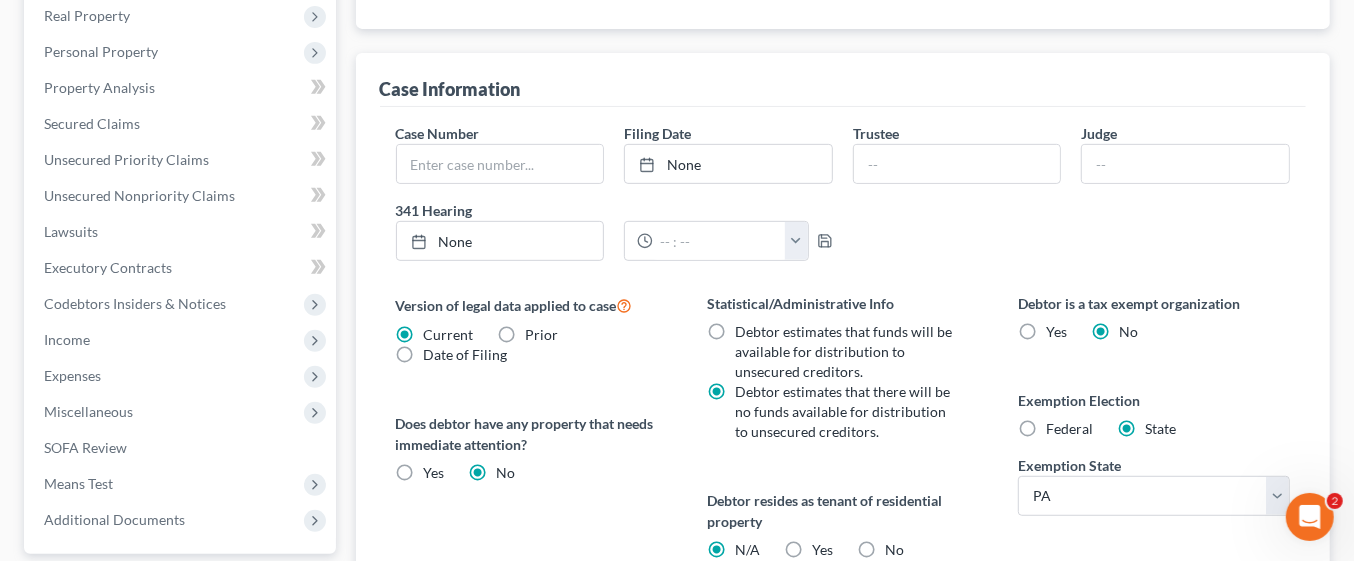 click on "Federal" at bounding box center [1069, 429] 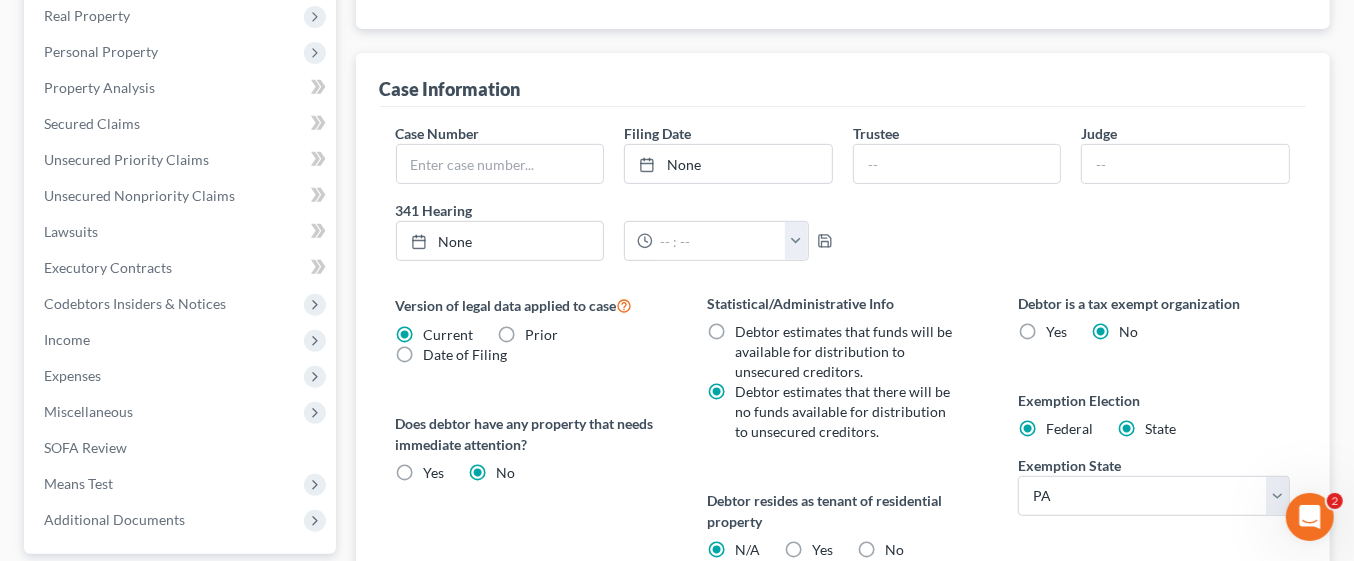 radio on "false" 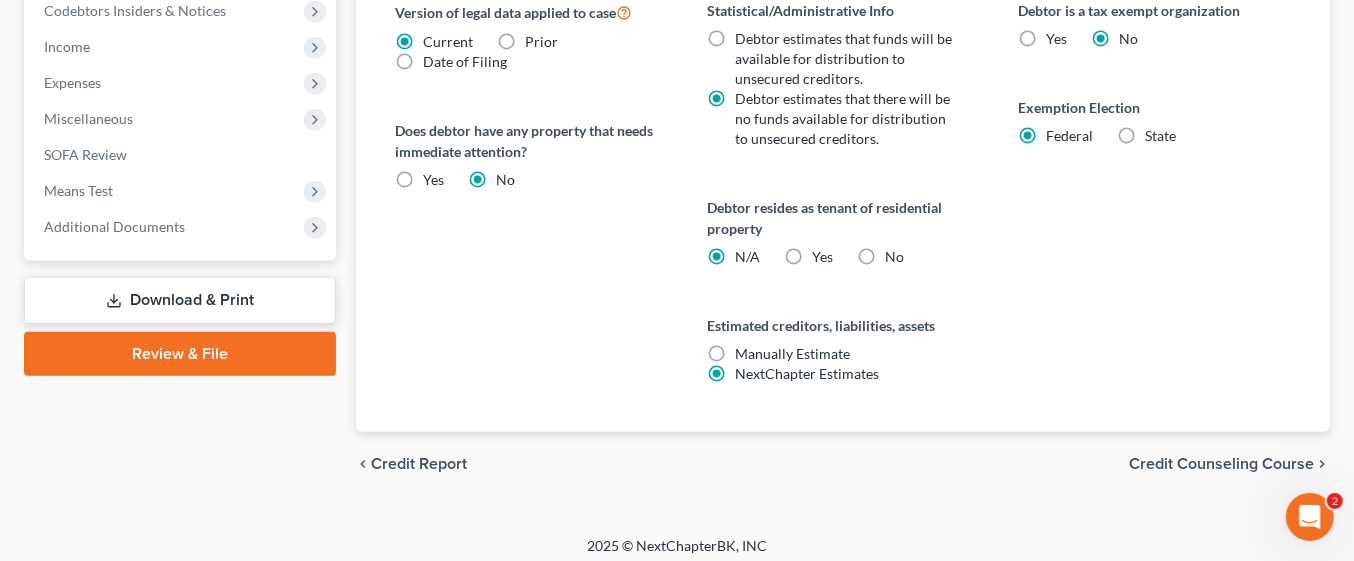 scroll, scrollTop: 828, scrollLeft: 0, axis: vertical 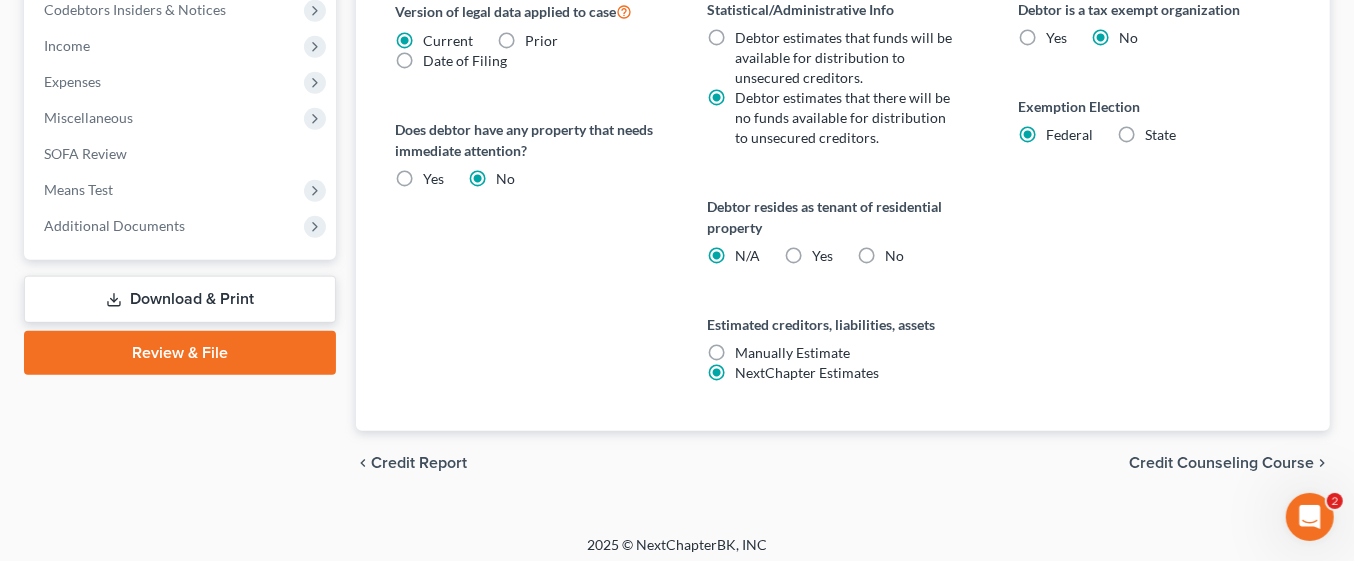 click on "Credit Counseling Course" at bounding box center (1221, 463) 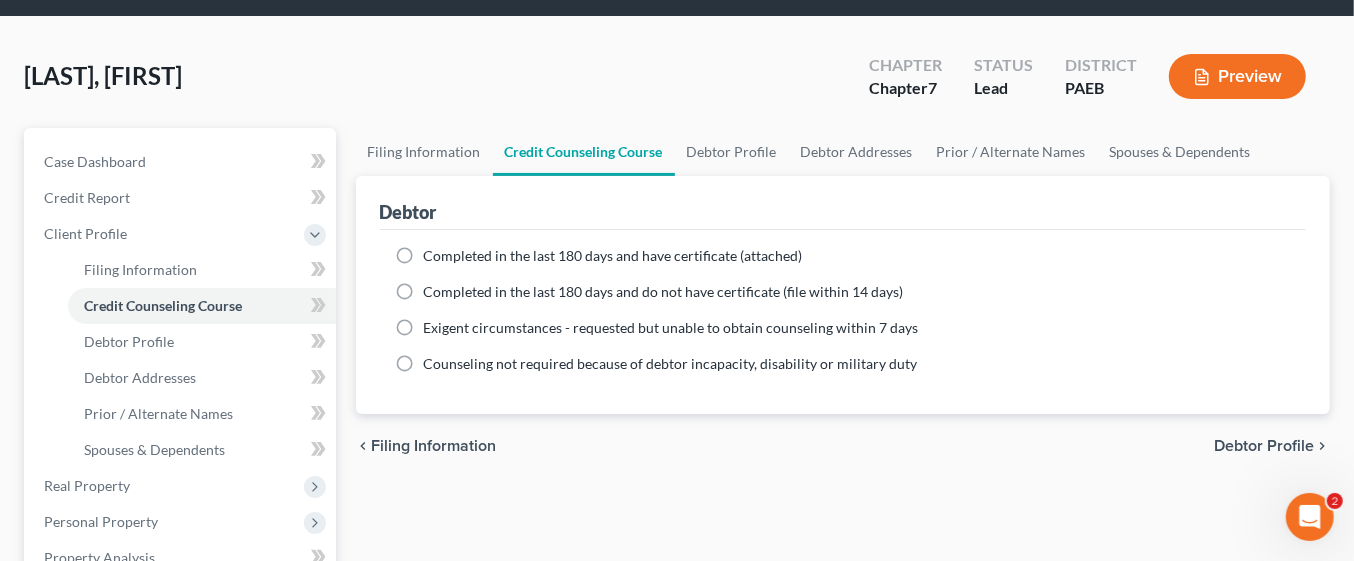 scroll, scrollTop: 0, scrollLeft: 0, axis: both 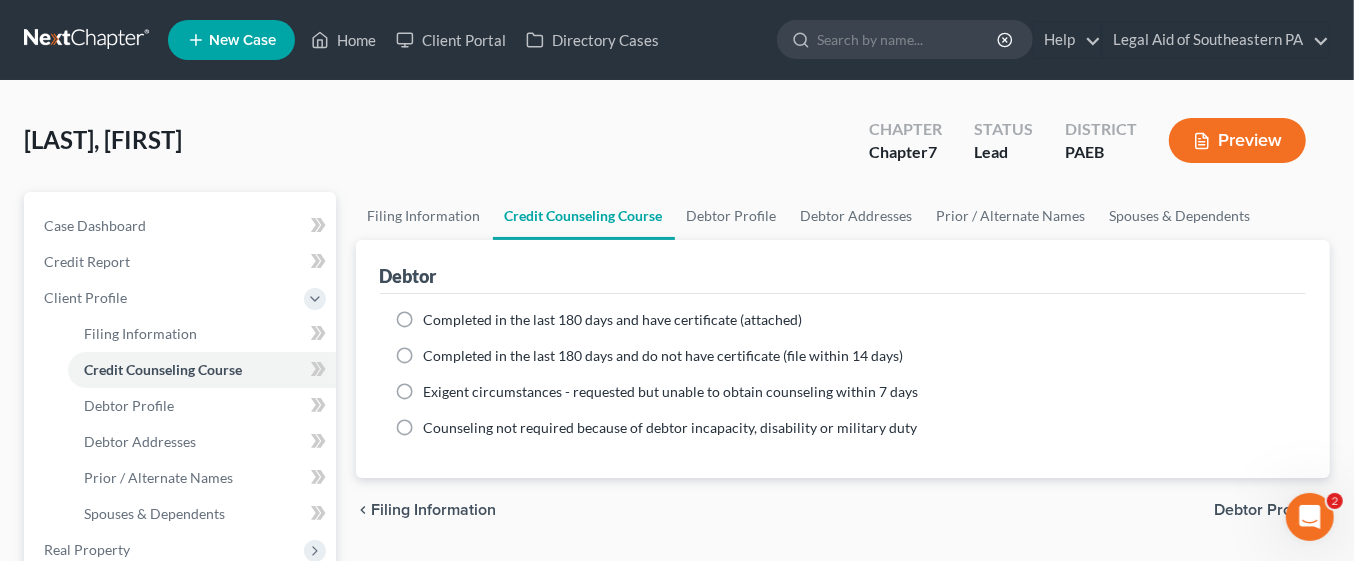 click on "Completed in the last 180 days and have certificate (attached)" at bounding box center [613, 320] 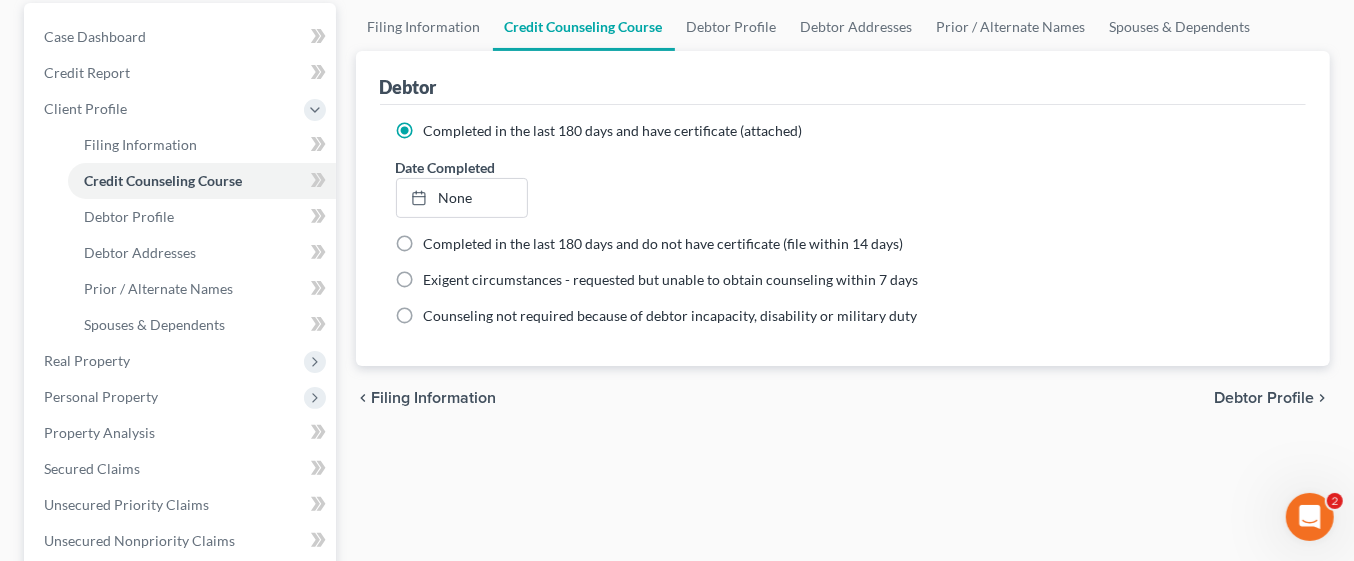 click on "Debtor Profile" at bounding box center [1264, 398] 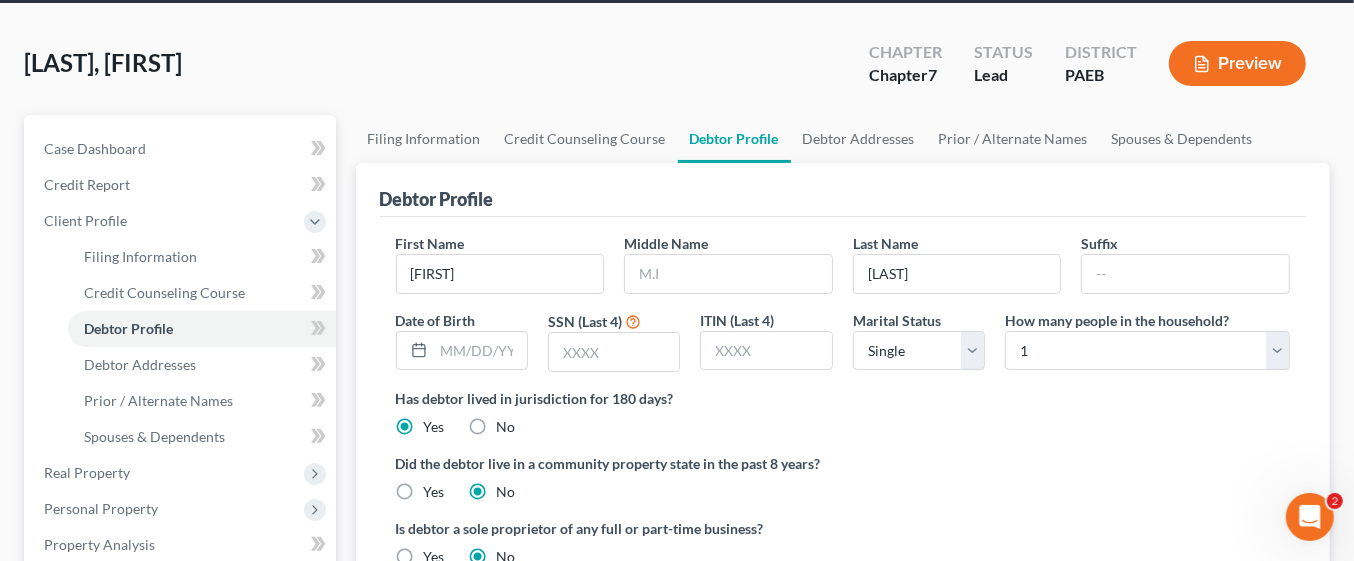 scroll, scrollTop: 0, scrollLeft: 0, axis: both 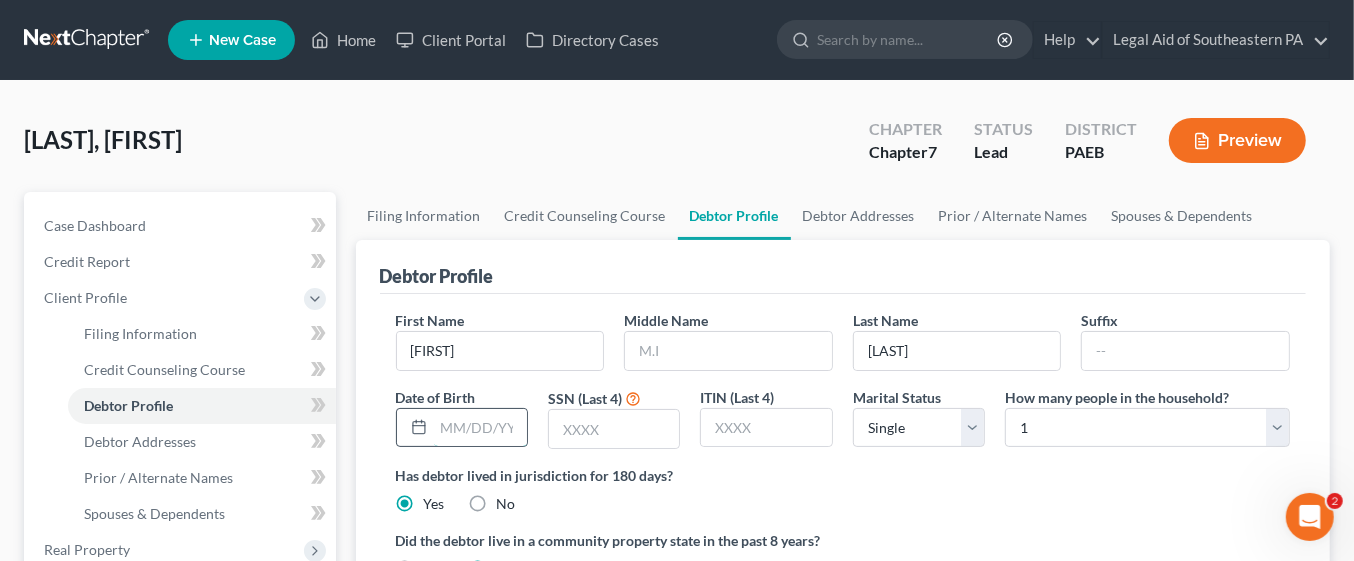 click at bounding box center (480, 428) 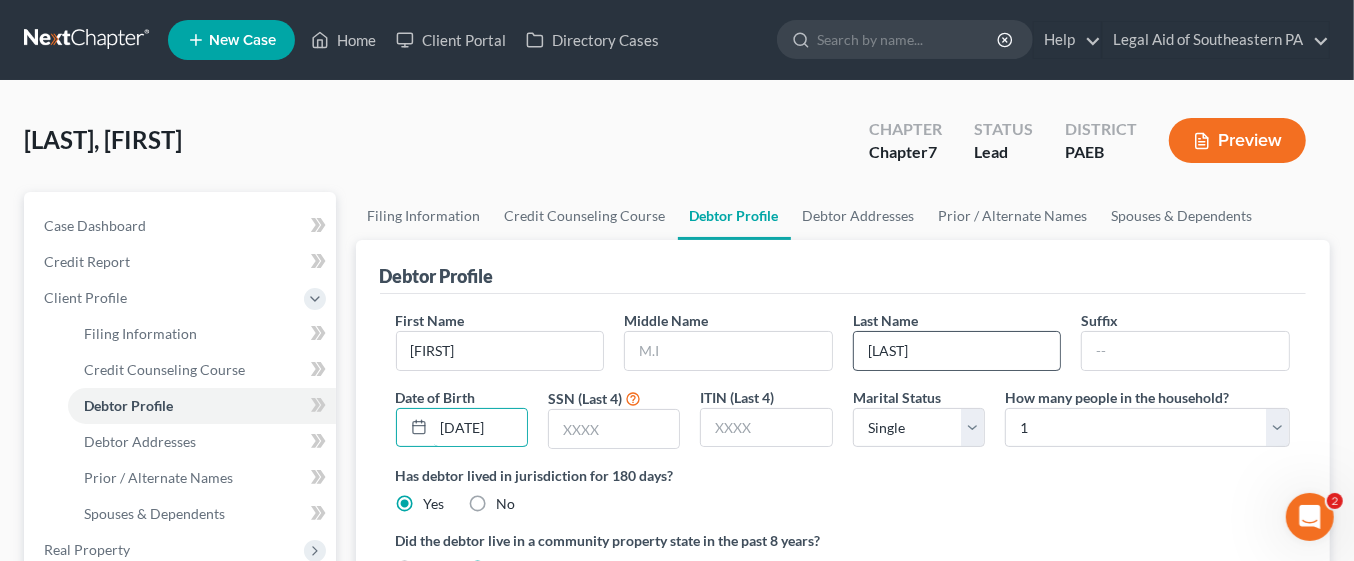 scroll, scrollTop: 0, scrollLeft: 2, axis: horizontal 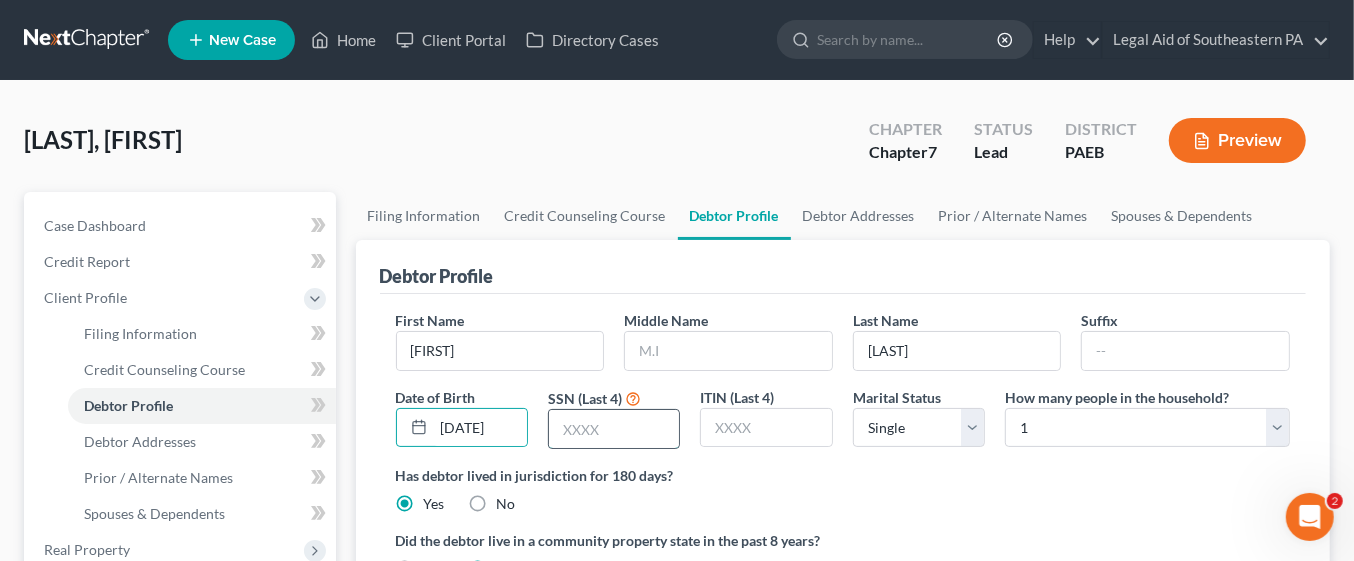 click at bounding box center (614, 429) 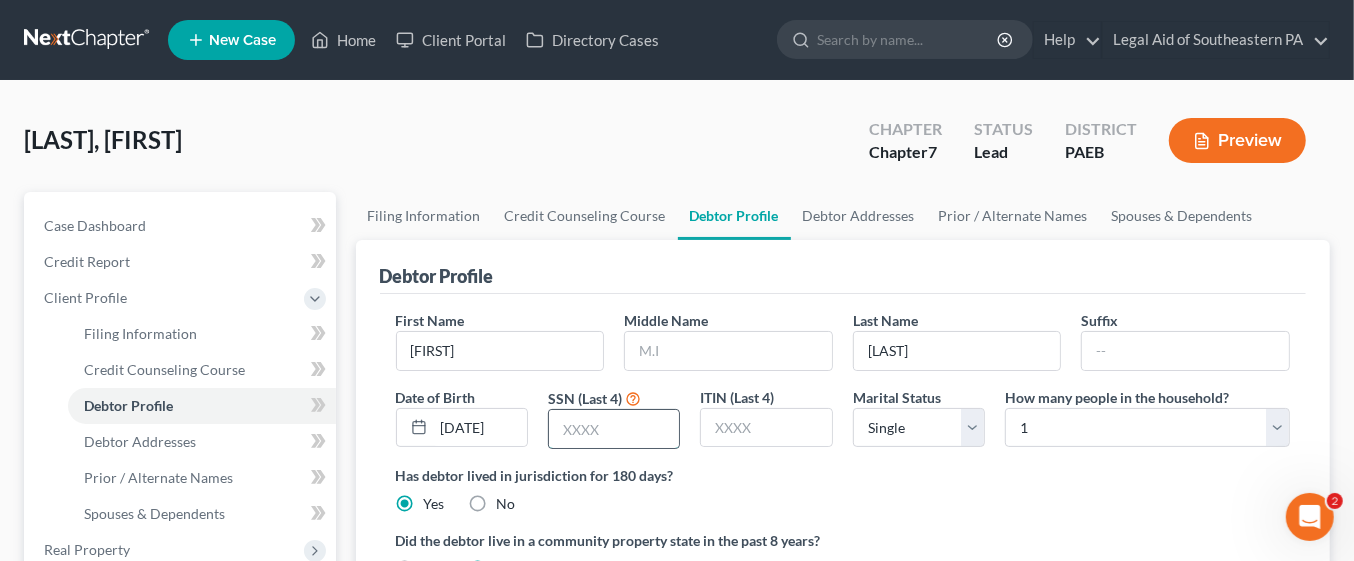 scroll, scrollTop: 0, scrollLeft: 0, axis: both 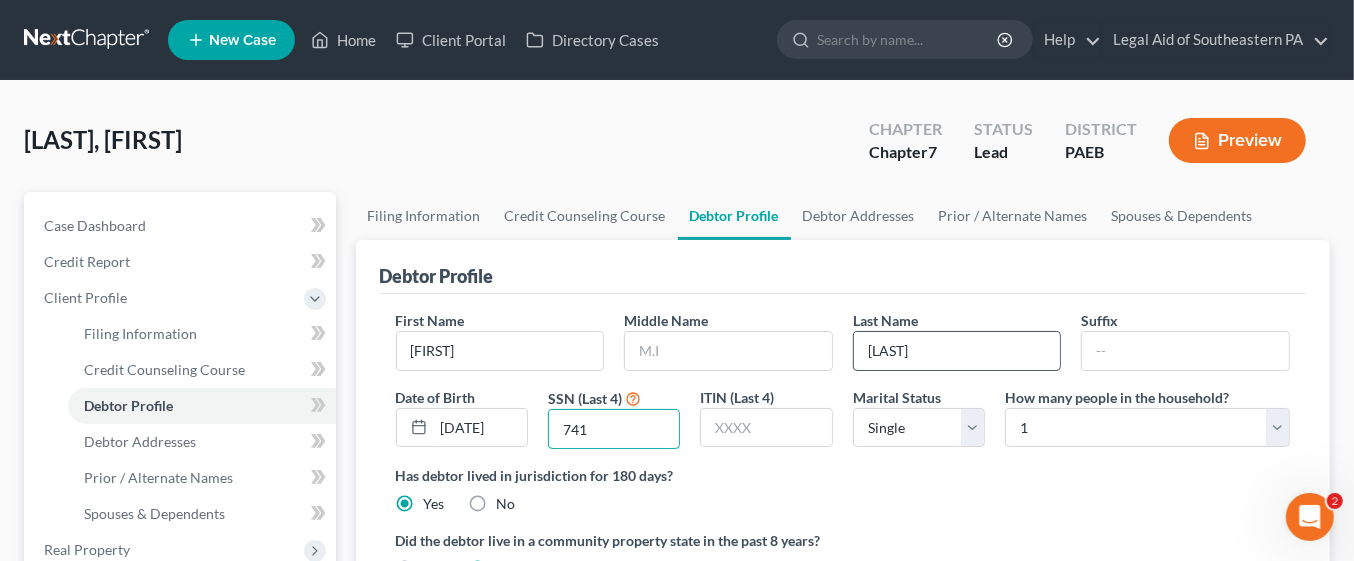 type on "7410" 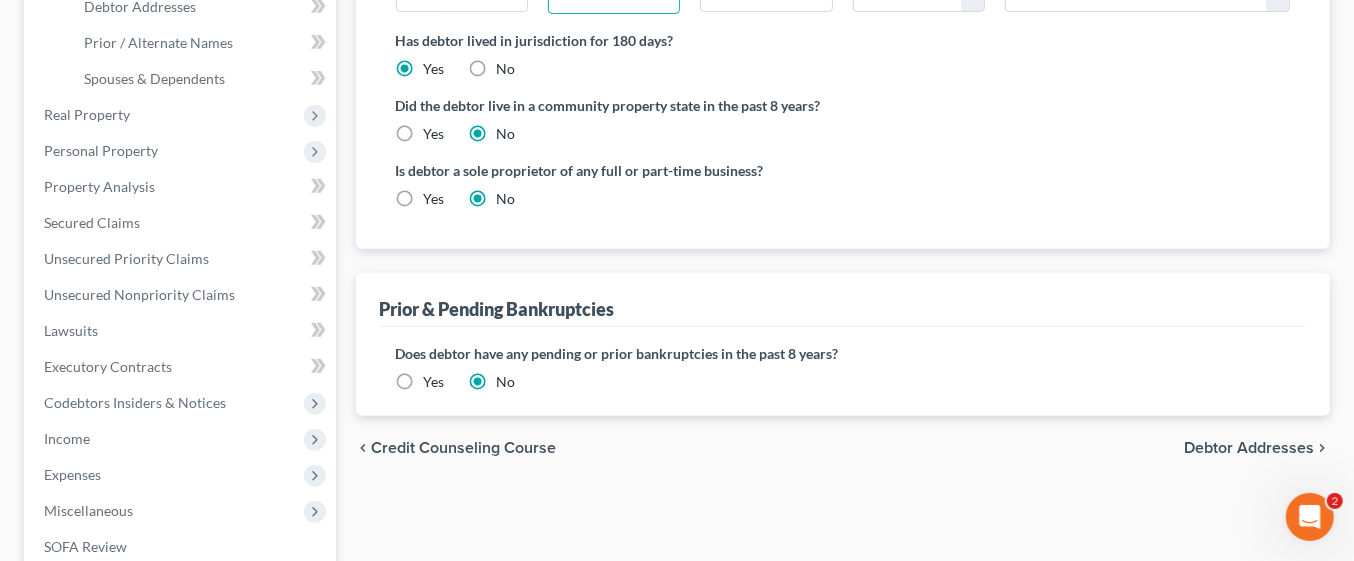 scroll, scrollTop: 440, scrollLeft: 0, axis: vertical 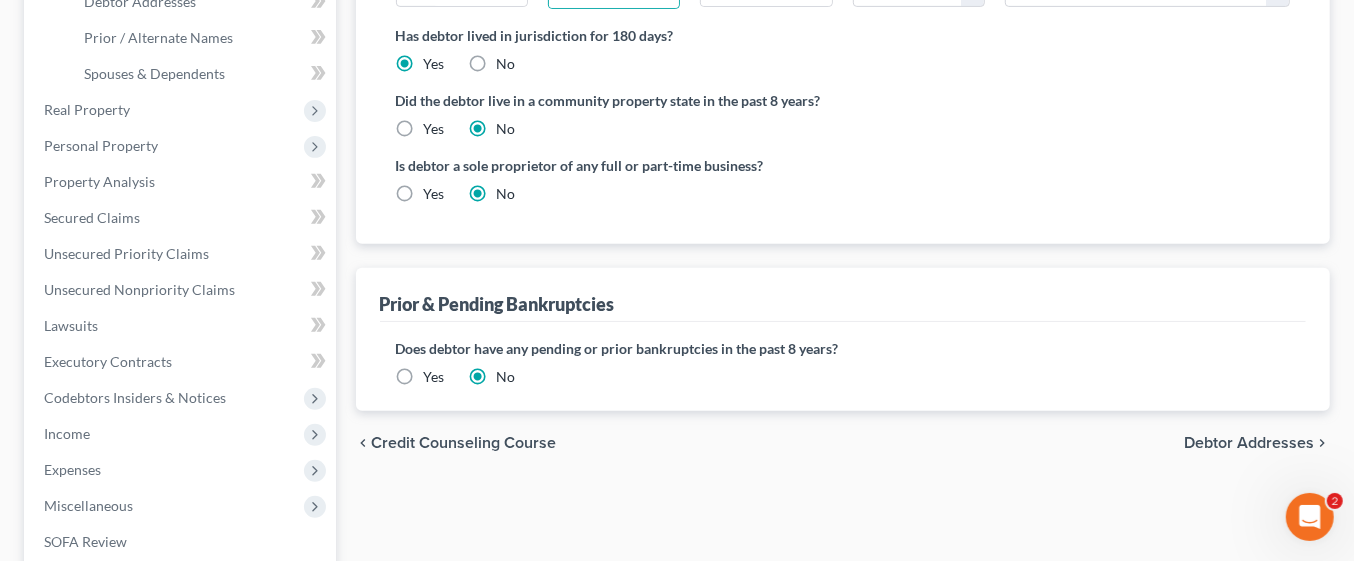 click on "Debtor Addresses" at bounding box center [1249, 443] 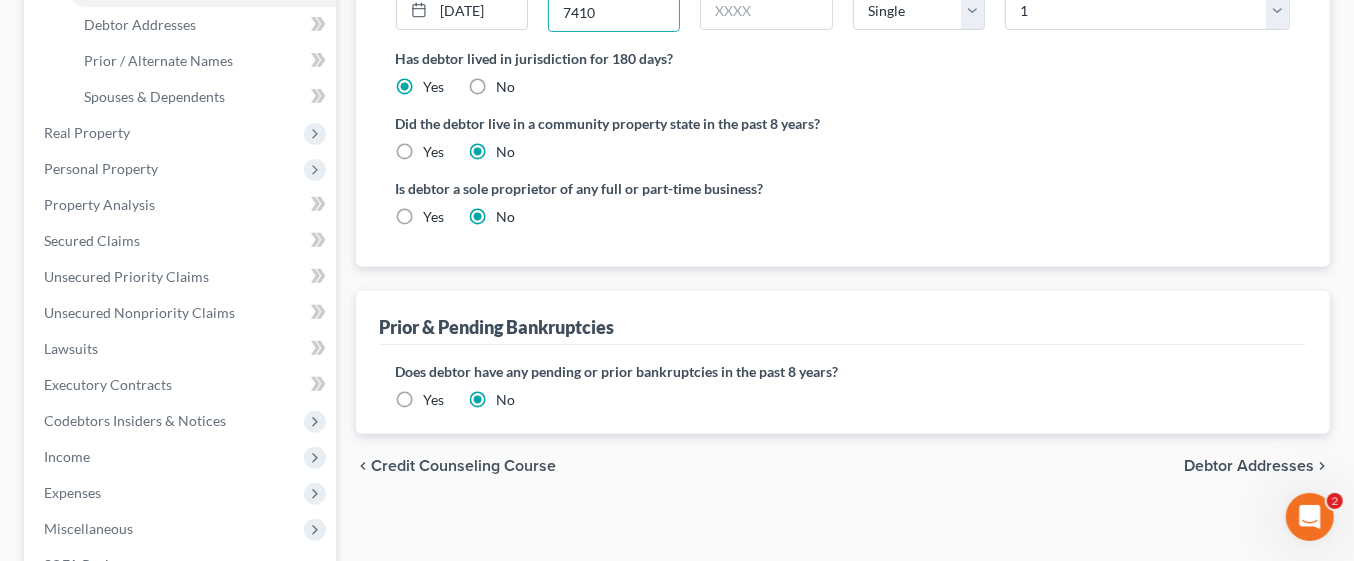 select on "0" 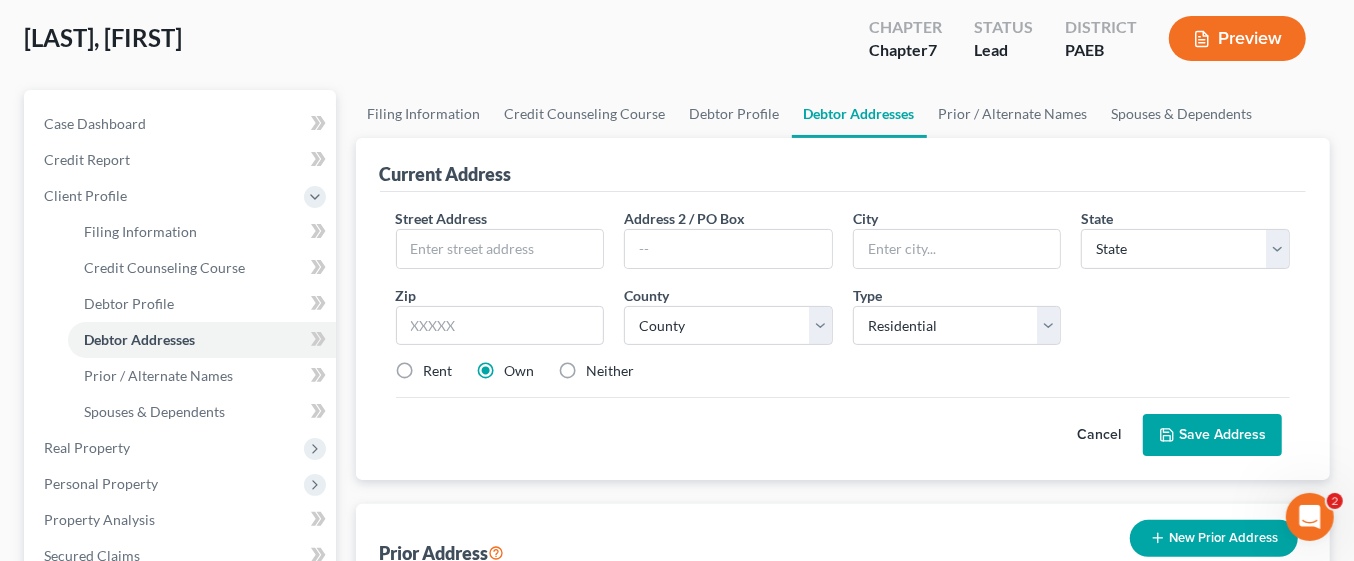 scroll, scrollTop: 112, scrollLeft: 0, axis: vertical 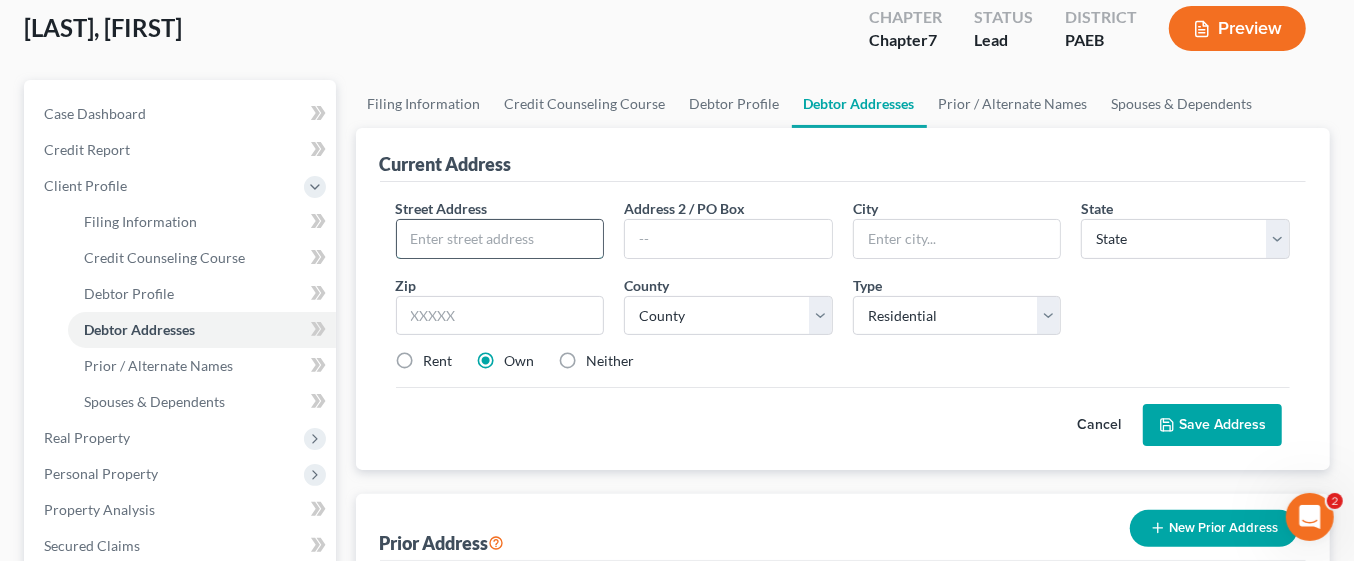 click at bounding box center [500, 239] 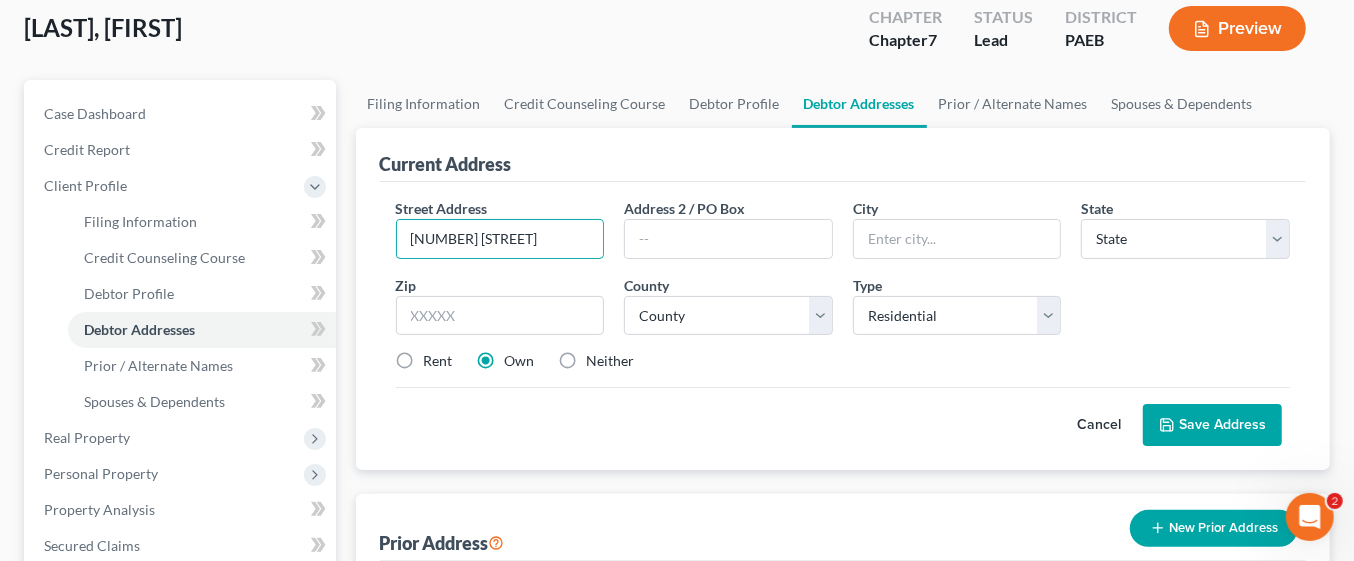 type on "[NUMBER] [STREET]" 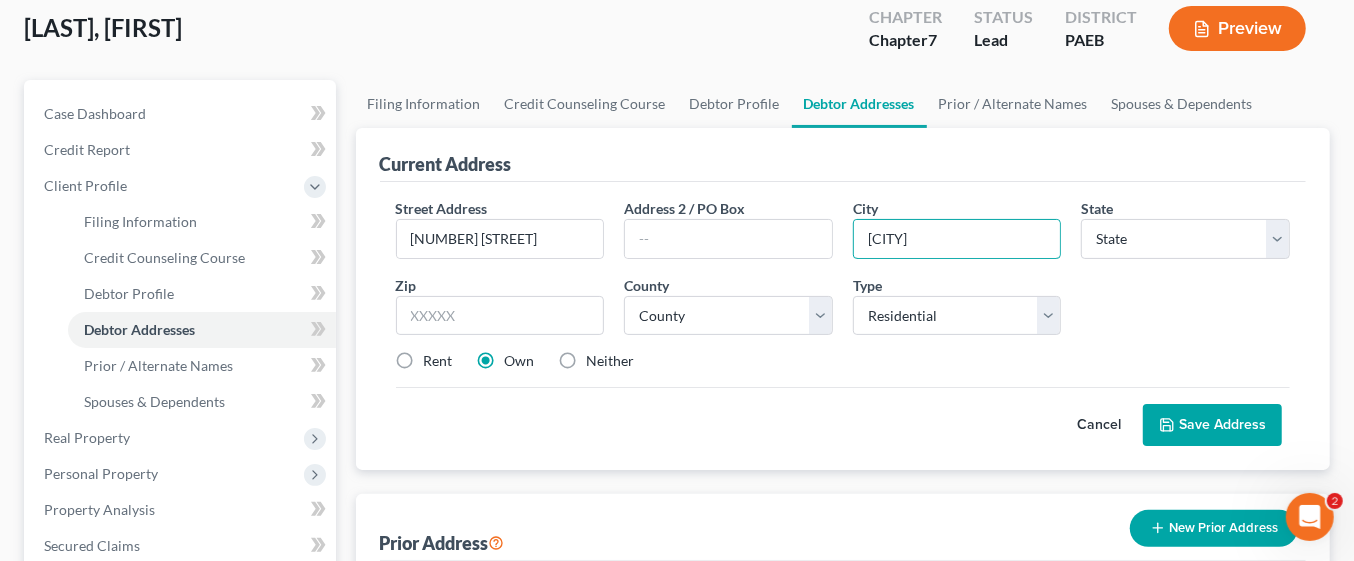 type on "[CITY]" 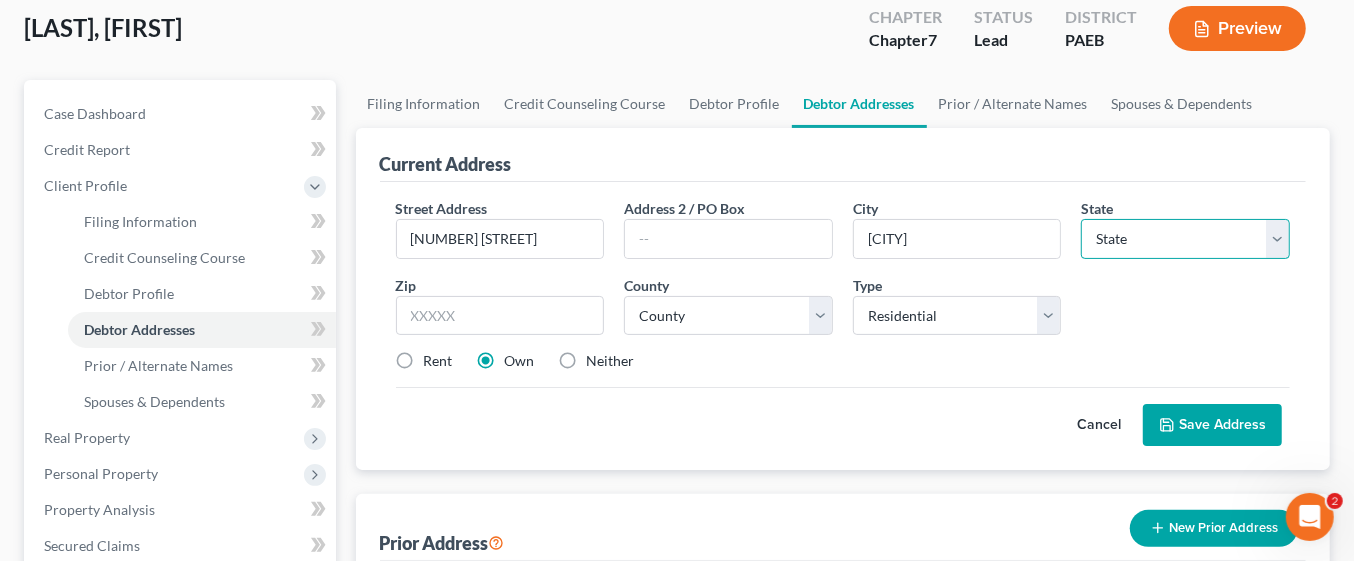 select on "39" 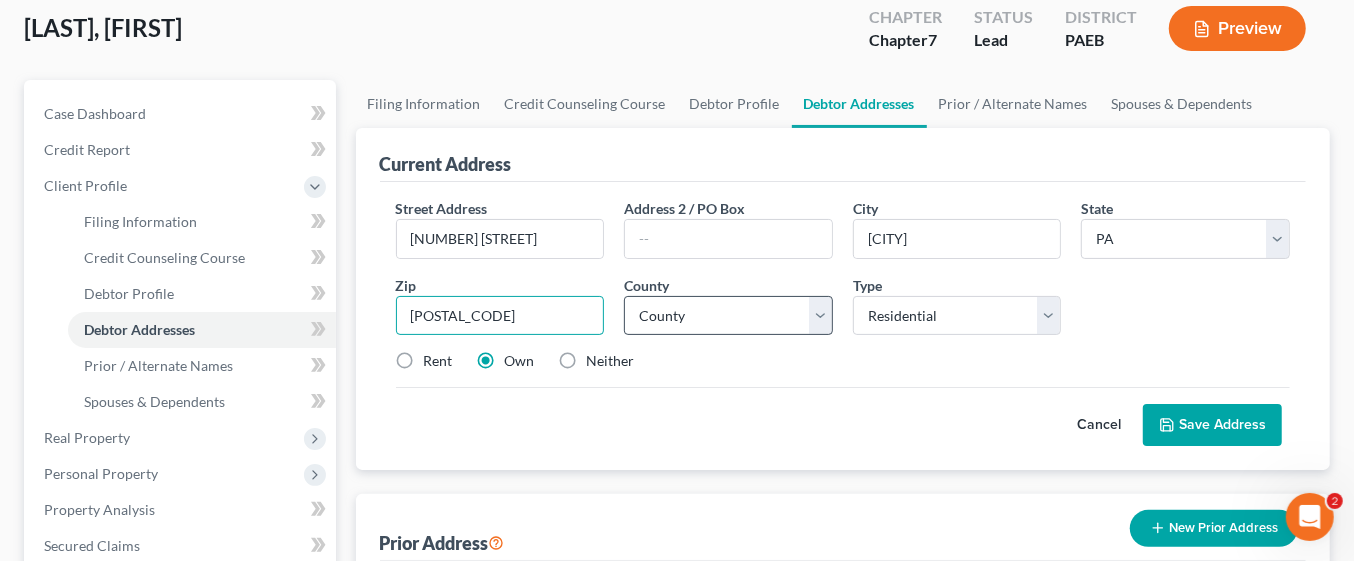 type on "[POSTAL_CODE]" 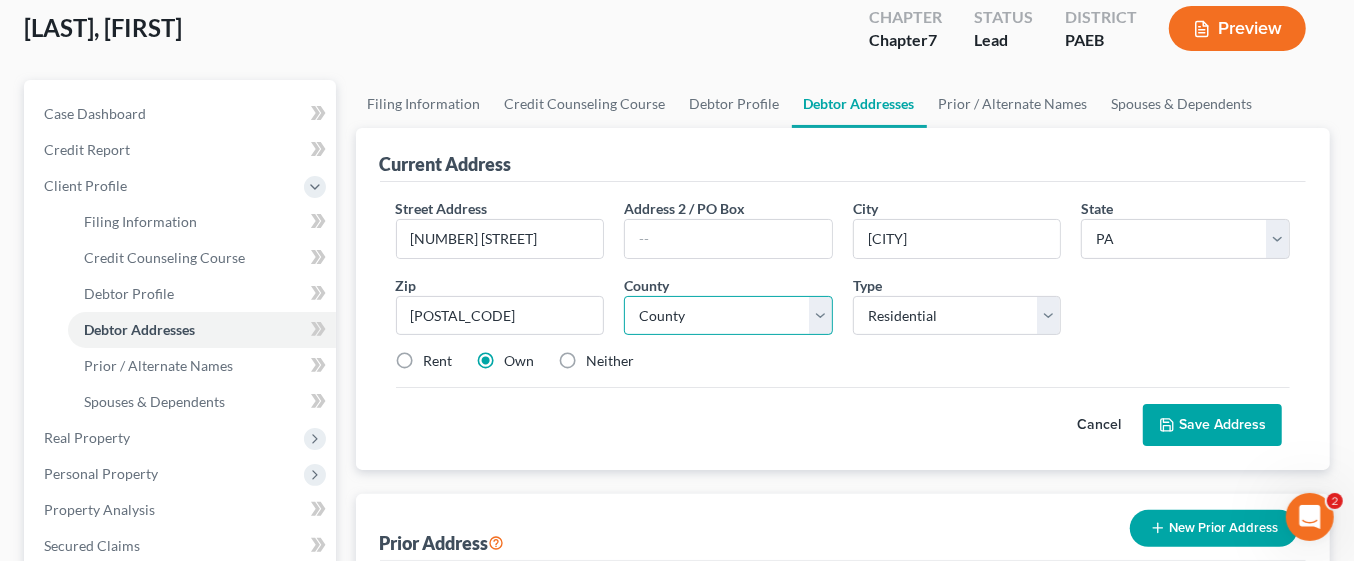 click on "County Adams County Allegheny County Armstrong County Beaver County Bedford County Berks County Blair County Bradford County Bucks County Butler County Cambria County Cameron County Carbon County Centre County Chester County Clarion County Clearfield County Clinton County Columbia County Crawford County Cumberland County Dauphin County Delaware County Elk County Erie County Fayette County Forest County Franklin County Fulton County Greene County Huntingdon County Indiana County Jefferson County Juniata County Lackawanna County Lancaster County Lawrence County Lebanon County Lehigh County Luzerne County Lycoming County McKean County Mercer County Mifflin County Monroe County Montgomery County Montour County Northampton County Northumberland County Perry County Philadelphia County Pike County Potter County Schuylkill County Snyder County Somerset County Sullivan County Susquehanna County Tioga County Union County Venango County Warren County Washington County Wayne County Westmoreland County Wyoming County" at bounding box center (728, 316) 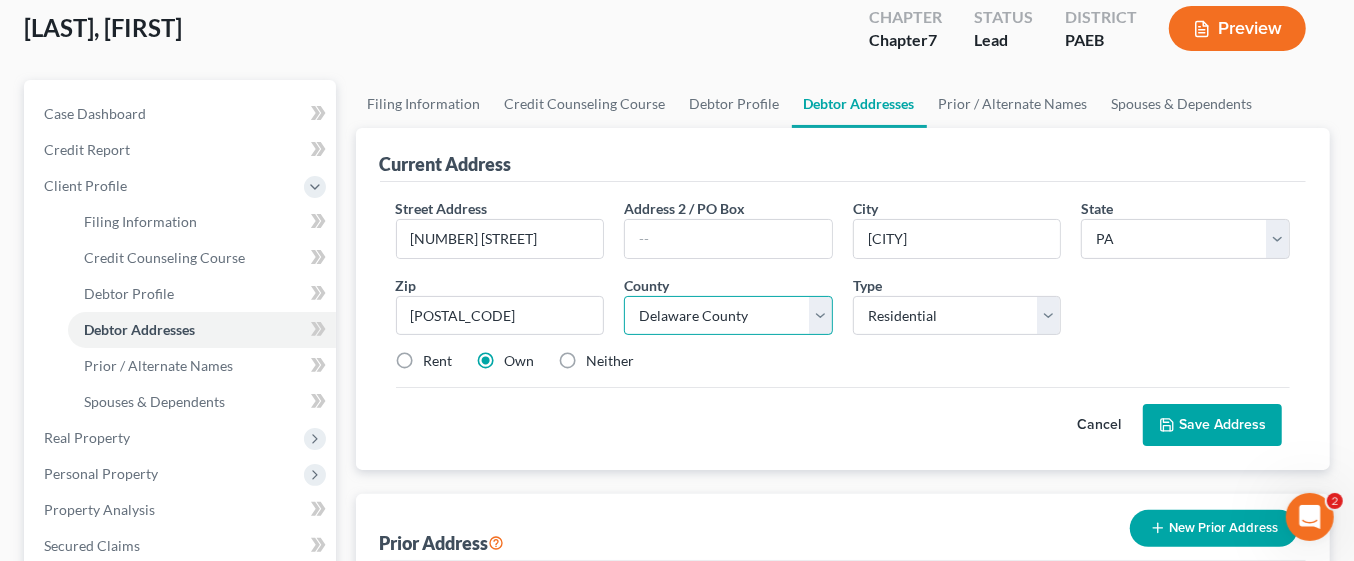 click on "County Adams County Allegheny County Armstrong County Beaver County Bedford County Berks County Blair County Bradford County Bucks County Butler County Cambria County Cameron County Carbon County Centre County Chester County Clarion County Clearfield County Clinton County Columbia County Crawford County Cumberland County Dauphin County Delaware County Elk County Erie County Fayette County Forest County Franklin County Fulton County Greene County Huntingdon County Indiana County Jefferson County Juniata County Lackawanna County Lancaster County Lawrence County Lebanon County Lehigh County Luzerne County Lycoming County McKean County Mercer County Mifflin County Monroe County Montgomery County Montour County Northampton County Northumberland County Perry County Philadelphia County Pike County Potter County Schuylkill County Snyder County Somerset County Sullivan County Susquehanna County Tioga County Union County Venango County Warren County Washington County Wayne County Westmoreland County Wyoming County" at bounding box center (728, 316) 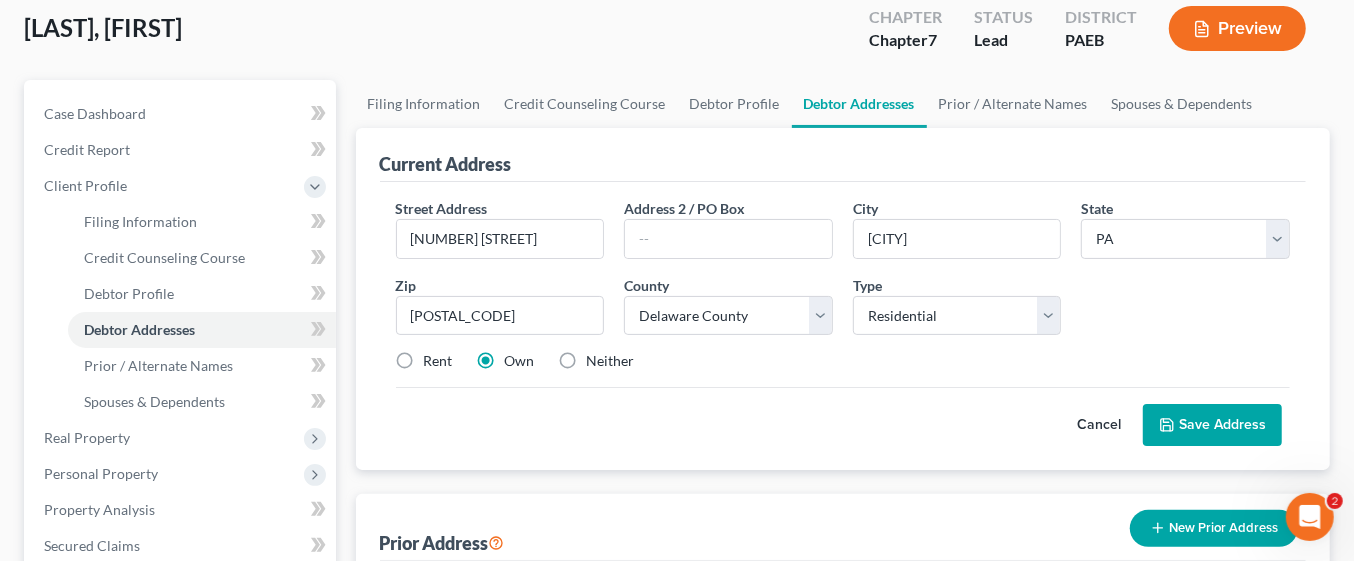 click on "Rent" at bounding box center [438, 361] 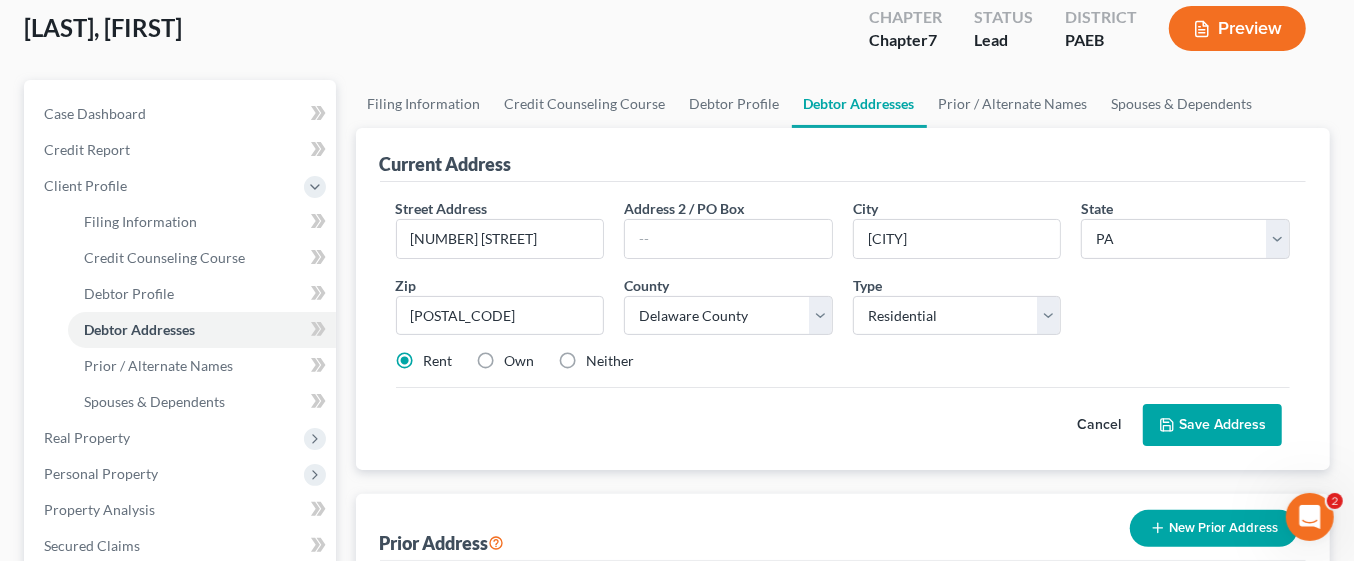 click on "Save Address" at bounding box center [1212, 425] 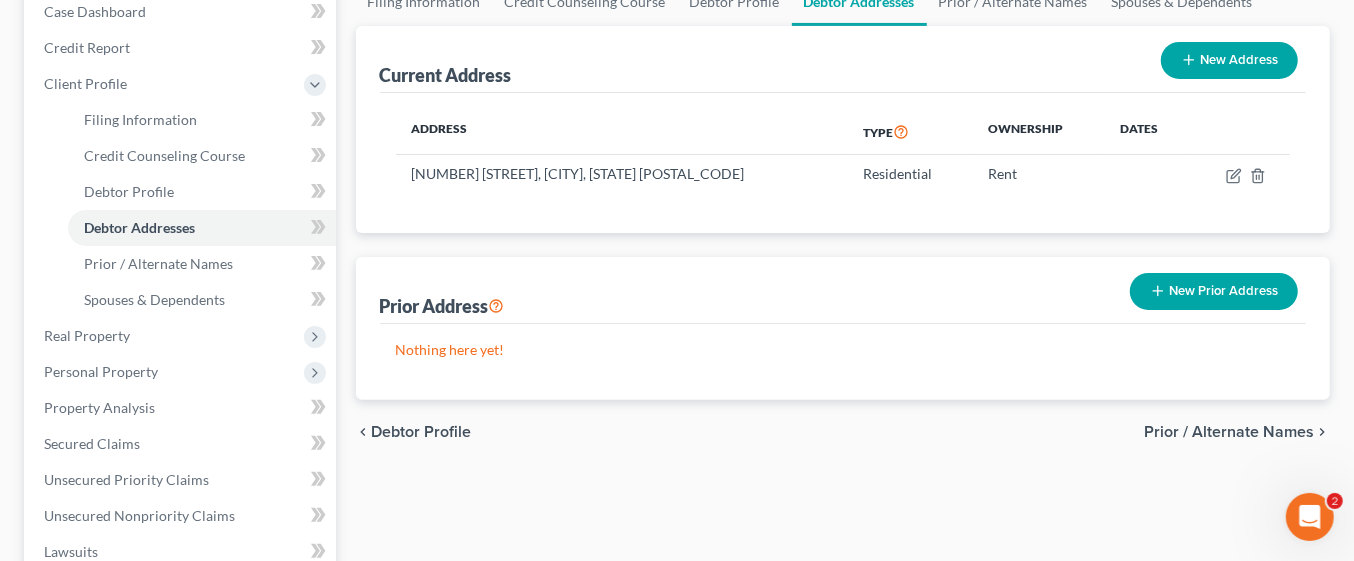 click on "Prior / Alternate Names" at bounding box center (1229, 432) 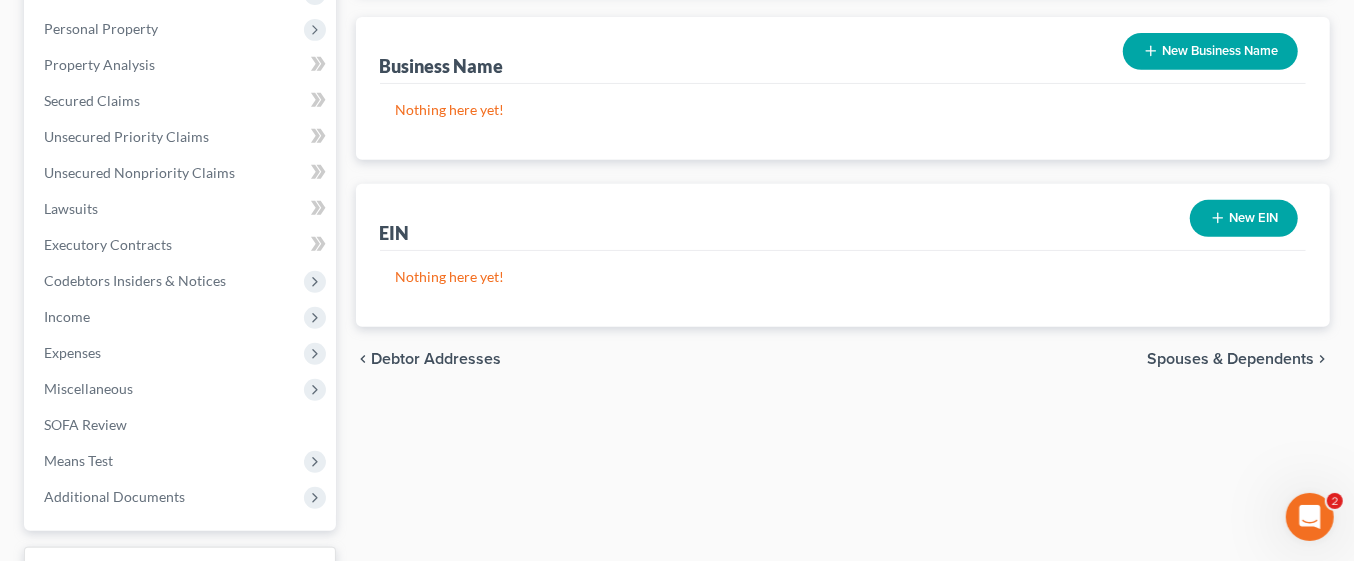 scroll, scrollTop: 560, scrollLeft: 0, axis: vertical 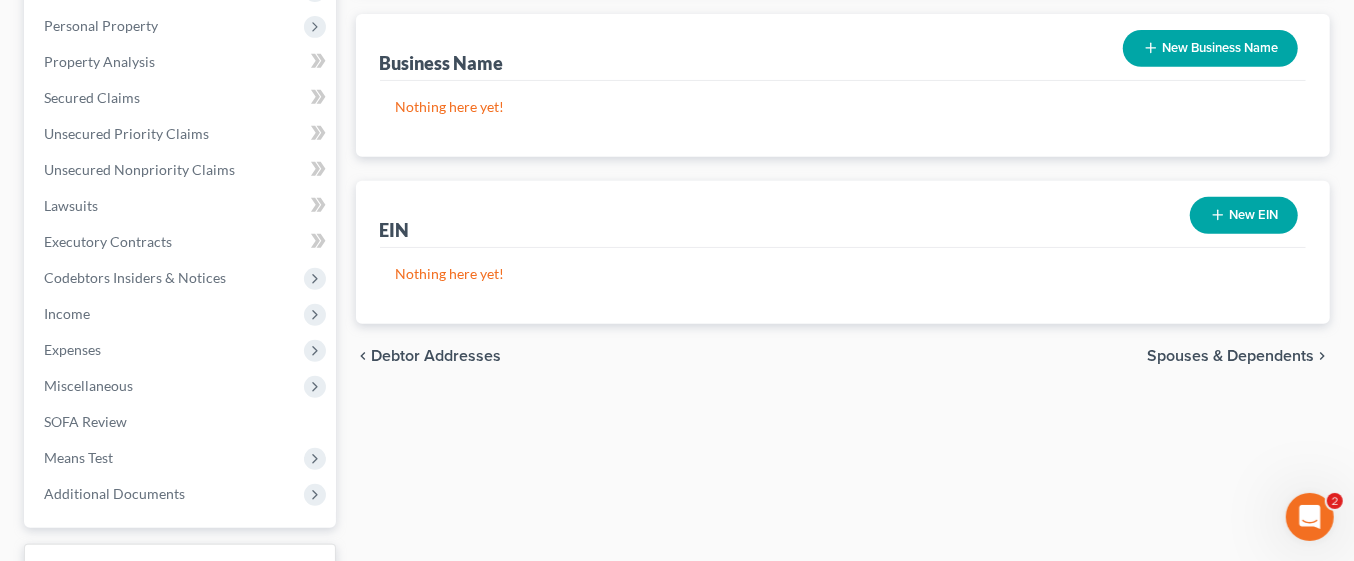 click on "Spouses & Dependents" at bounding box center (1230, 356) 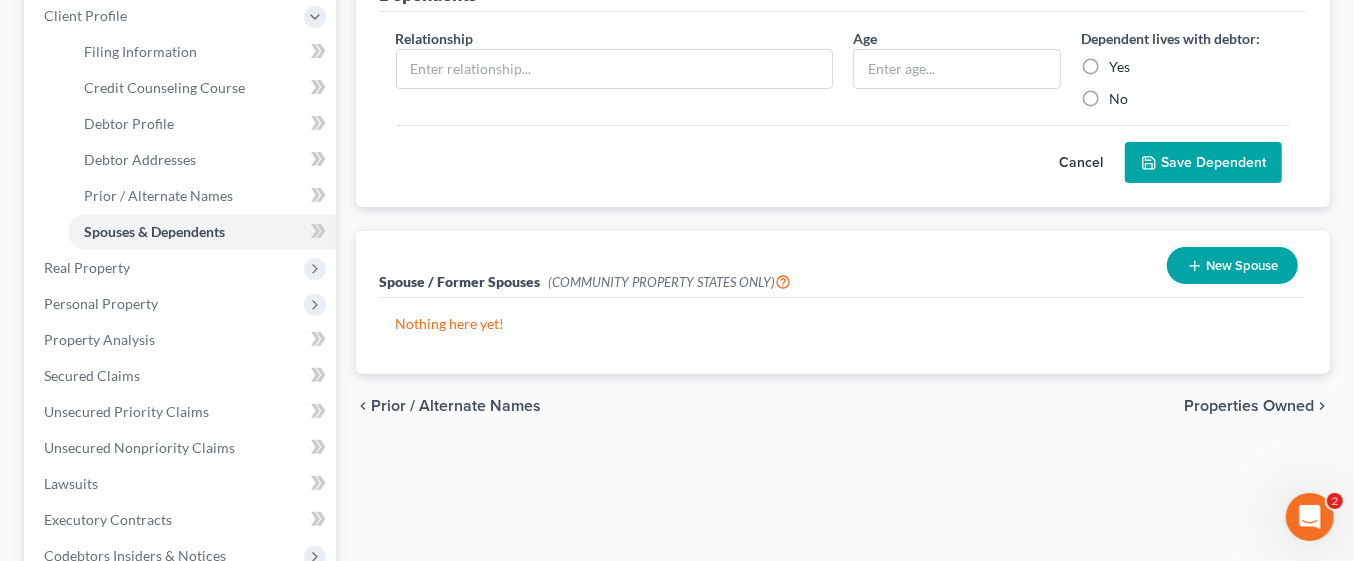 scroll, scrollTop: 284, scrollLeft: 0, axis: vertical 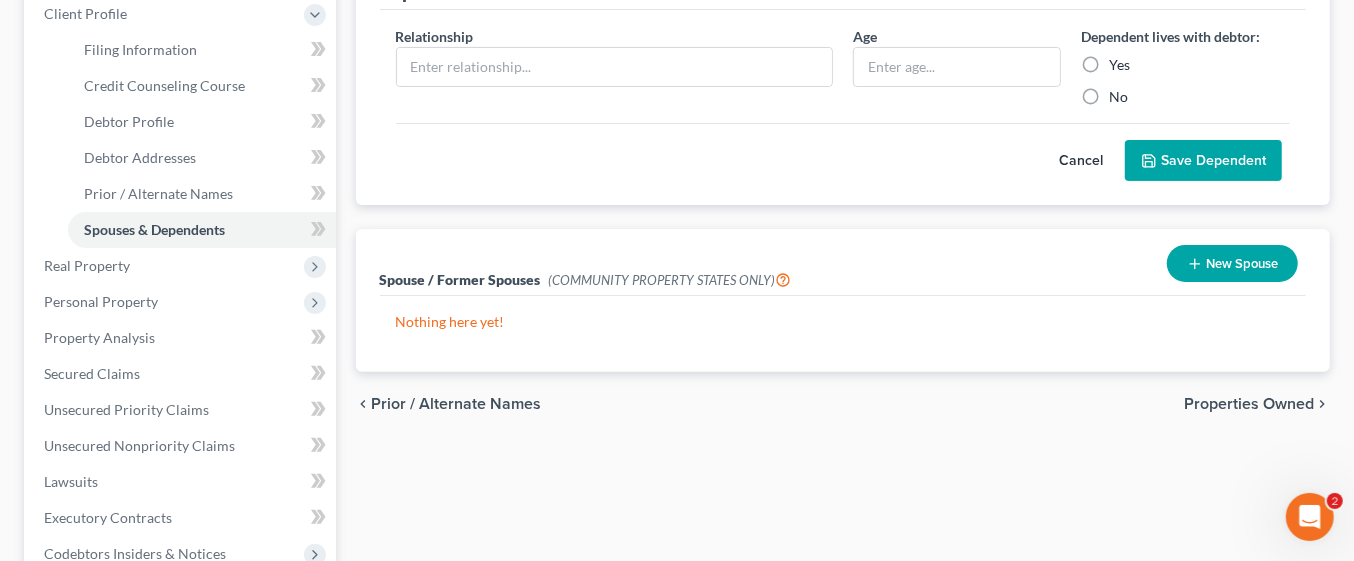 click on "Properties Owned" at bounding box center [1249, 404] 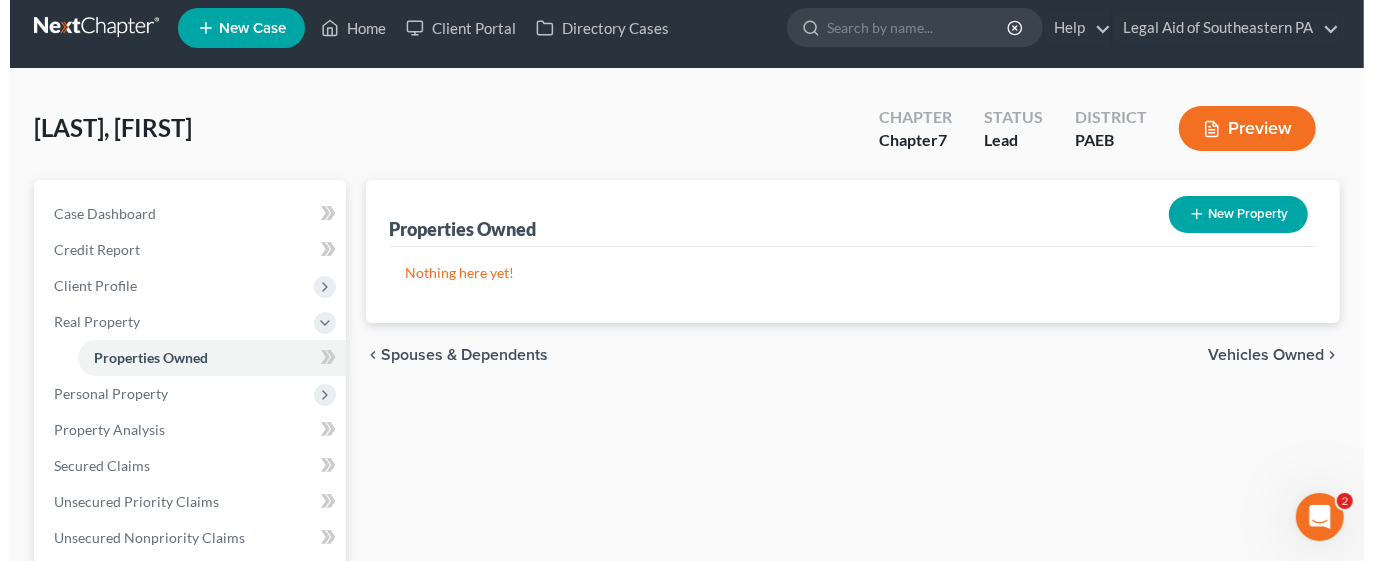 scroll, scrollTop: 0, scrollLeft: 0, axis: both 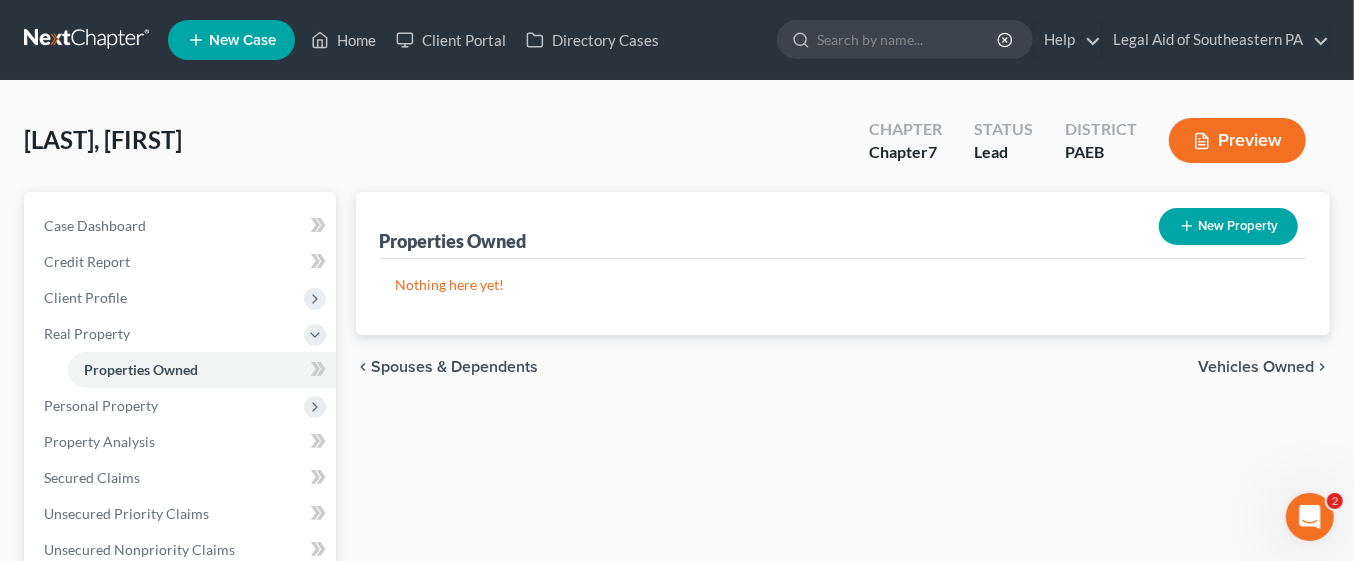 click on "Vehicles Owned" at bounding box center (1256, 367) 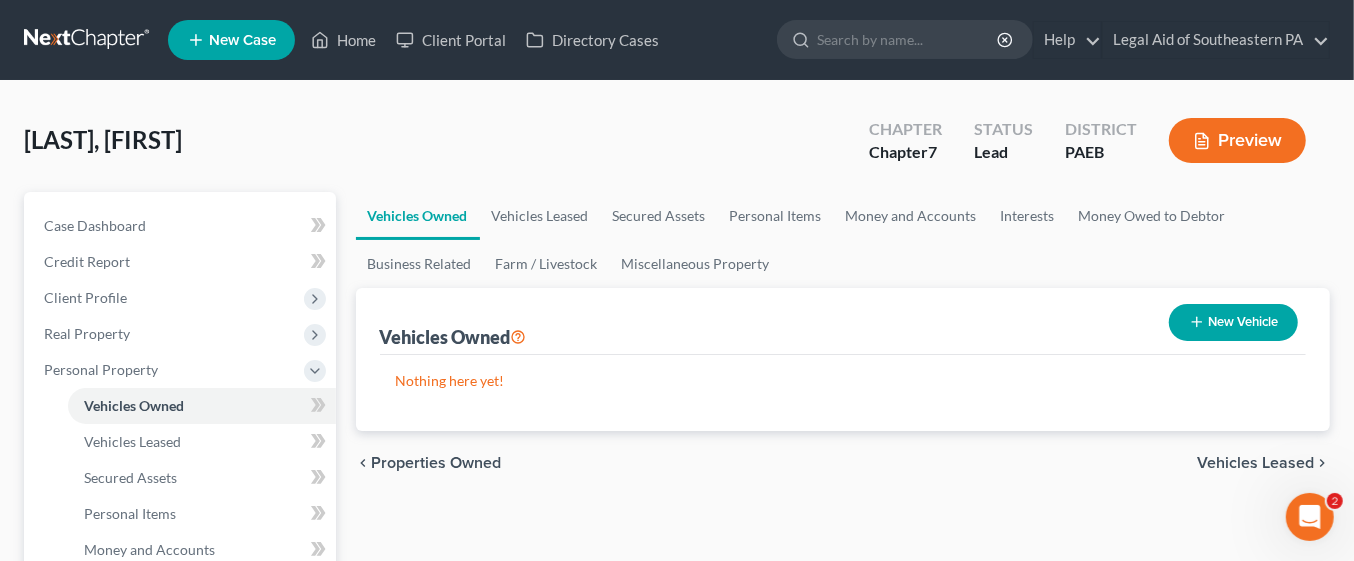 click on "New Vehicle" at bounding box center [1233, 322] 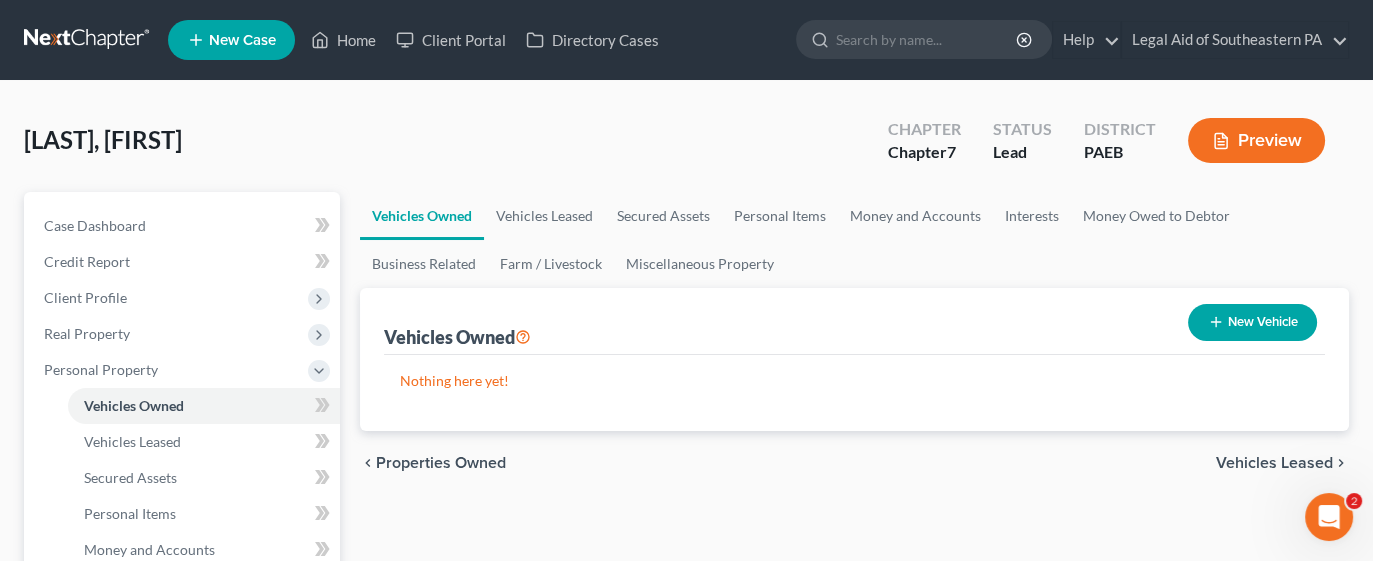 select on "0" 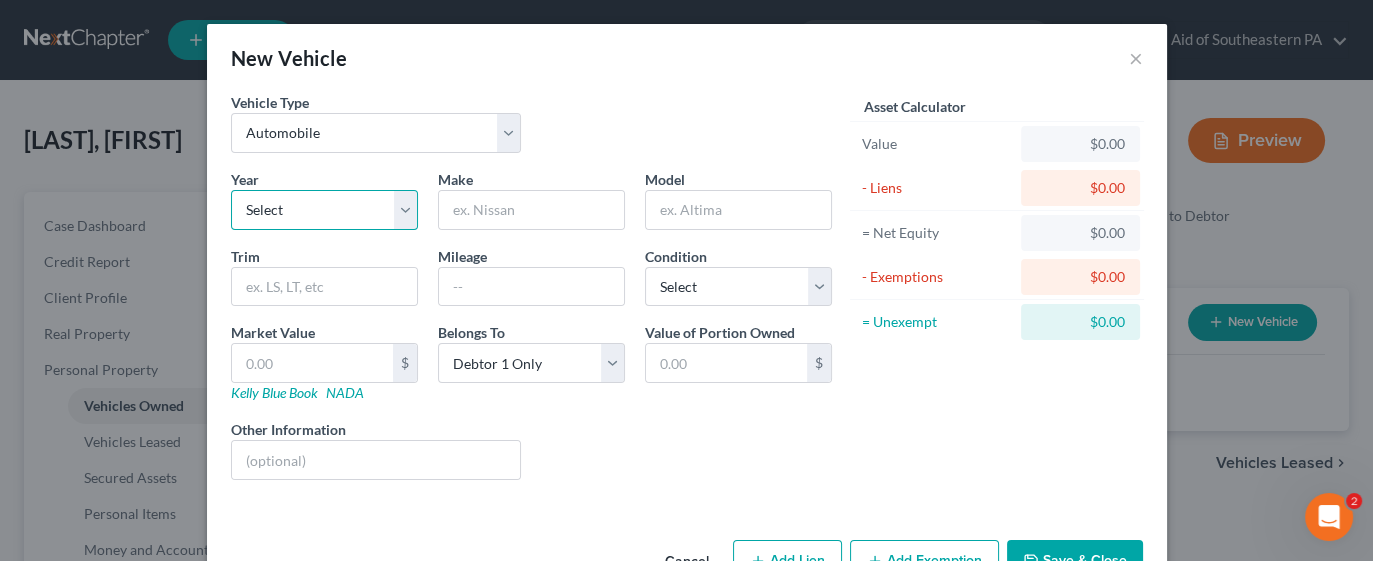 click on "Select 2026 2025 2024 2023 2022 2021 2020 2019 2018 2017 2016 2015 2014 2013 2012 2011 2010 2009 2008 2007 2006 2005 2004 2003 2002 2001 2000 1999 1998 1997 1996 1995 1994 1993 1992 1991 1990 1989 1988 1987 1986 1985 1984 1983 1982 1981 1980 1979 1978 1977 1976 1975 1974 1973 1972 1971 1970 1969 1968 1967 1966 1965 1964 1963 1962 1961 1960 1959 1958 1957 1956 1955 1954 1953 1952 1951 1950 1949 1948 1947 1946 1945 1944 1943 1942 1941 1940 1939 1938 1937 1936 1935 1934 1933 1932 1931 1930 1929 1928 1927 1926 1925 1924 1923 1922 1921 1920 1919 1918 1917 1916 1915 1914 1913 1912 1911 1910 1909 1908 1907 1906 1905 1904 1903 1902 1901" at bounding box center [324, 210] 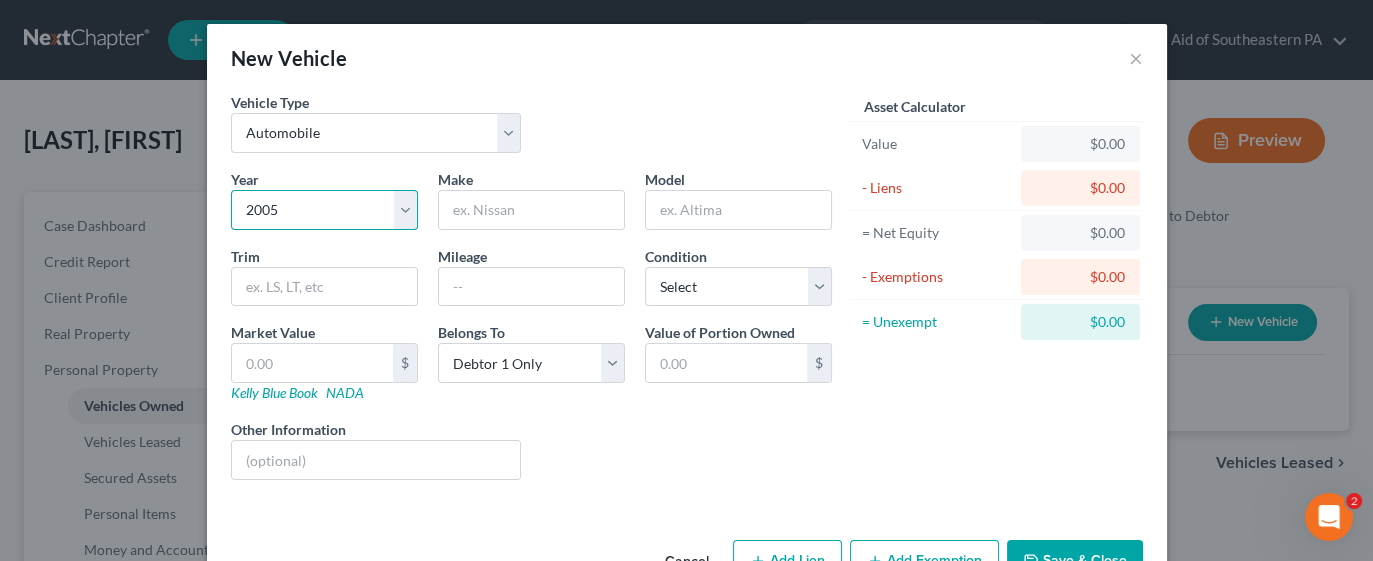 click on "Select 2026 2025 2024 2023 2022 2021 2020 2019 2018 2017 2016 2015 2014 2013 2012 2011 2010 2009 2008 2007 2006 2005 2004 2003 2002 2001 2000 1999 1998 1997 1996 1995 1994 1993 1992 1991 1990 1989 1988 1987 1986 1985 1984 1983 1982 1981 1980 1979 1978 1977 1976 1975 1974 1973 1972 1971 1970 1969 1968 1967 1966 1965 1964 1963 1962 1961 1960 1959 1958 1957 1956 1955 1954 1953 1952 1951 1950 1949 1948 1947 1946 1945 1944 1943 1942 1941 1940 1939 1938 1937 1936 1935 1934 1933 1932 1931 1930 1929 1928 1927 1926 1925 1924 1923 1922 1921 1920 1919 1918 1917 1916 1915 1914 1913 1912 1911 1910 1909 1908 1907 1906 1905 1904 1903 1902 1901" at bounding box center (324, 210) 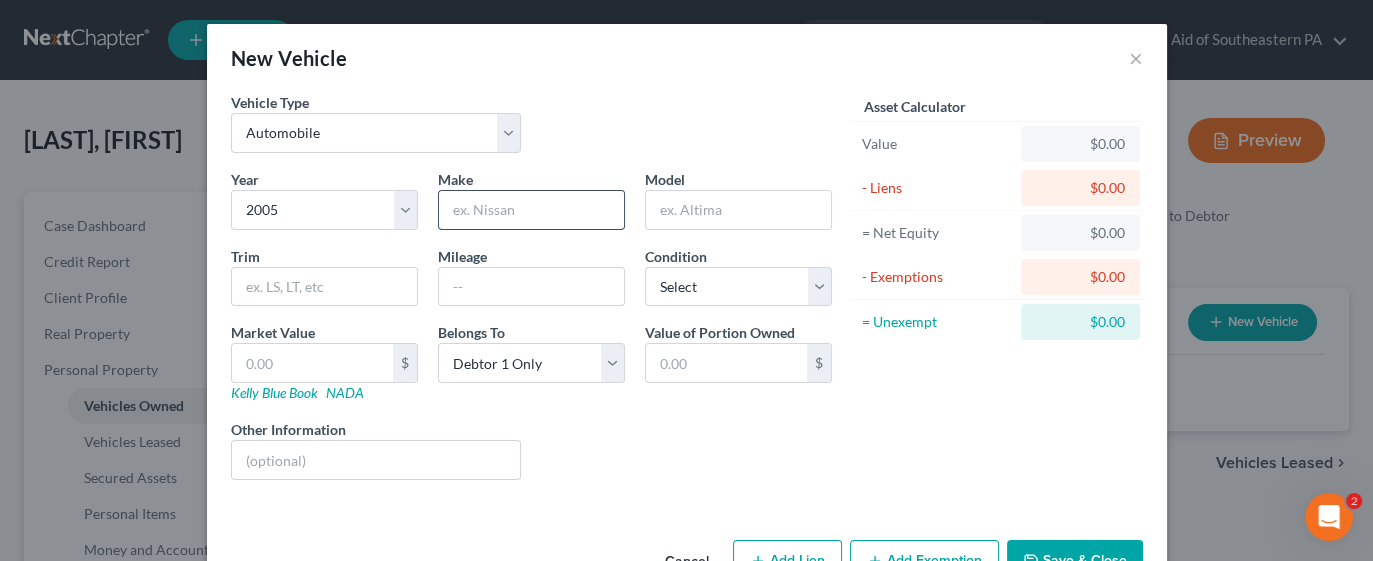 click at bounding box center (531, 210) 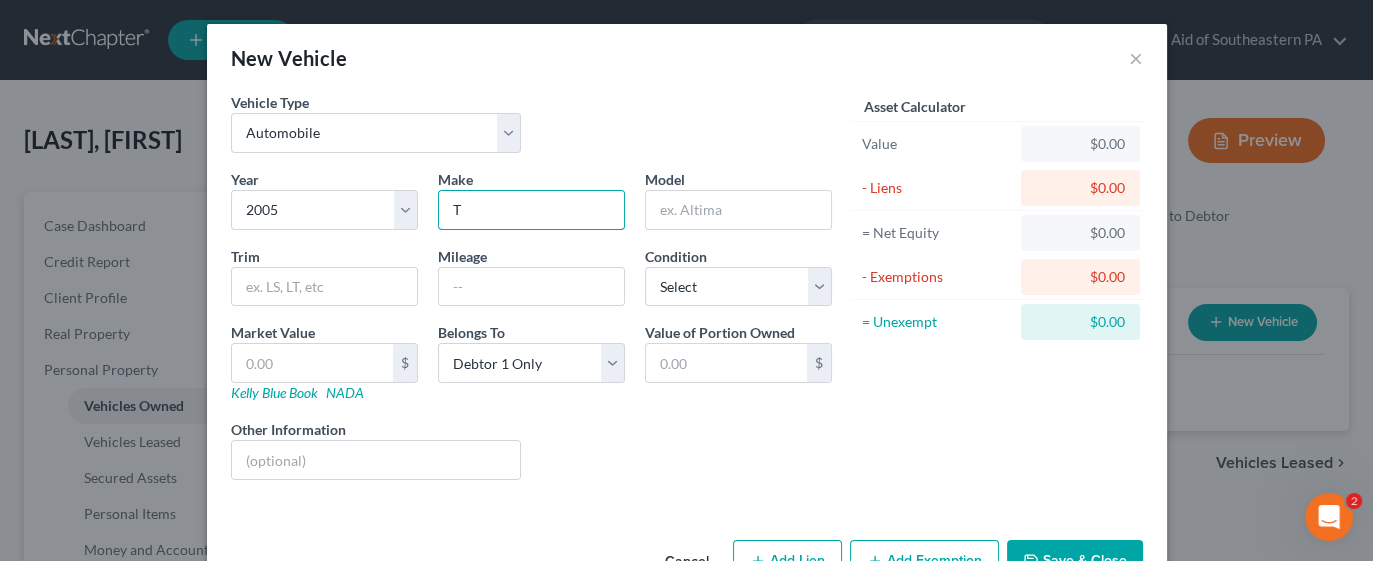 type on "Toyota" 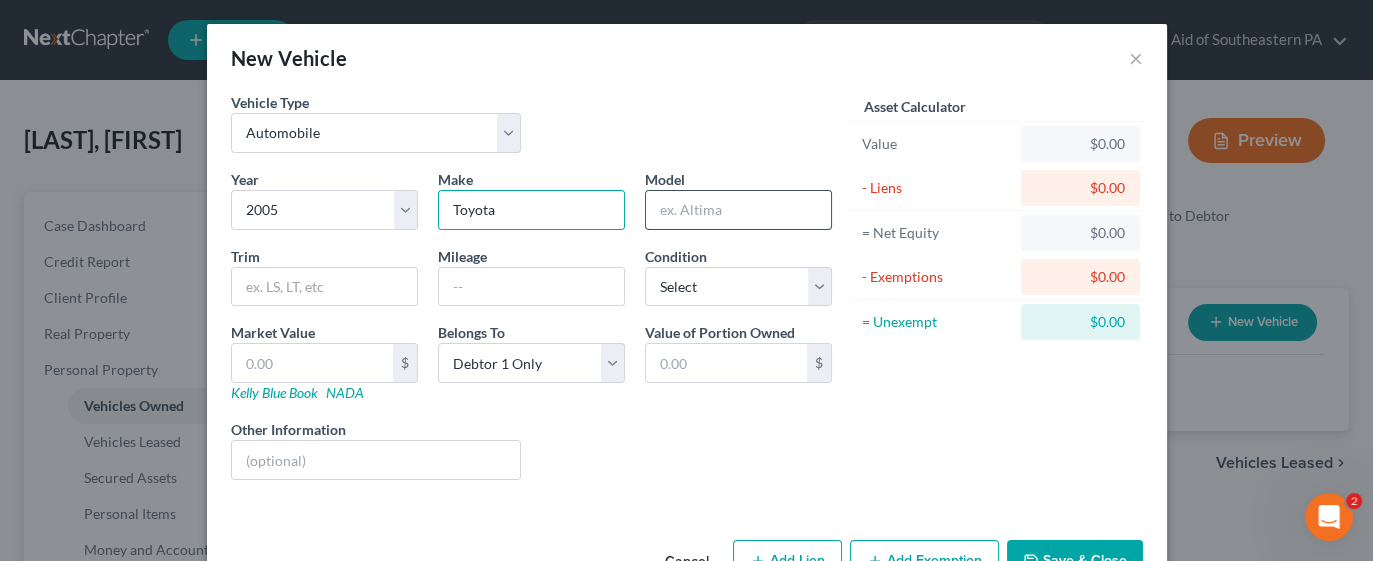 click at bounding box center (738, 210) 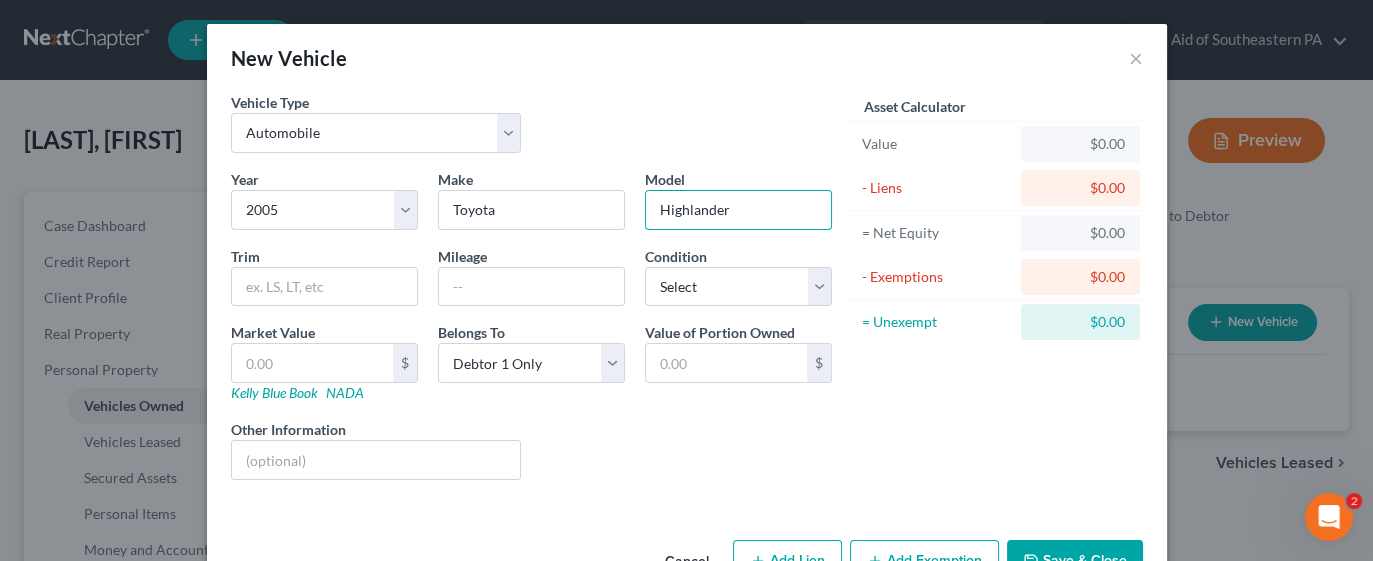 type on "Highlander" 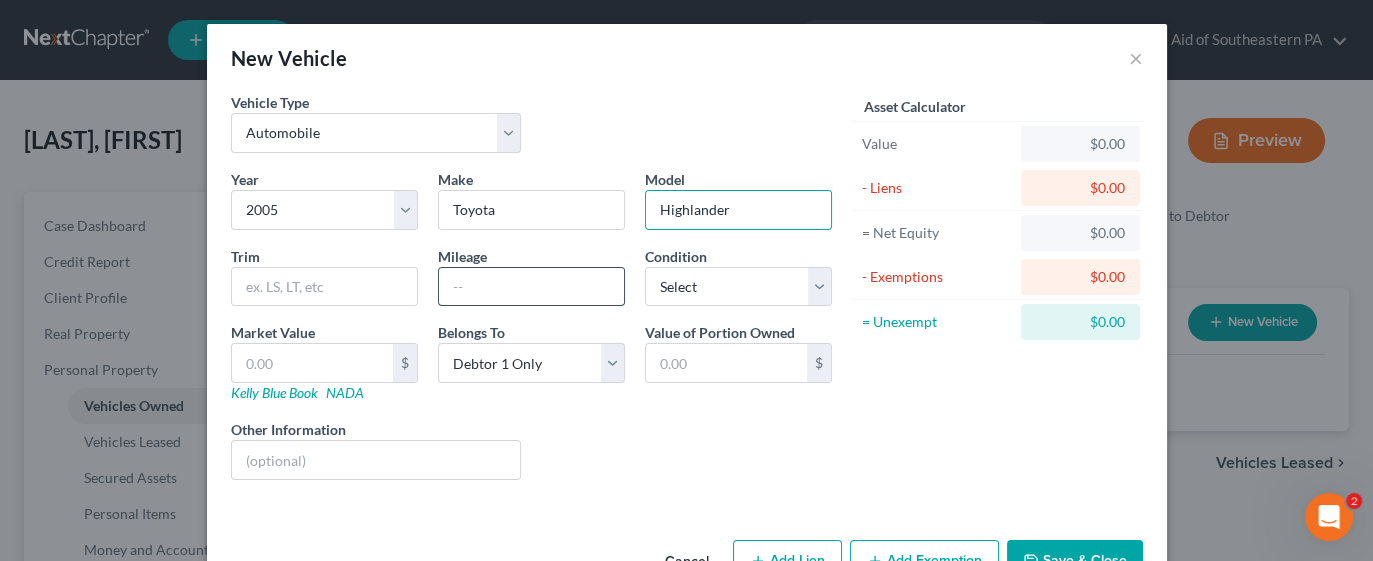 click at bounding box center (531, 287) 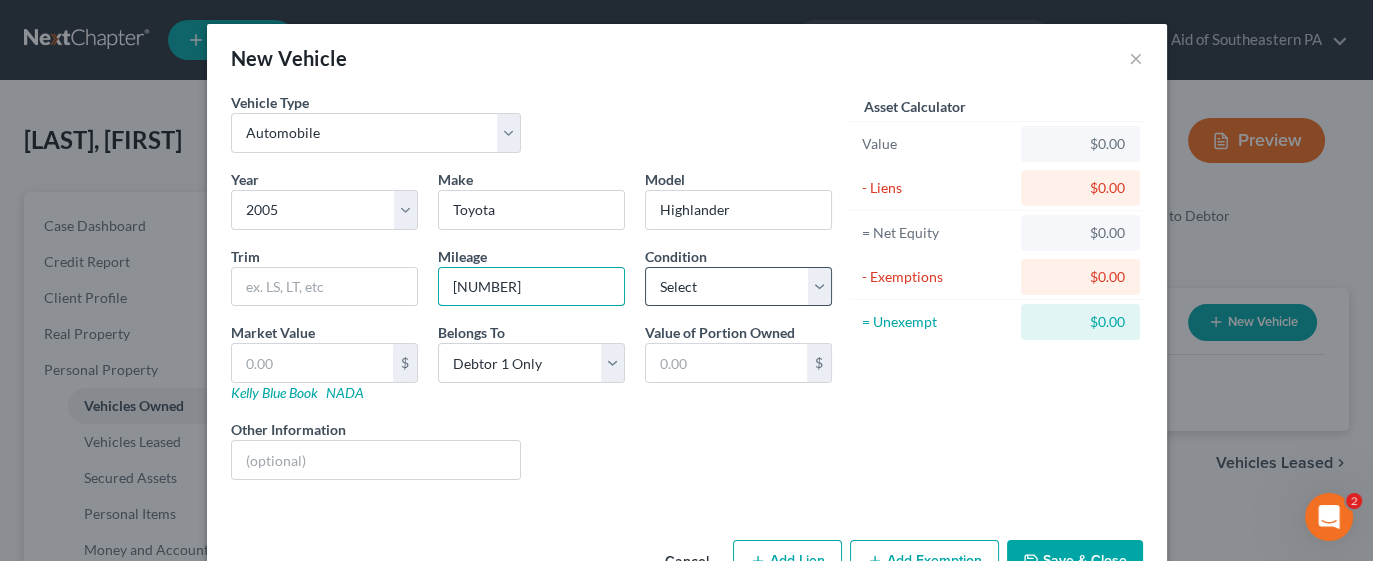 type on "[NUMBER]" 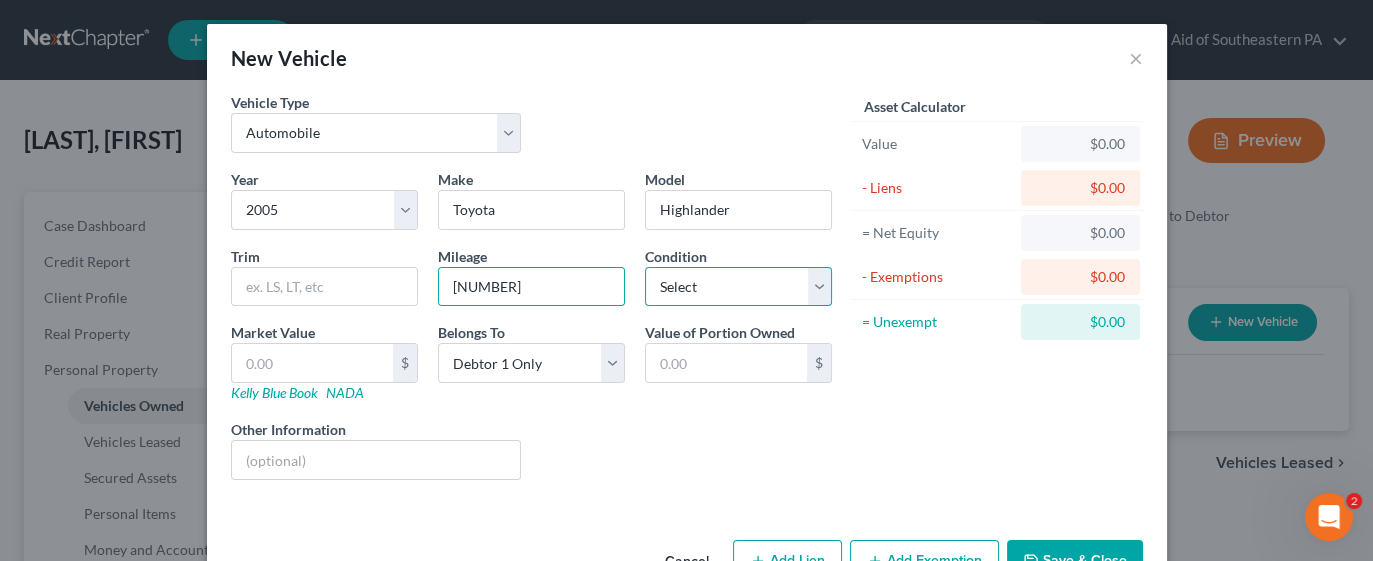 click on "Select Excellent Very Good Good Fair Poor" at bounding box center [738, 287] 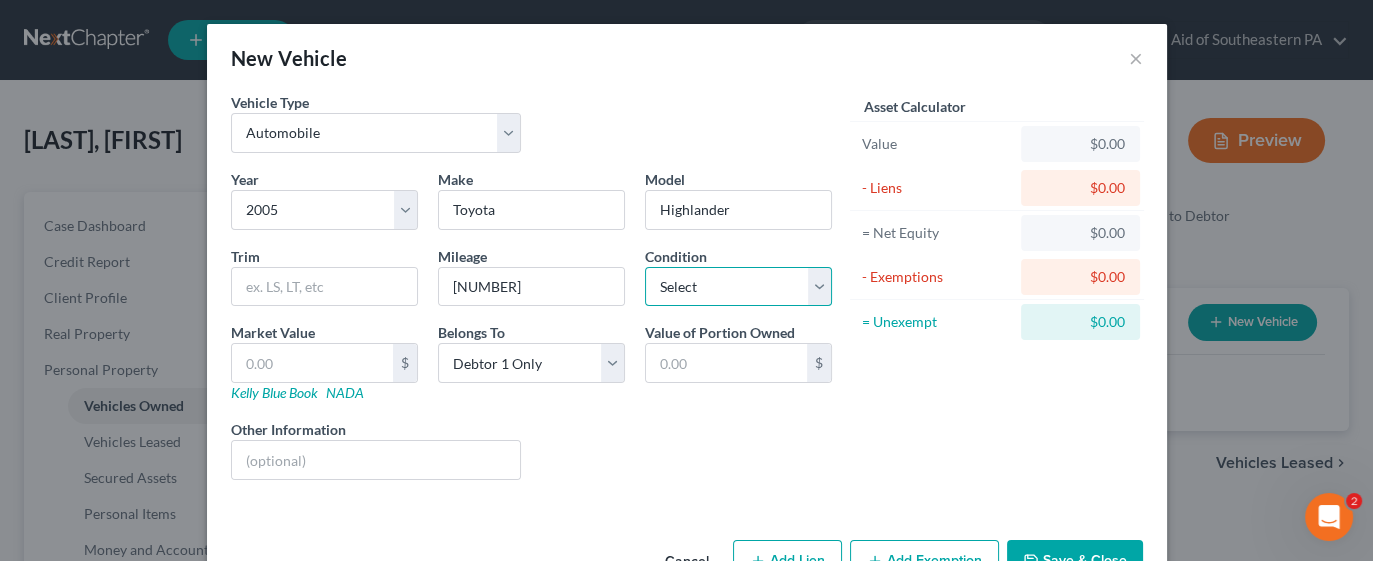select on "3" 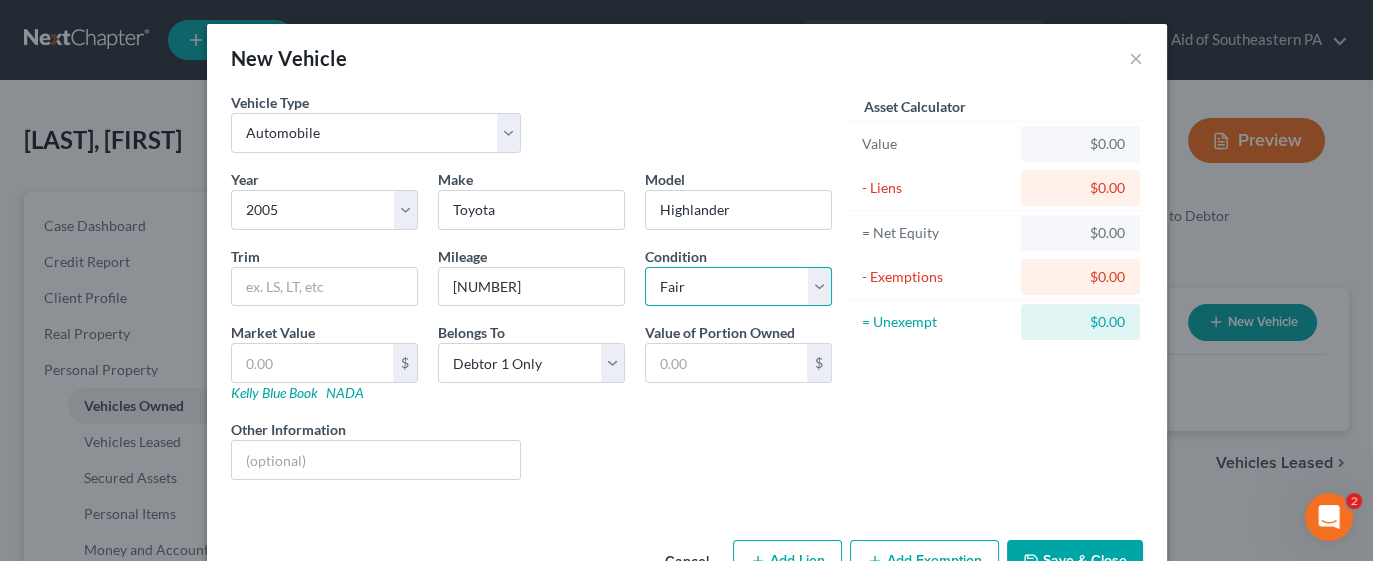 click on "Select Excellent Very Good Good Fair Poor" at bounding box center (738, 287) 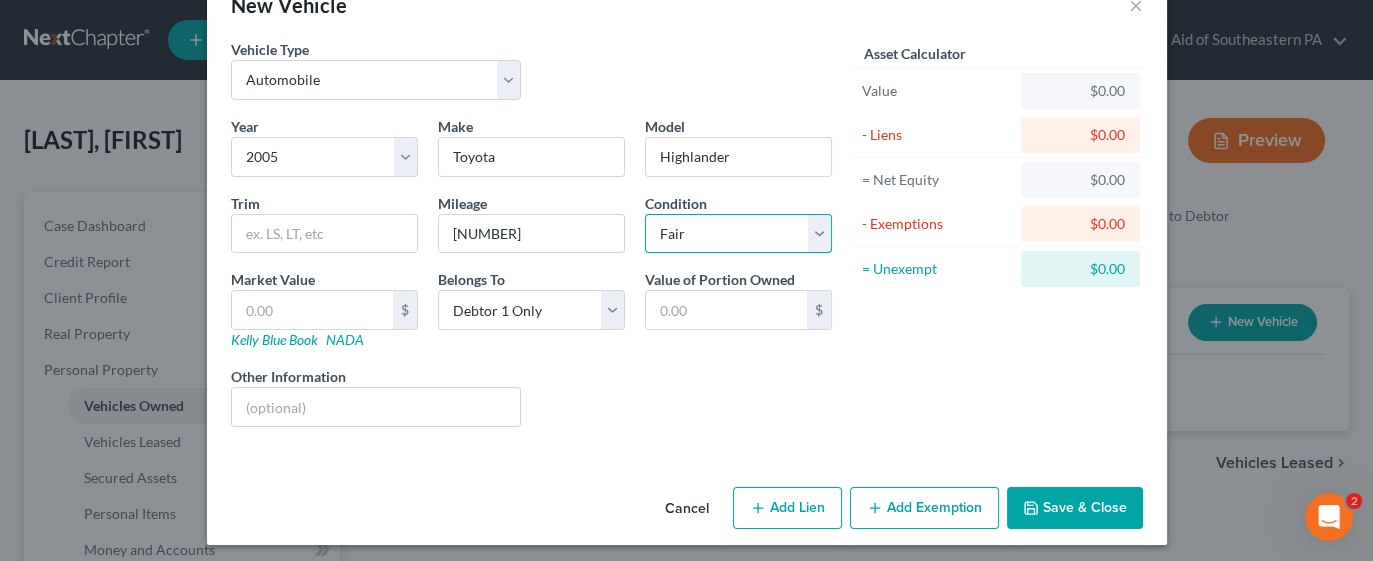 scroll, scrollTop: 55, scrollLeft: 0, axis: vertical 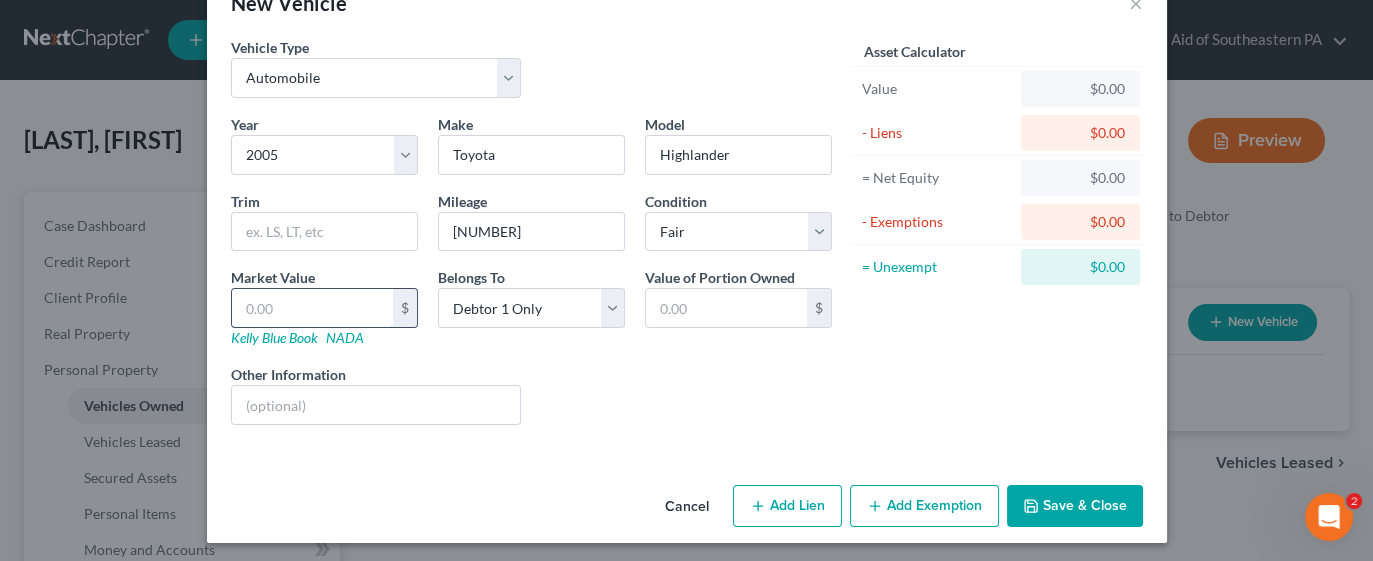 click at bounding box center (312, 308) 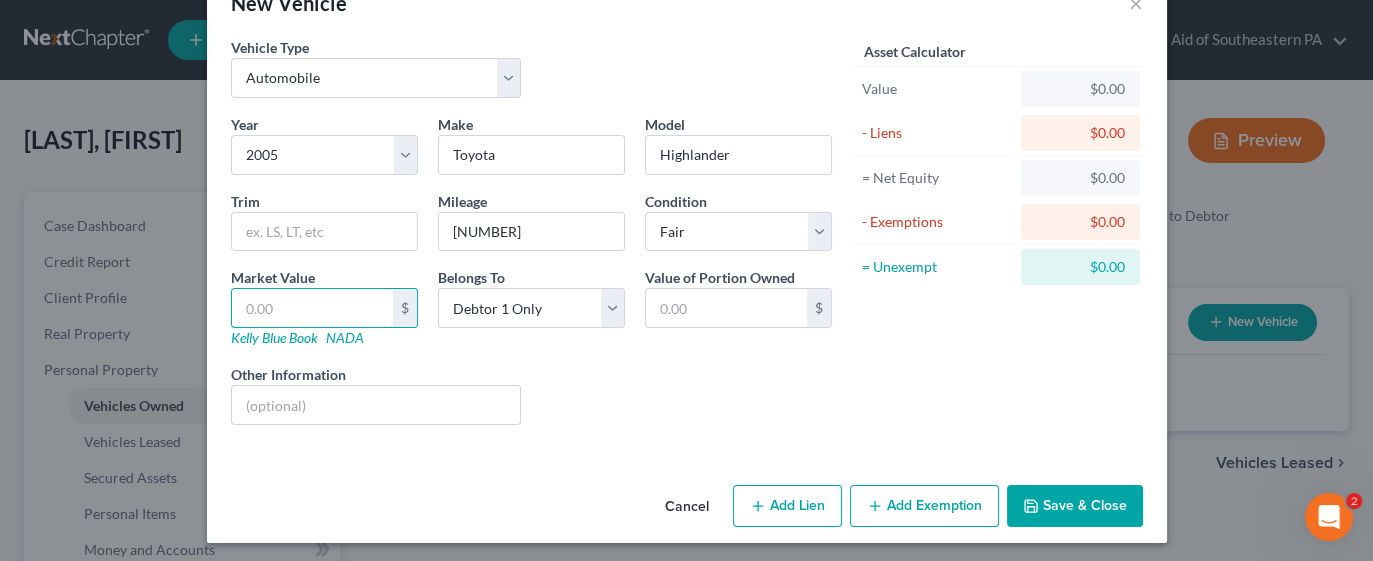 type on "3" 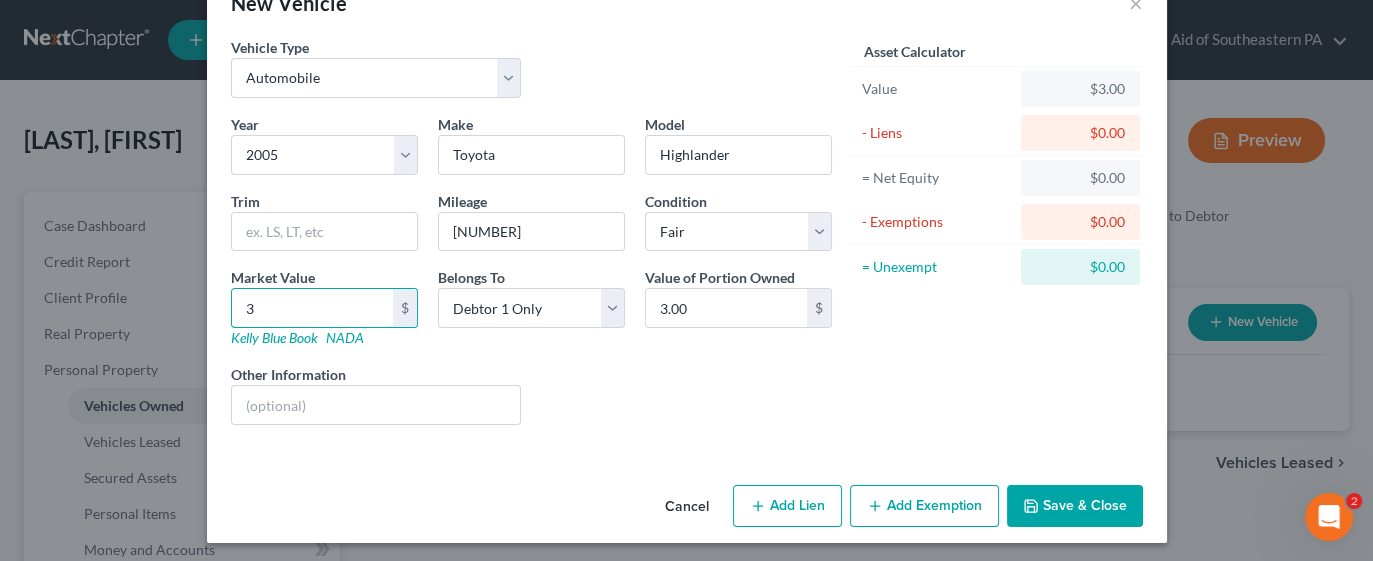 type on "38" 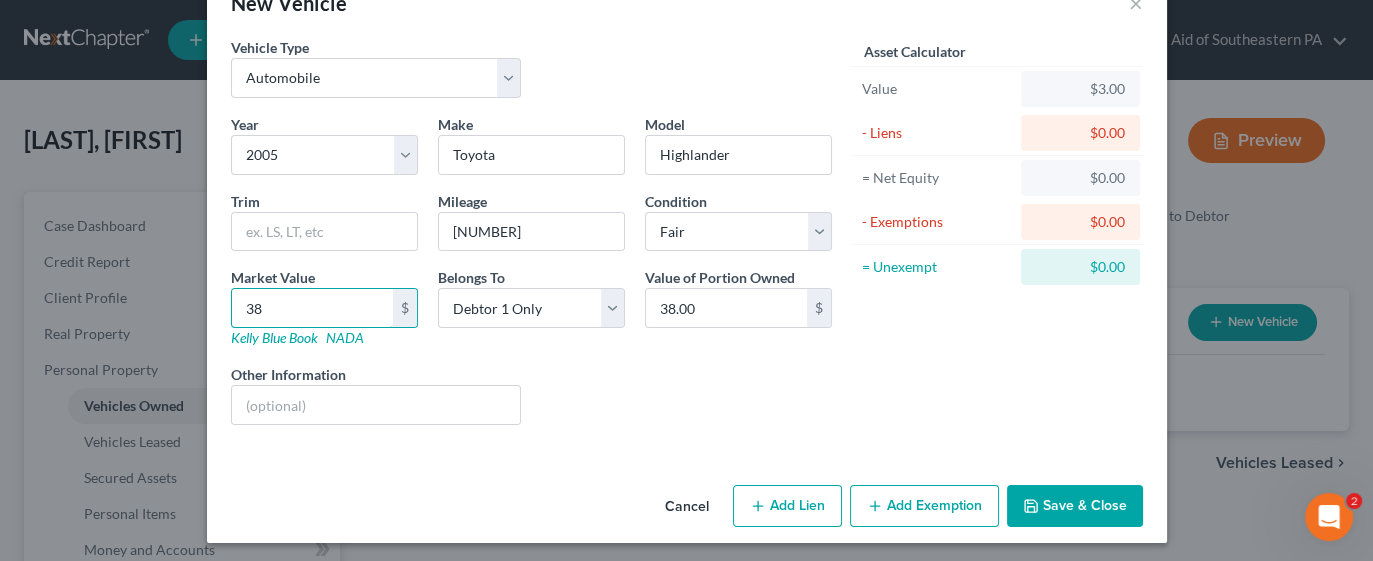 type on "387" 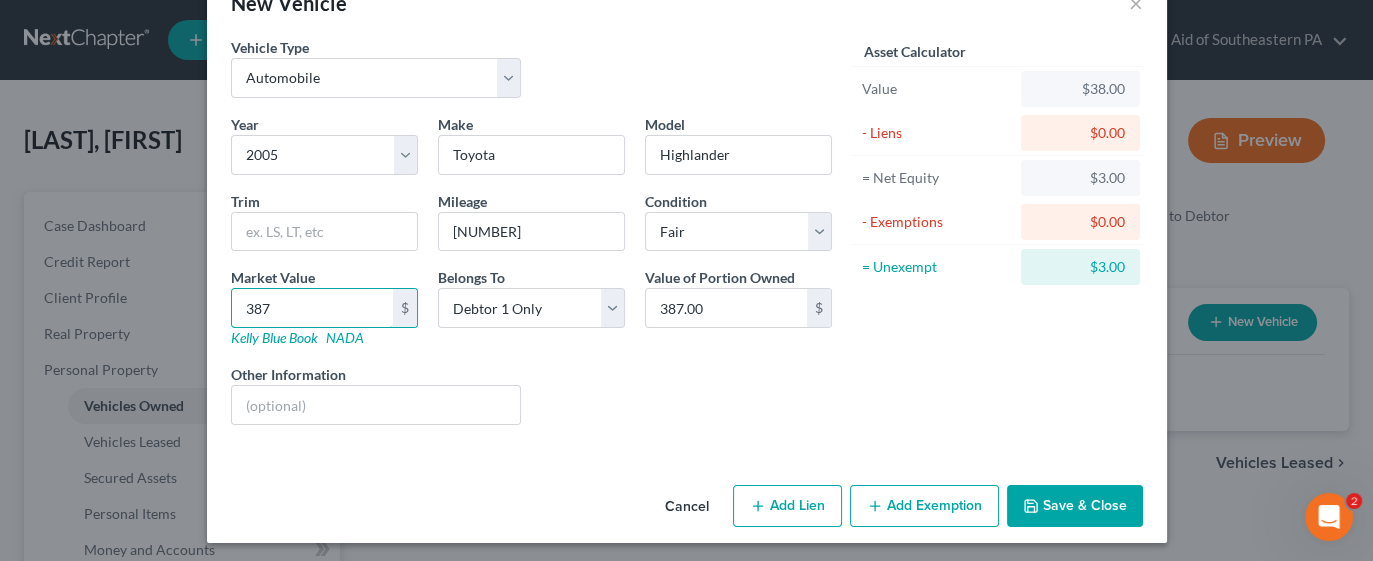 type on "3875" 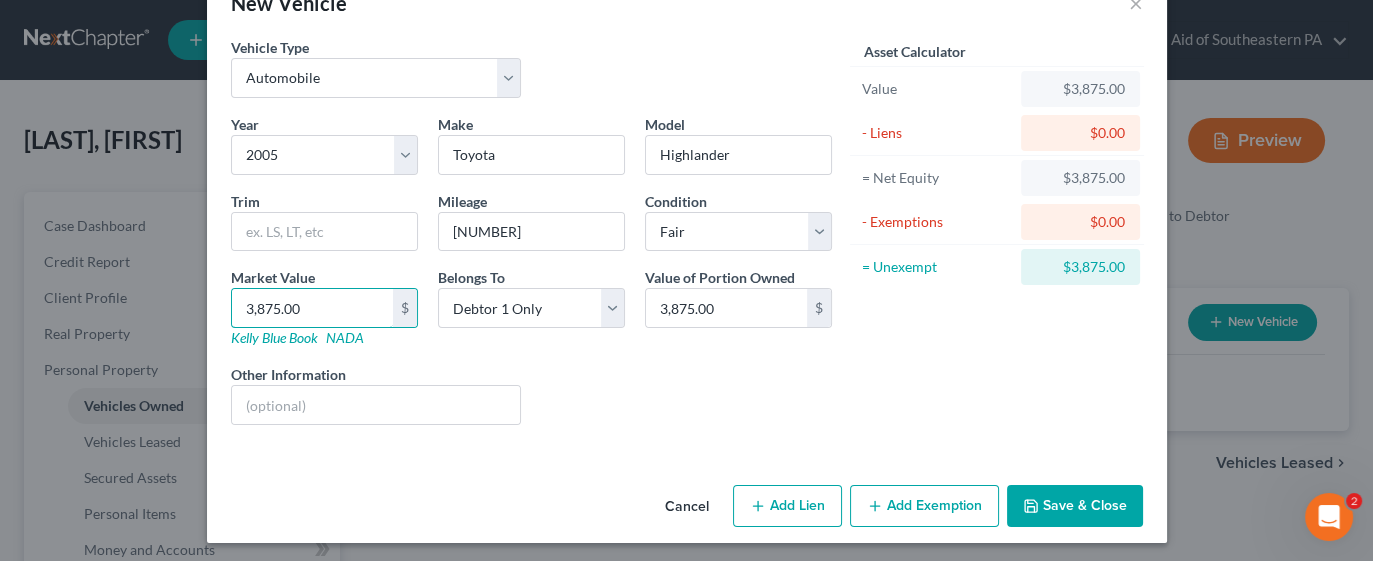 type on "3,875.00" 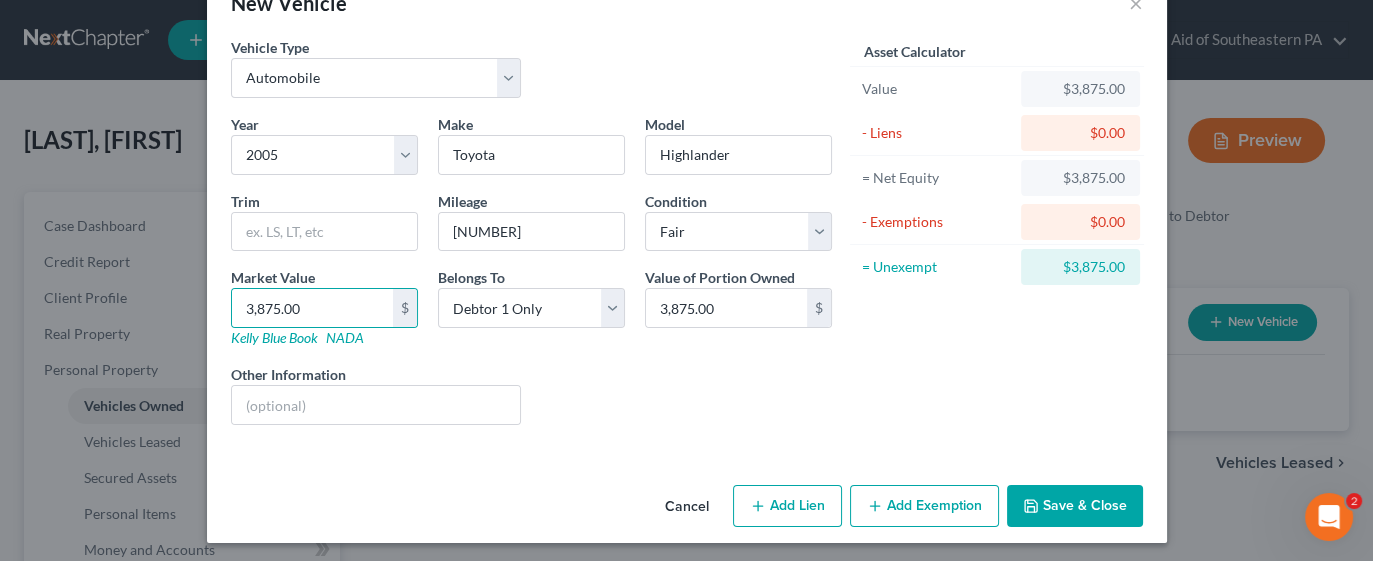 click on "Add Exemption" at bounding box center [924, 506] 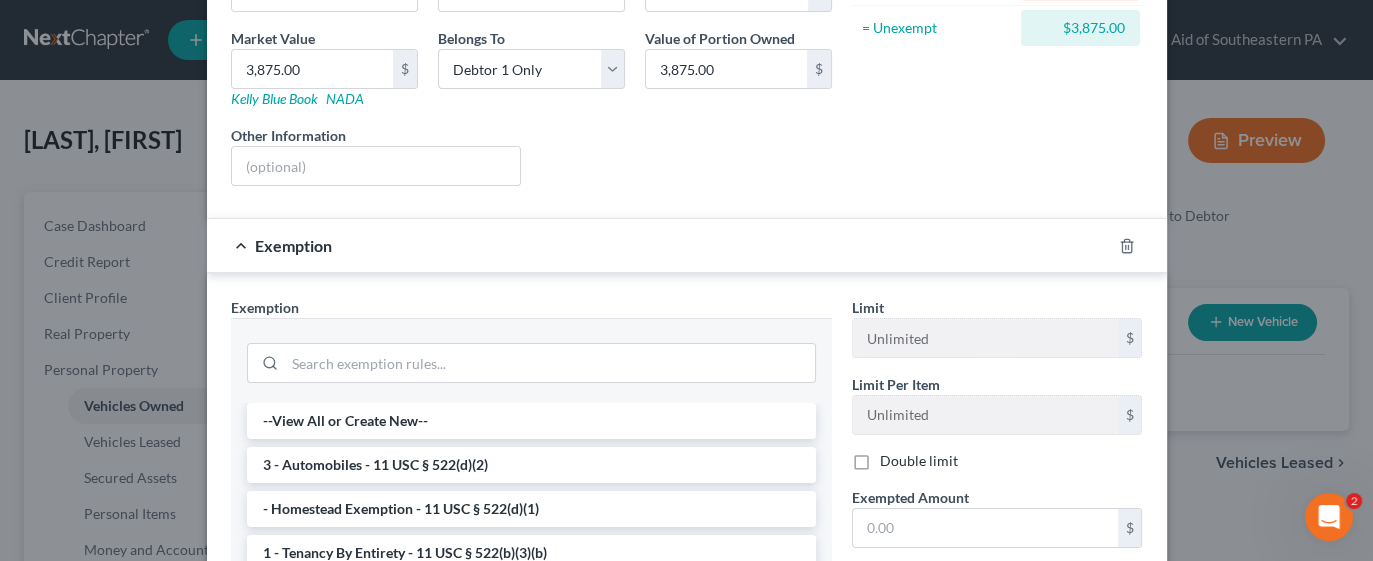 scroll, scrollTop: 337, scrollLeft: 0, axis: vertical 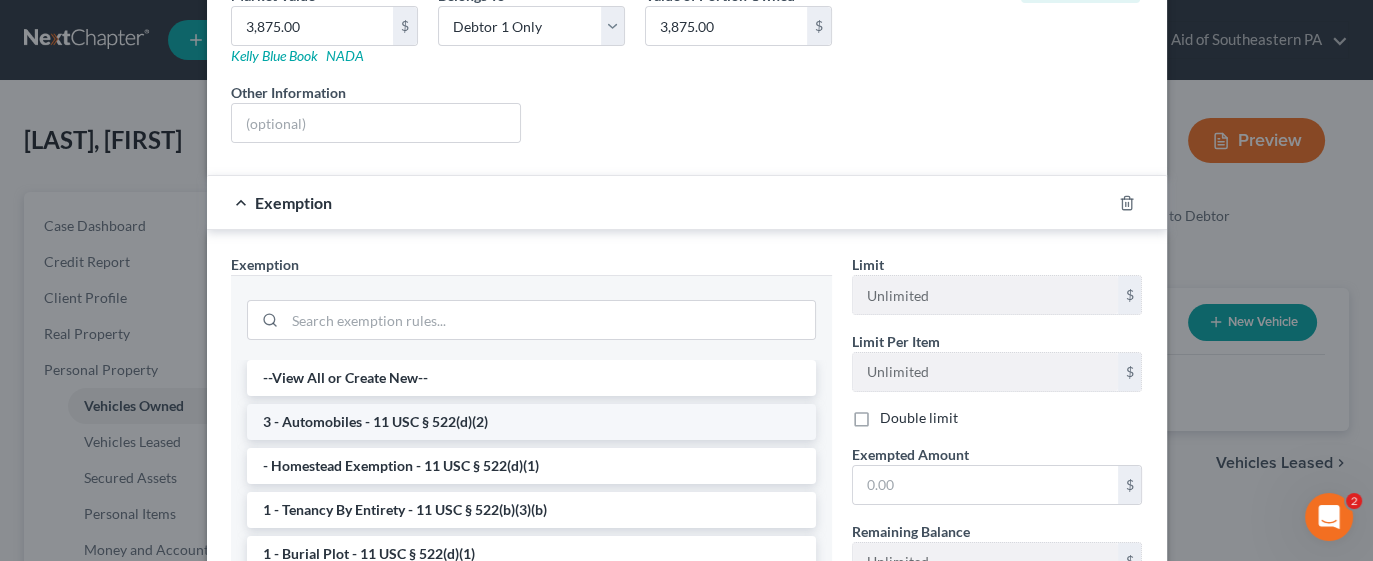 click on "3 - Automobiles - 11 USC § 522(d)(2)" at bounding box center [531, 422] 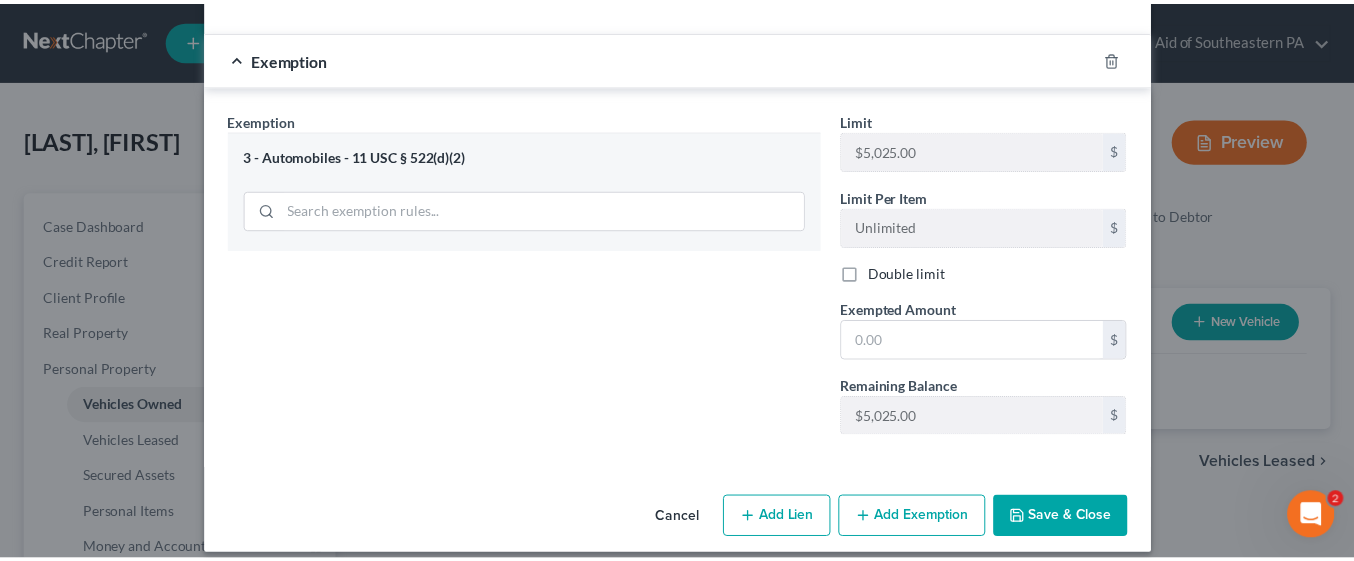 scroll, scrollTop: 488, scrollLeft: 0, axis: vertical 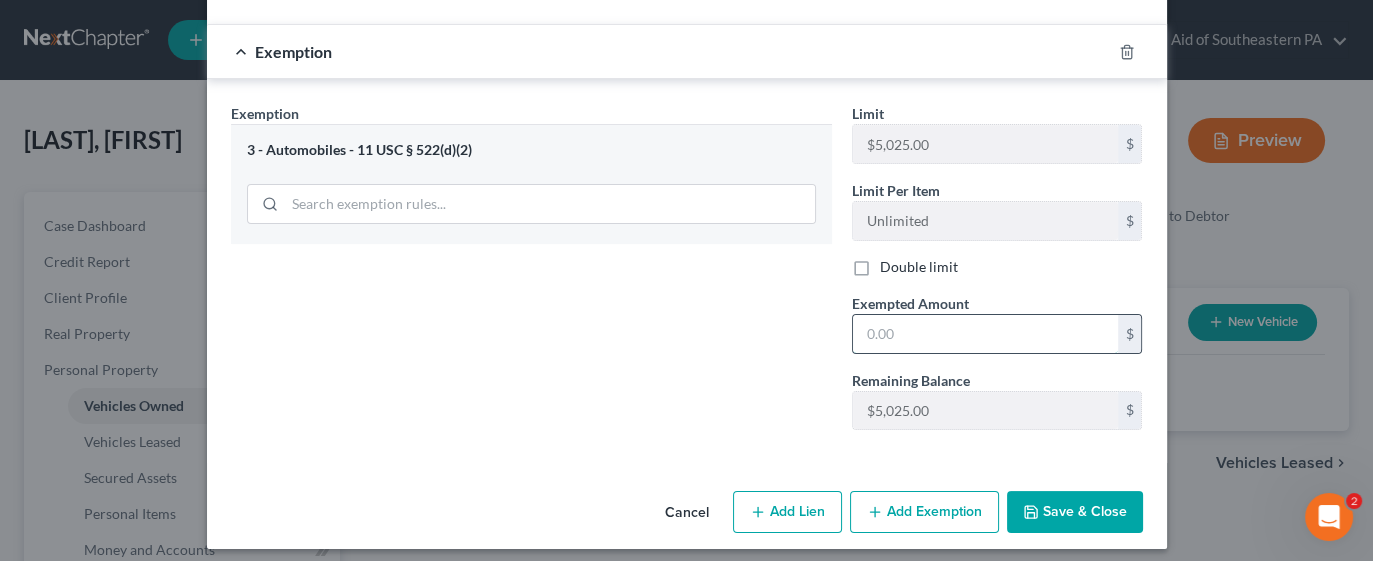 click at bounding box center [985, 334] 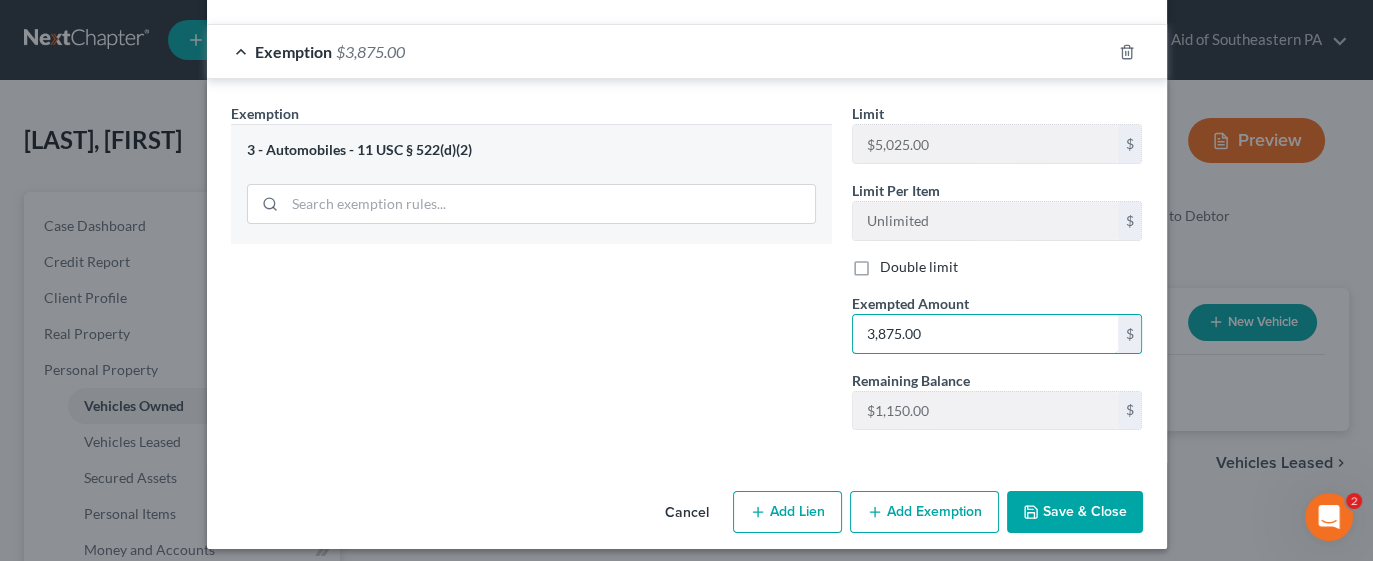 type on "3,875.00" 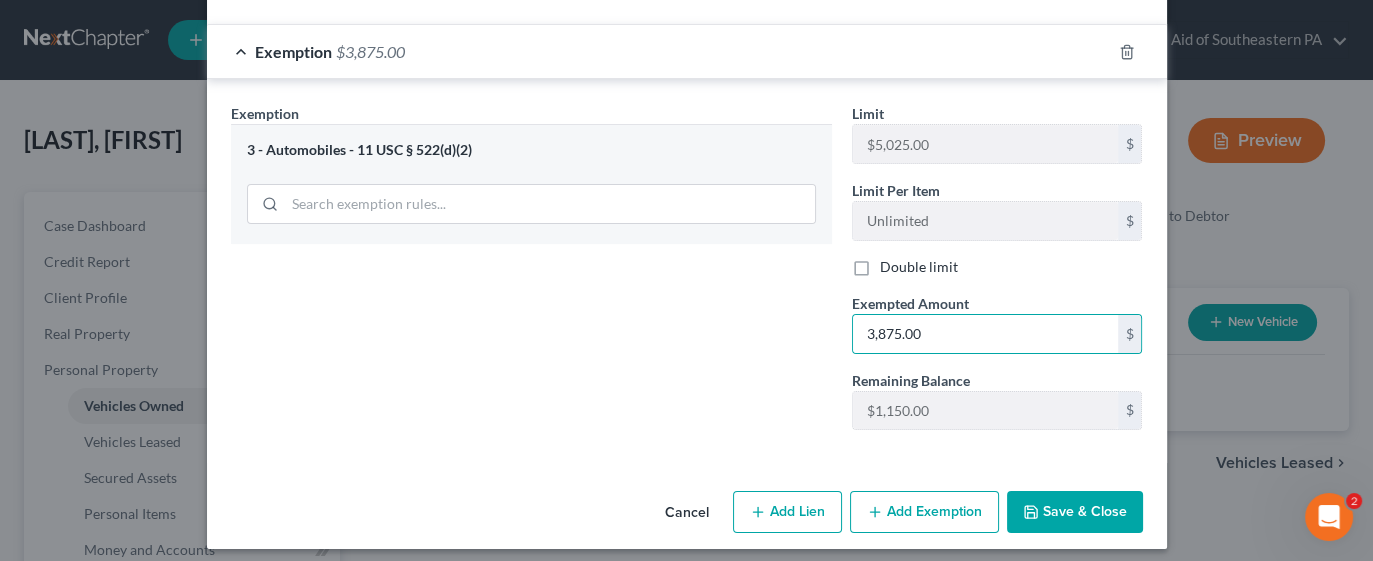 click on "Save & Close" at bounding box center (1075, 512) 